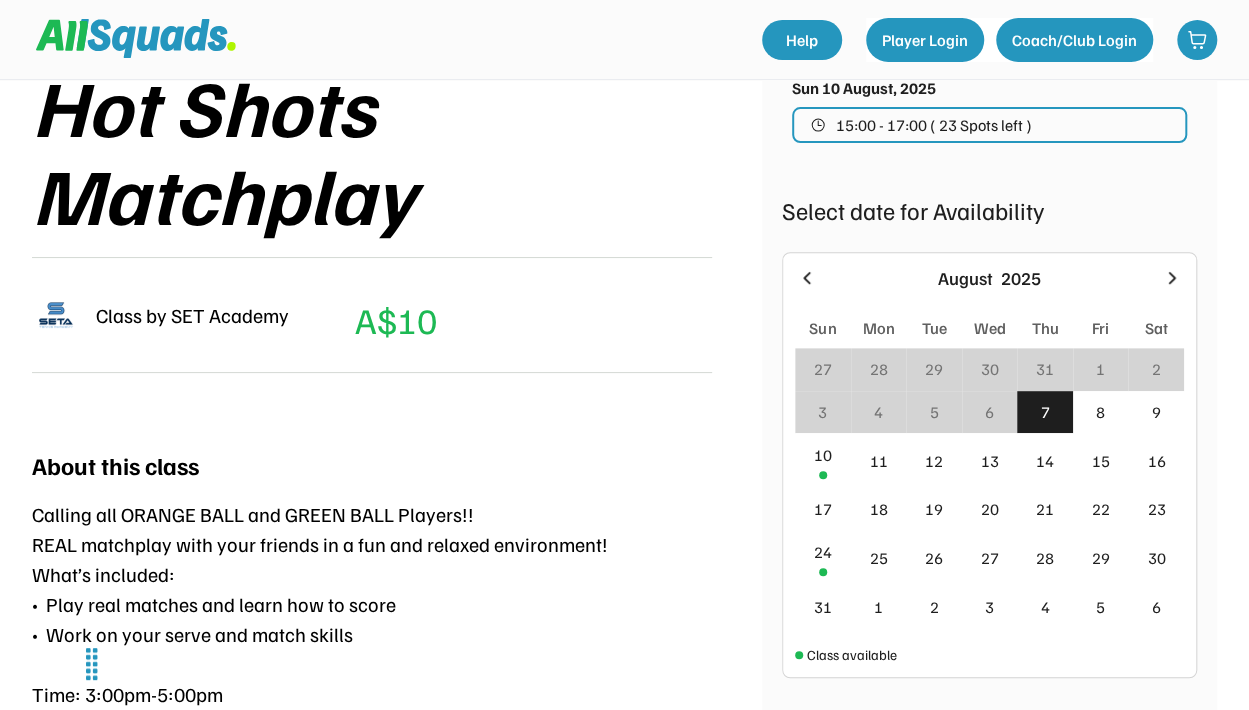 scroll, scrollTop: 300, scrollLeft: 0, axis: vertical 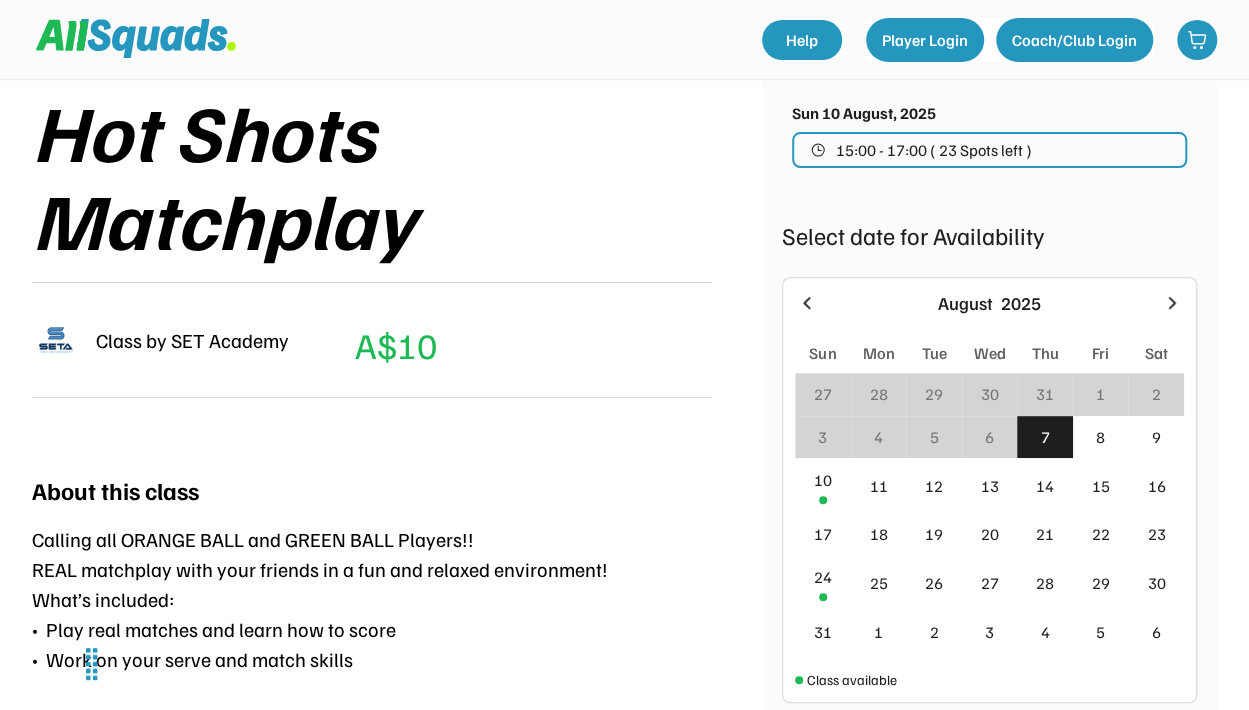 click on "15:00 - 17:00  ( 23 Spots left )" at bounding box center (989, 150) 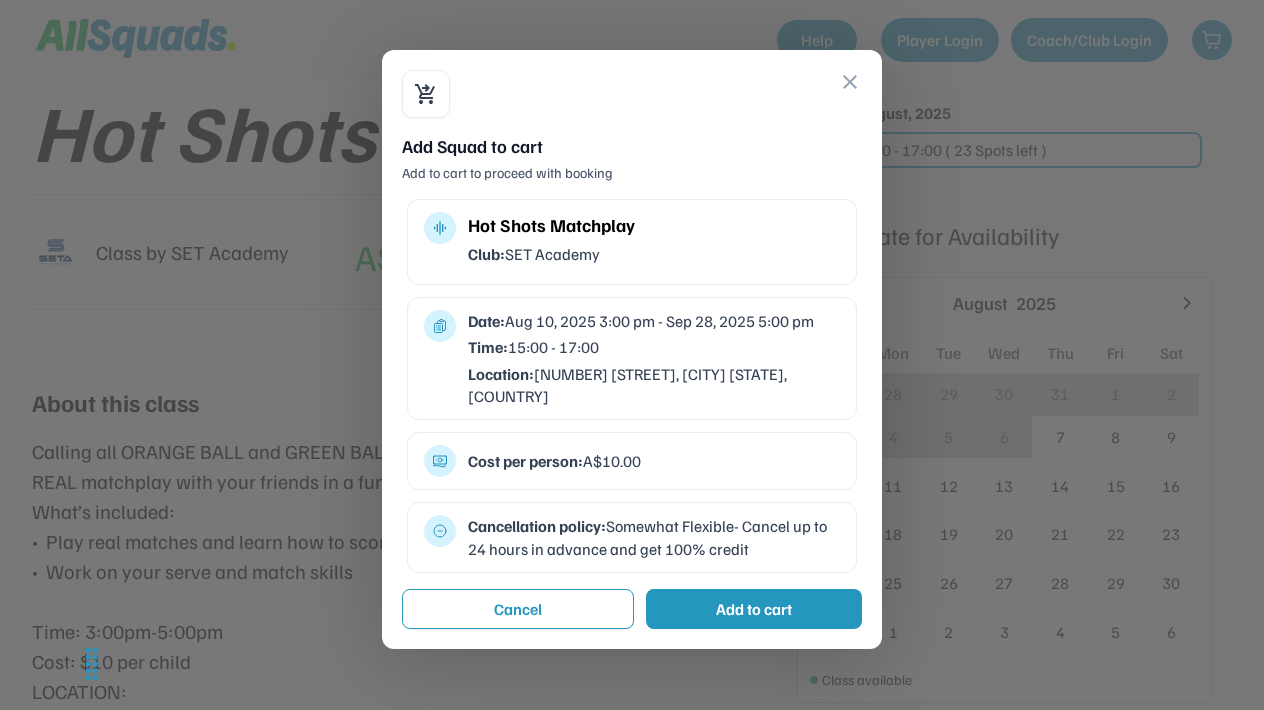 click on "Add to cart" at bounding box center (754, 609) 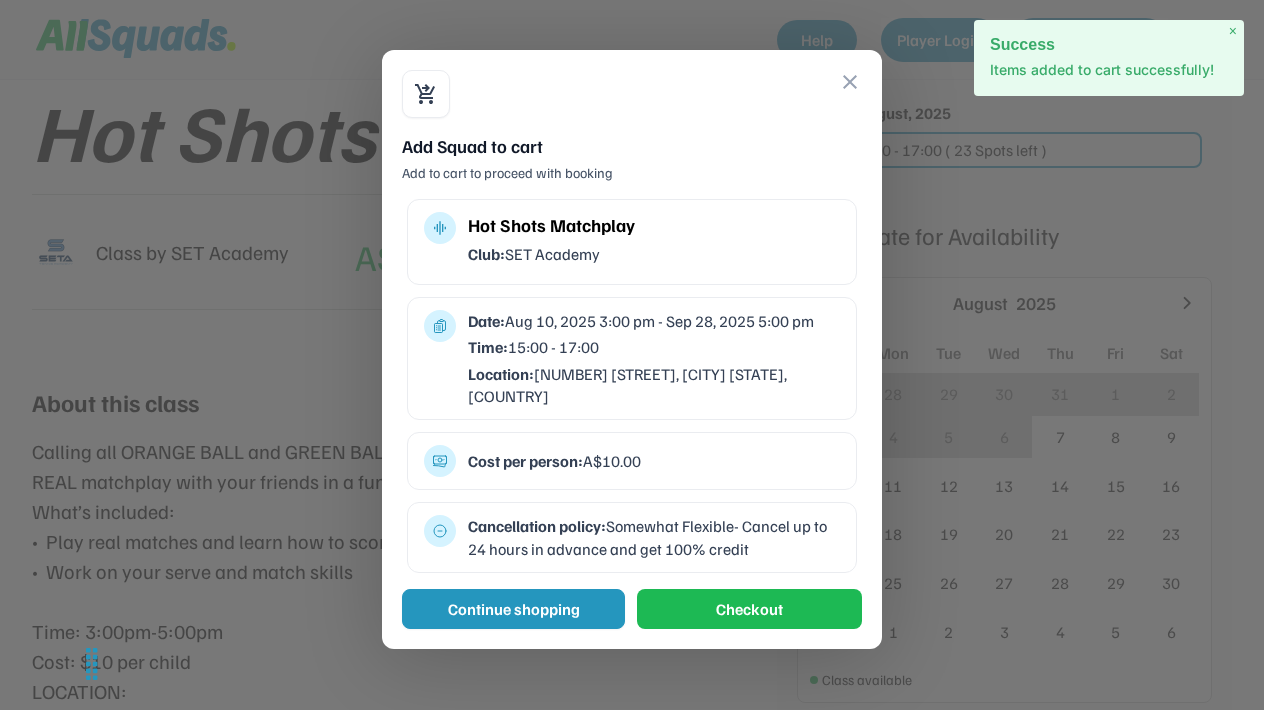 click on "Continue shopping" at bounding box center (513, 609) 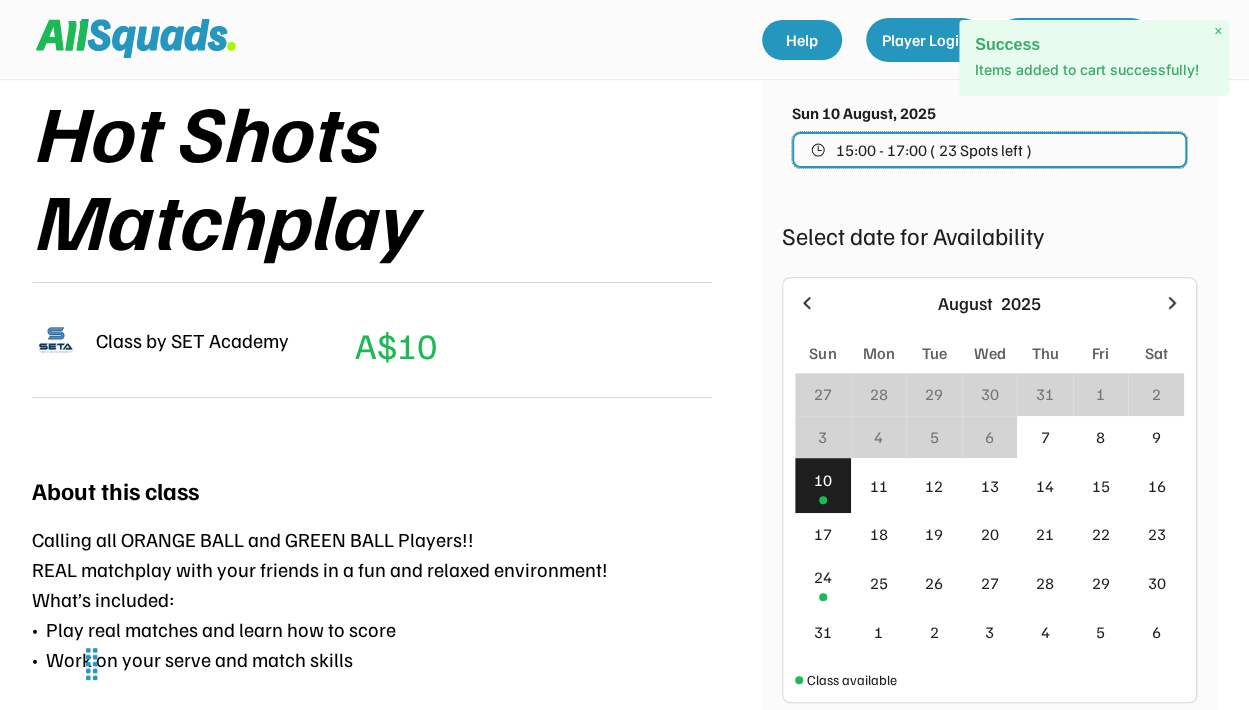 click on "15:00 - 17:00  ( 23 Spots left )" at bounding box center [989, 150] 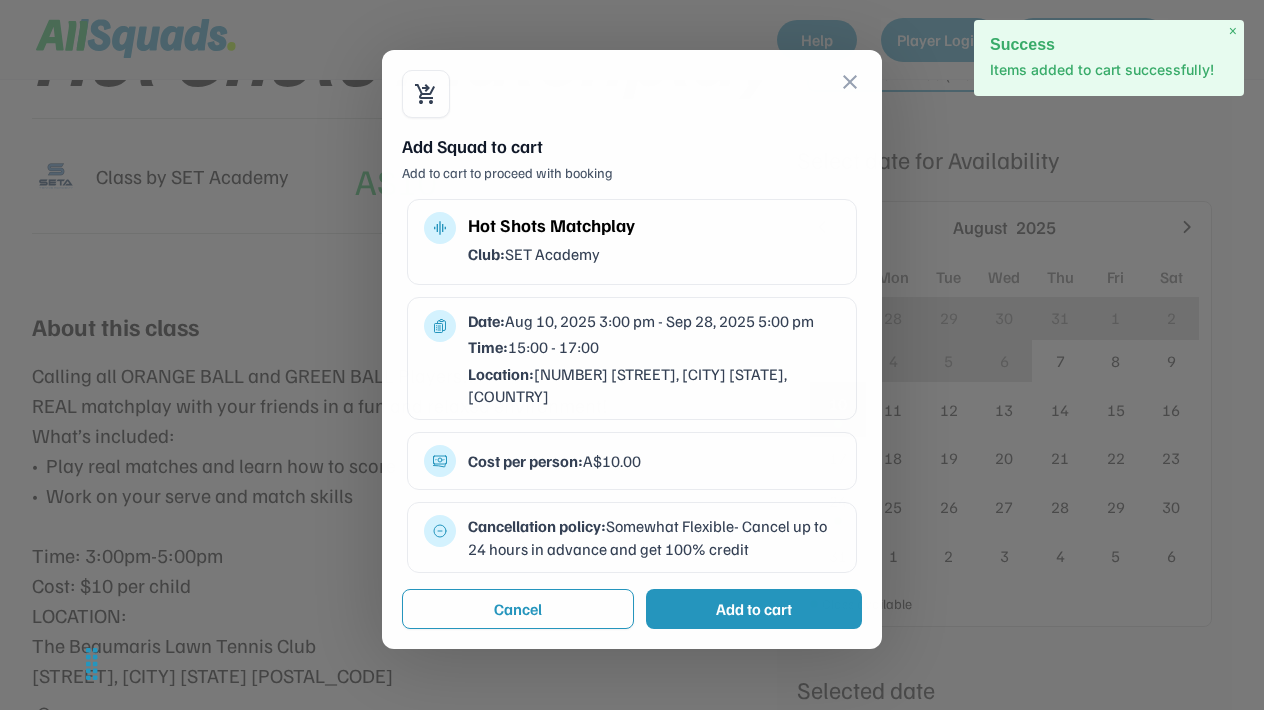 scroll, scrollTop: 386, scrollLeft: 0, axis: vertical 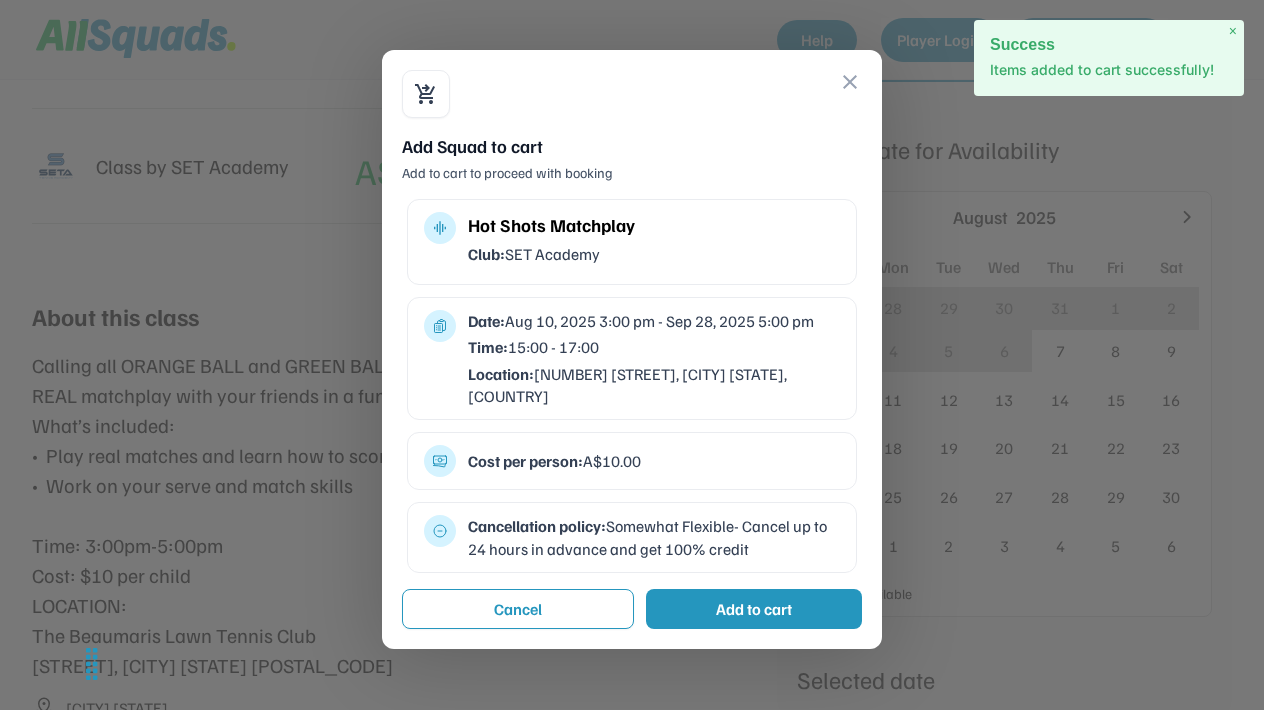 click on "shopping_cart_checkout close Add Squad to cart Add to cart to proceed with booking multitrack_audio Hot Shots Matchplay Club:  SET Academy    Date:   Aug 10, 2025 3:00 pm - Sep 28, 2025 5:00 pm Time:  15:00 - 17:00 Location:  11 Cromb Ave, Beaumaris VIC 3193, Australia    Cost per person:  A$10.00    Cancellation policy:  Somewhat Flexible- Cancel up to 24 hours in advance and get 100% credit Cancel Add to cart Continue shopping Checkout" at bounding box center (632, 349) 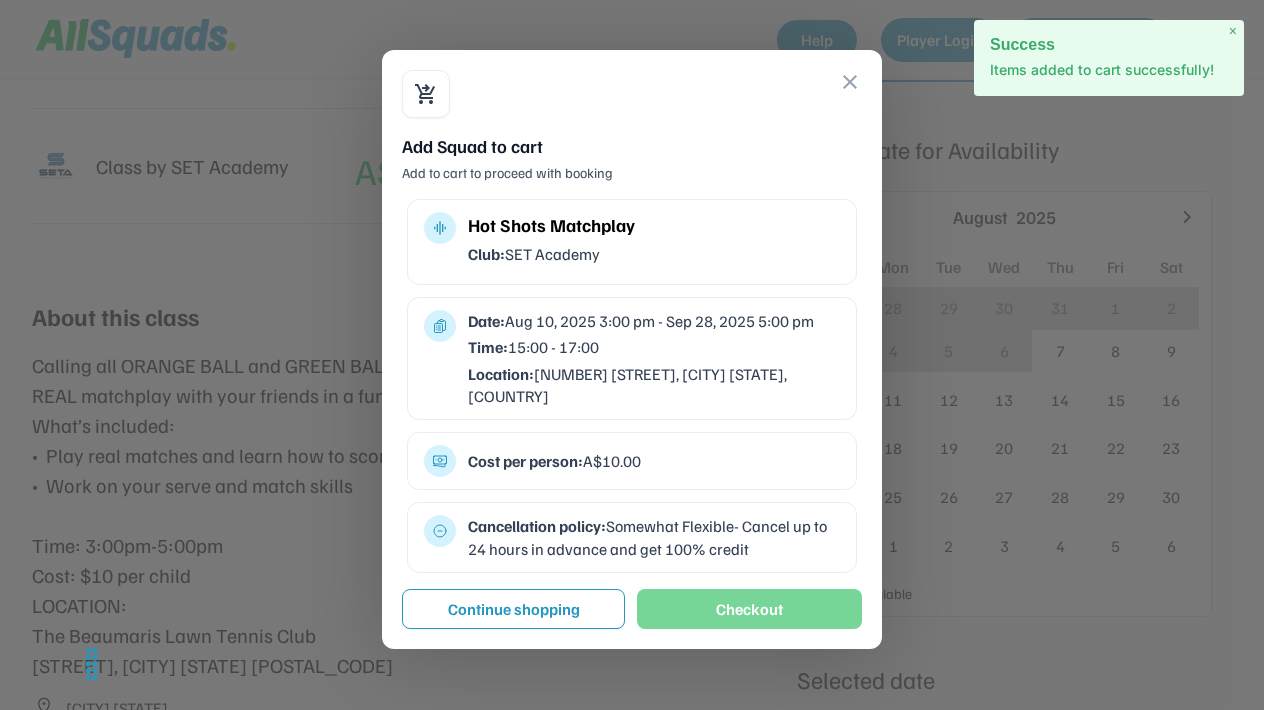 click on "Checkout" at bounding box center (749, 609) 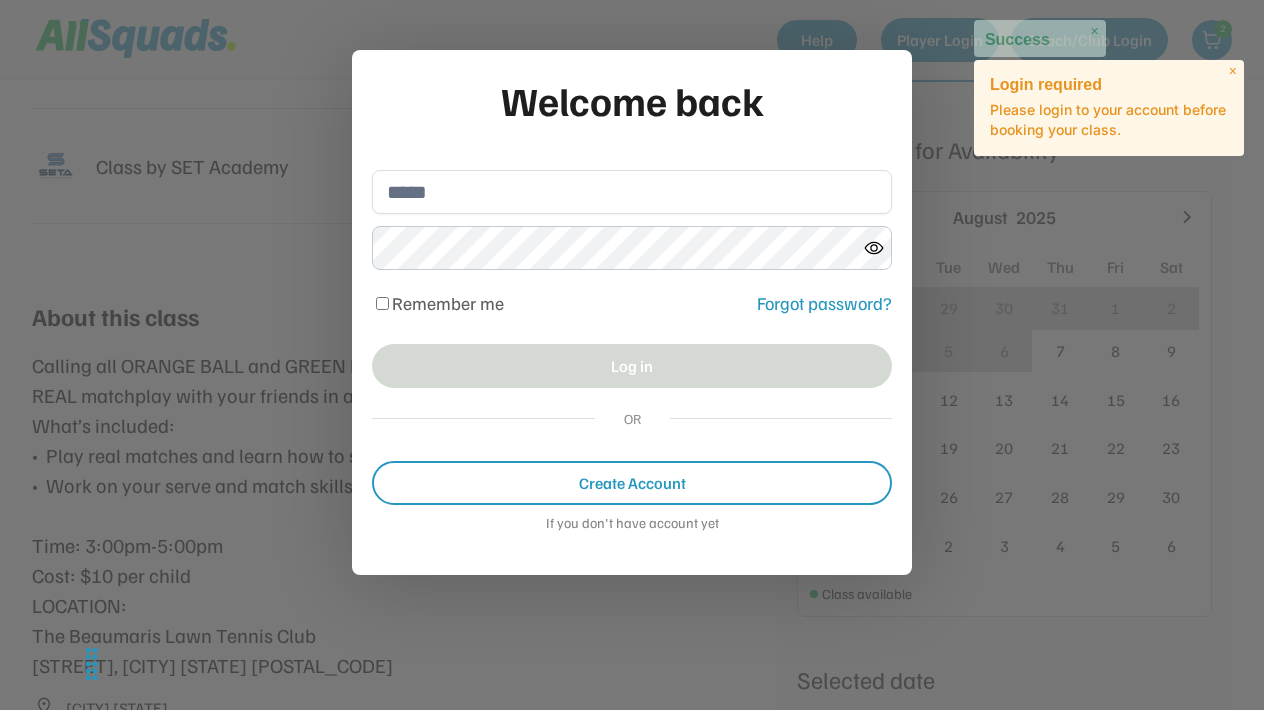 click on "Create Account" at bounding box center [632, 483] 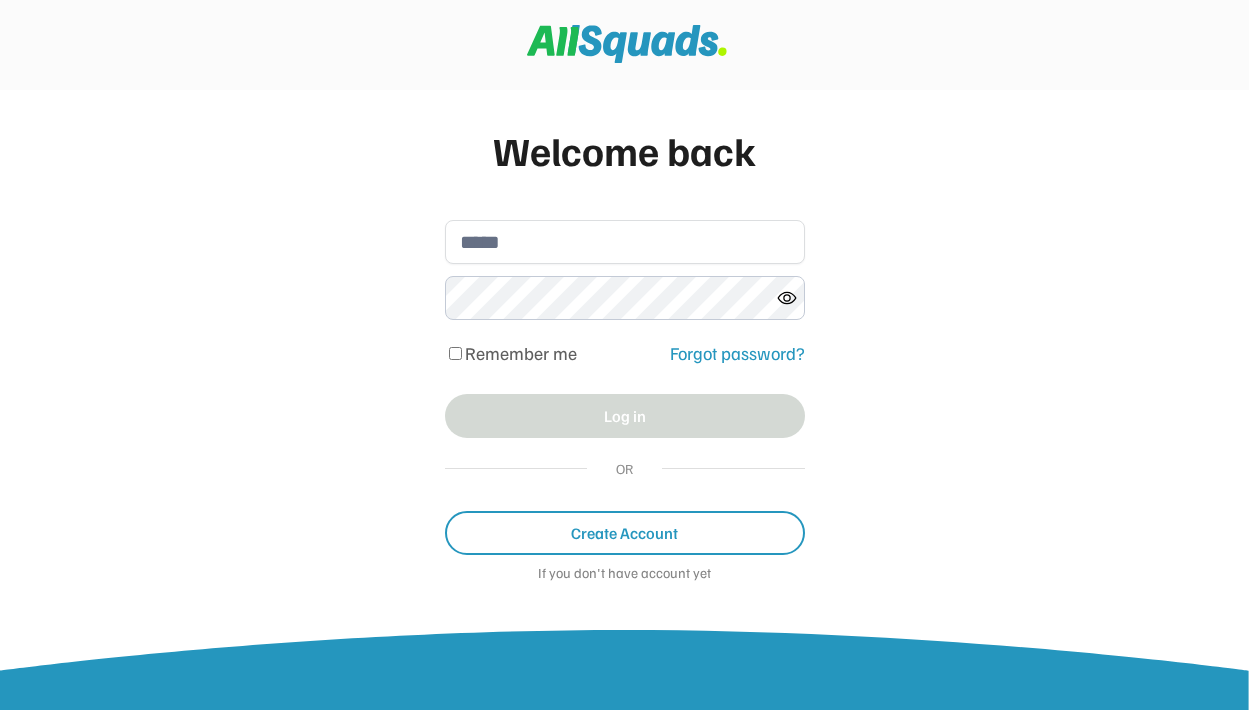 scroll, scrollTop: 0, scrollLeft: 0, axis: both 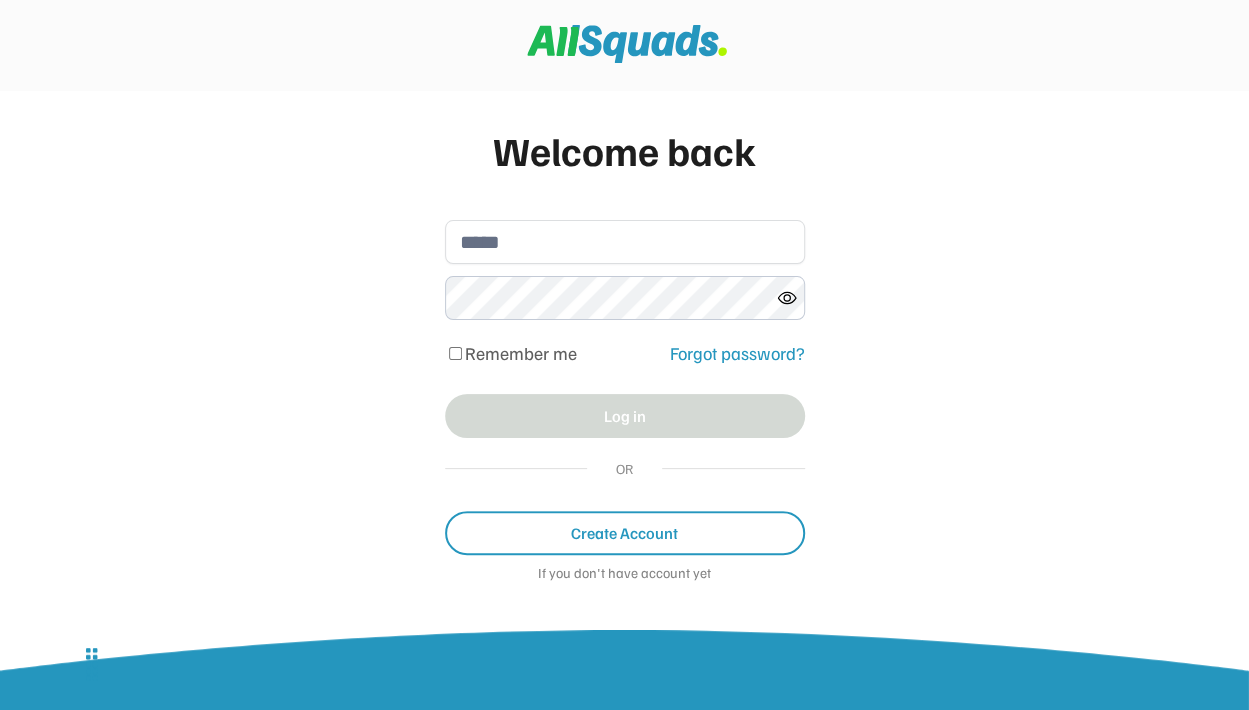 click on "Create Account" at bounding box center (625, 533) 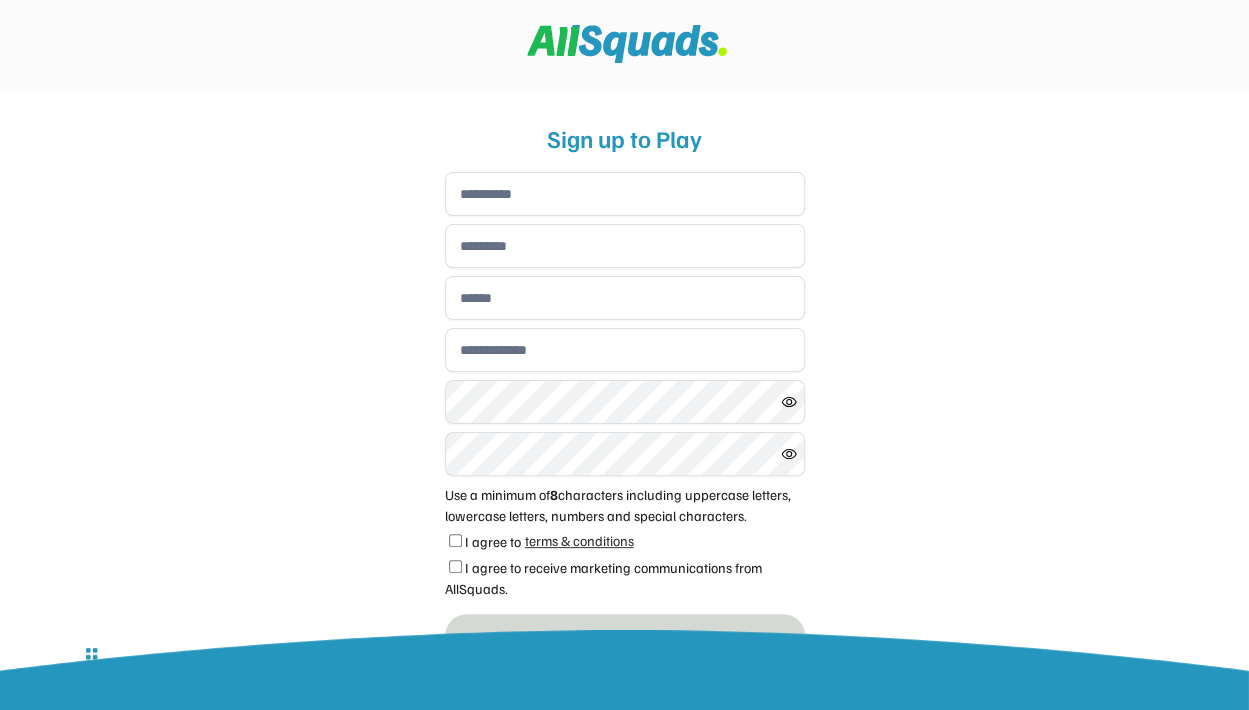 click at bounding box center [625, 194] 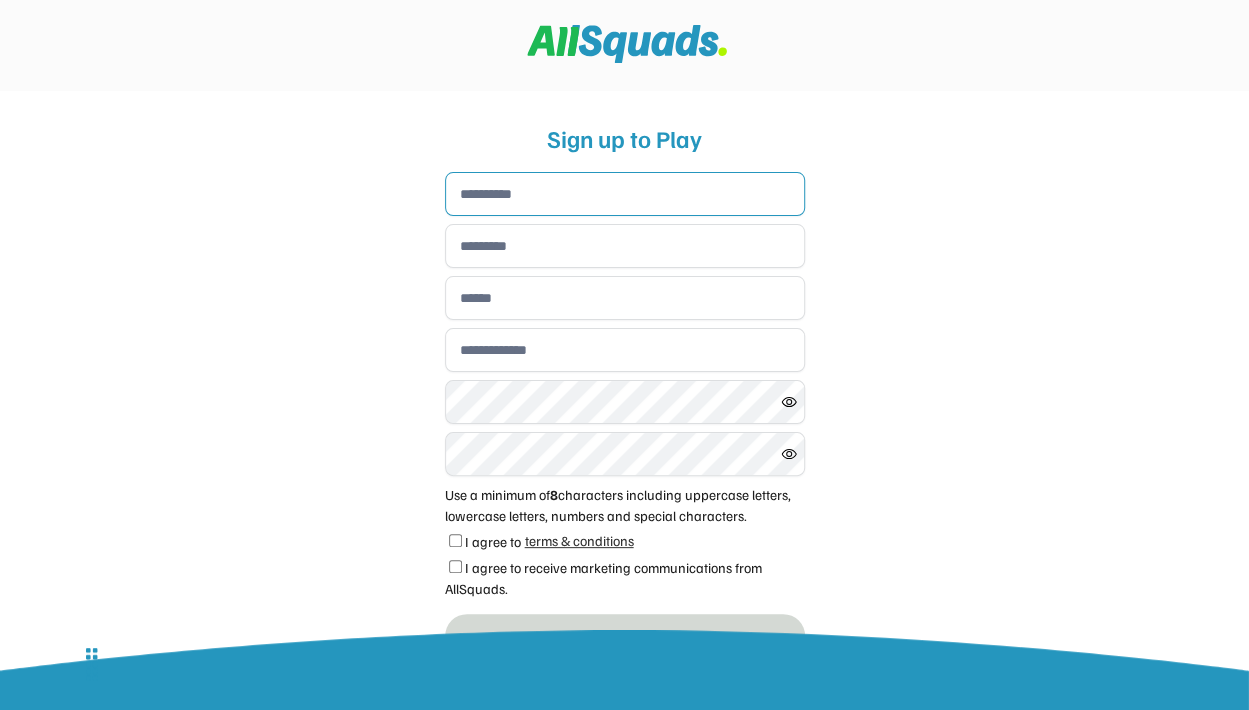type on "****" 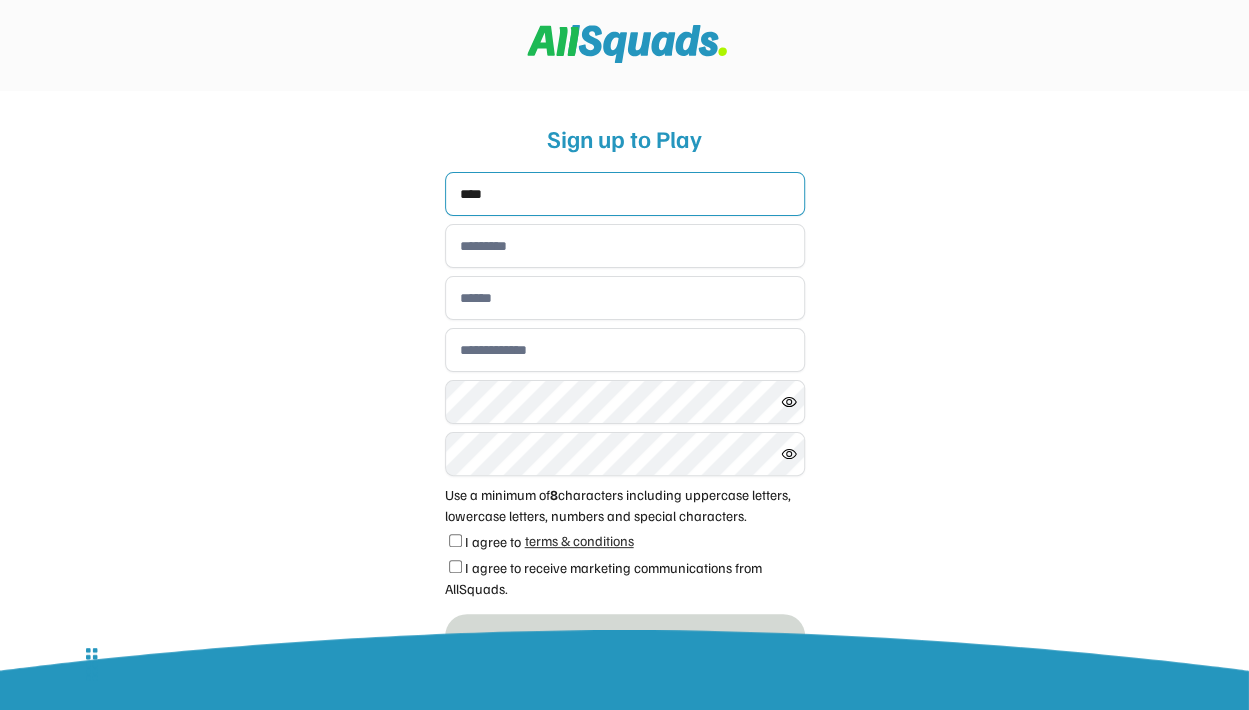 type on "**********" 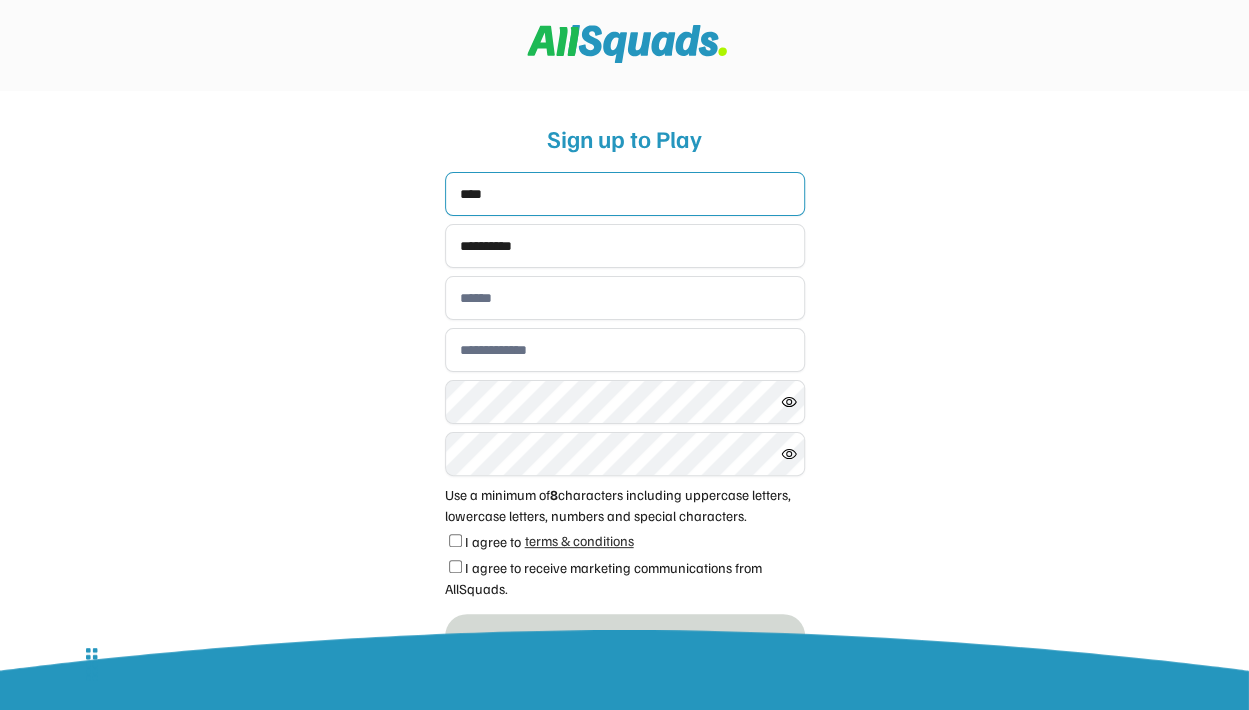 type on "**********" 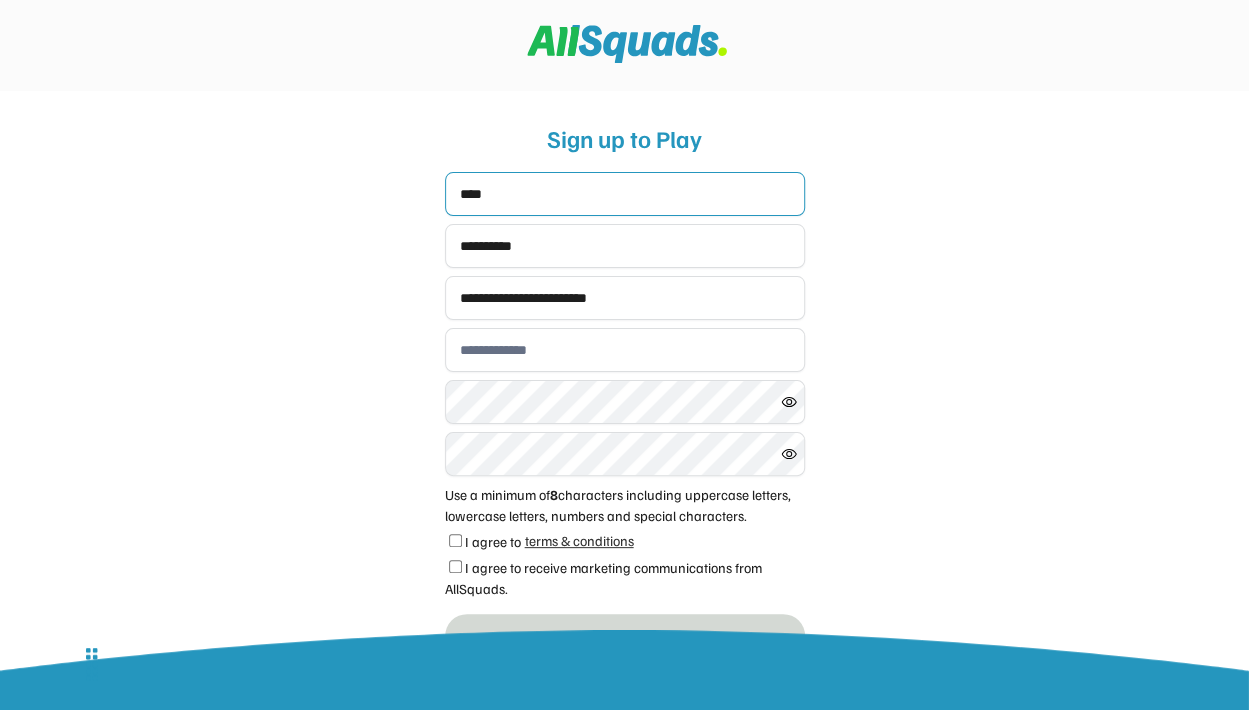 type on "**********" 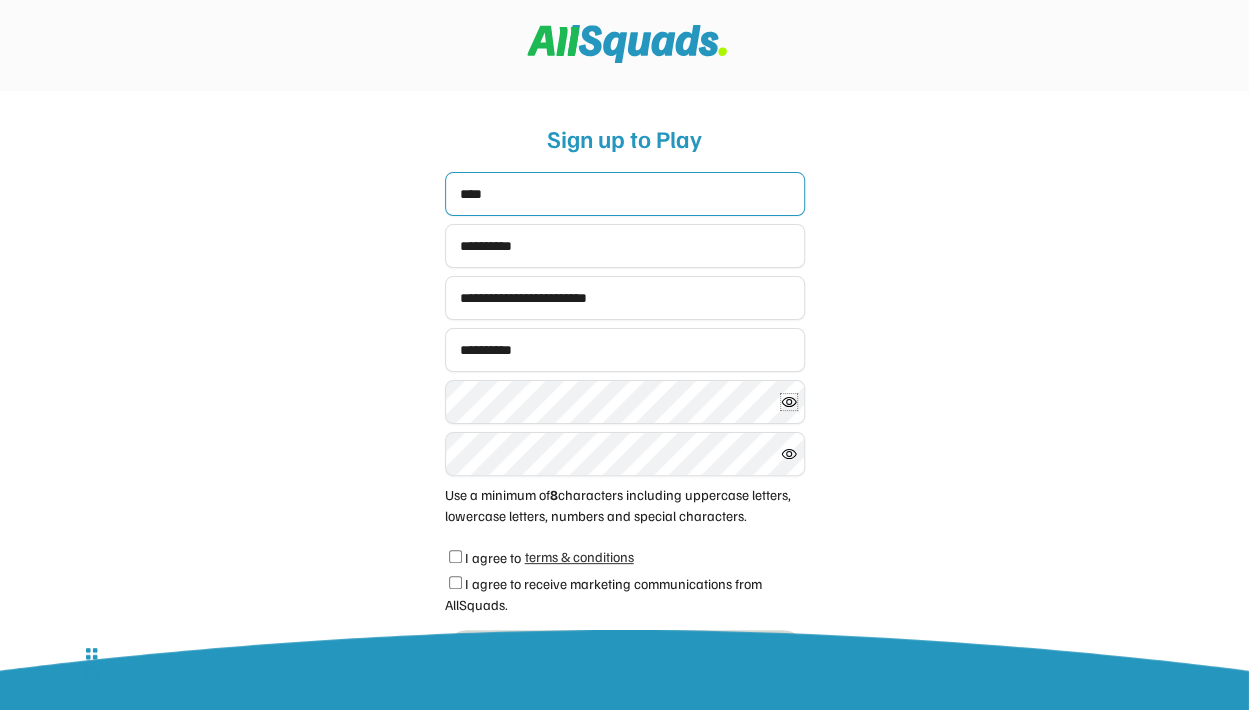 click on "I agree to" at bounding box center [493, 557] 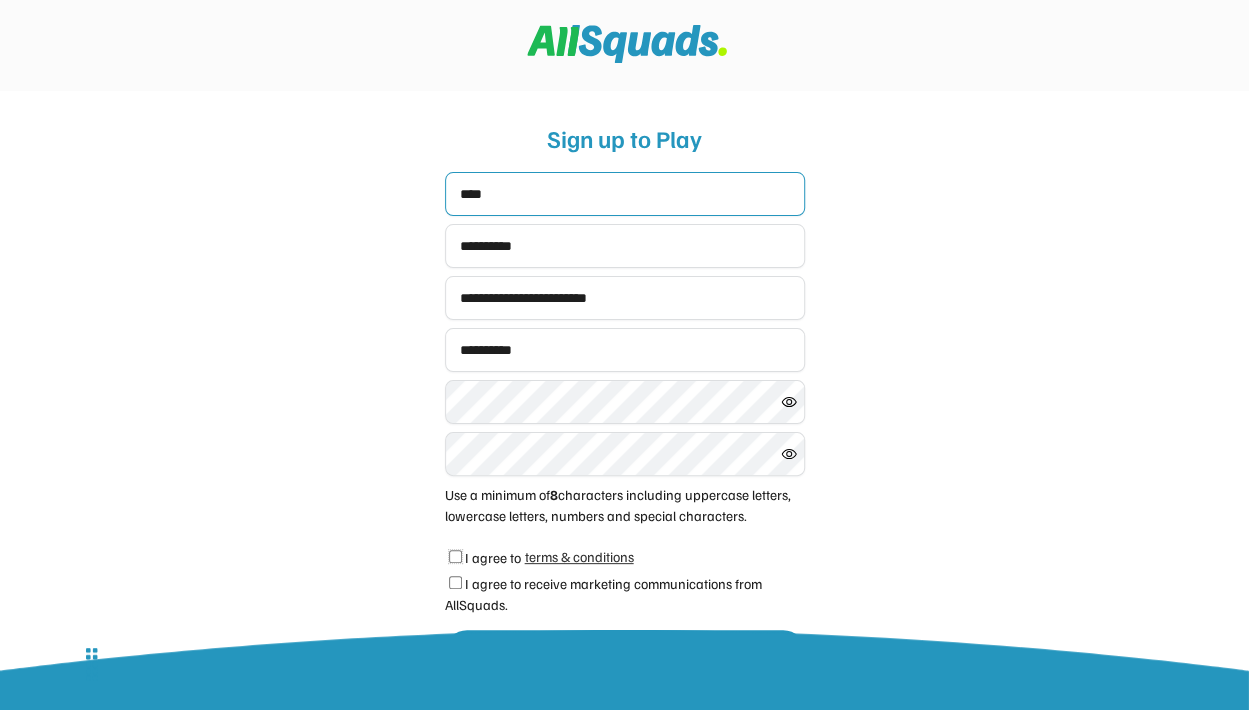 scroll, scrollTop: 247, scrollLeft: 0, axis: vertical 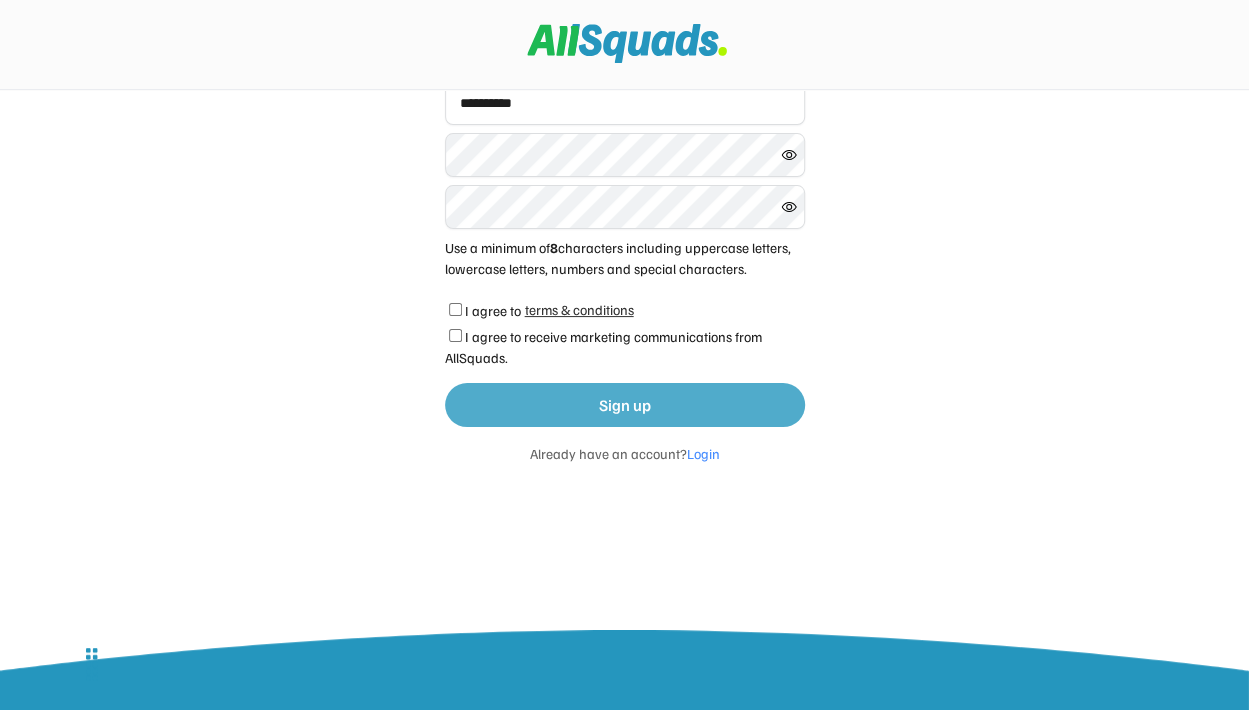 click on "Sign up" at bounding box center [625, 405] 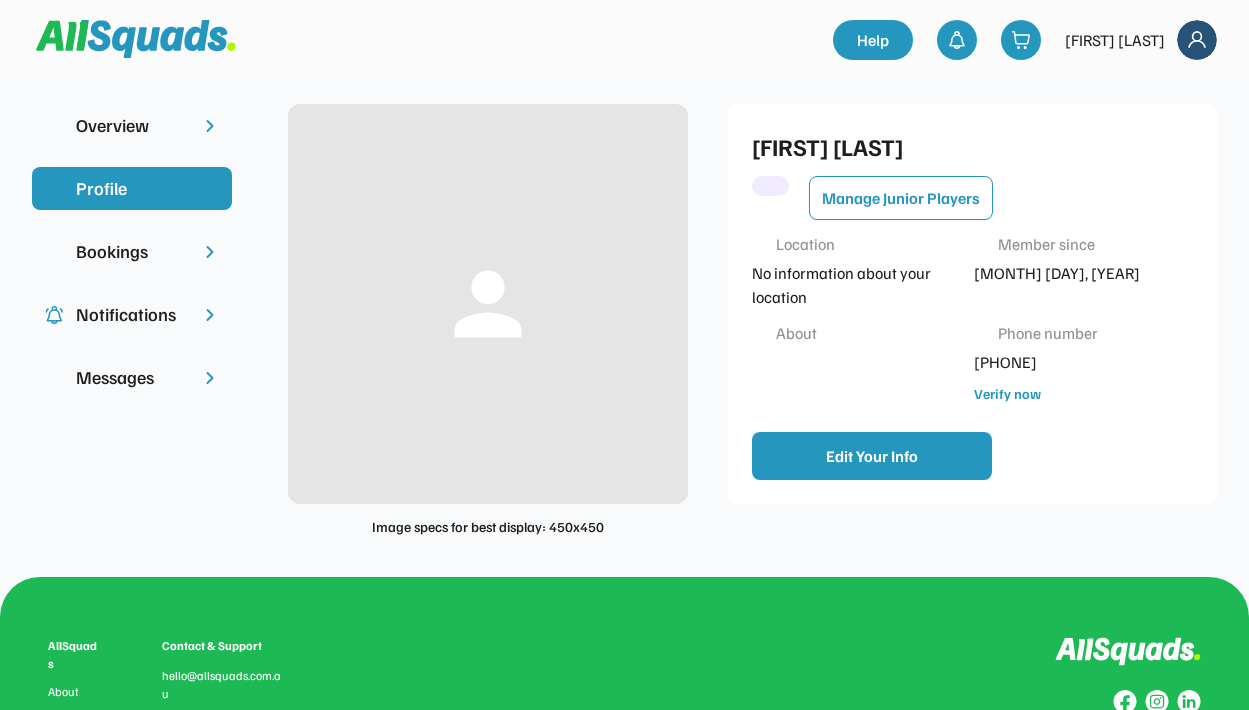 scroll, scrollTop: 0, scrollLeft: 0, axis: both 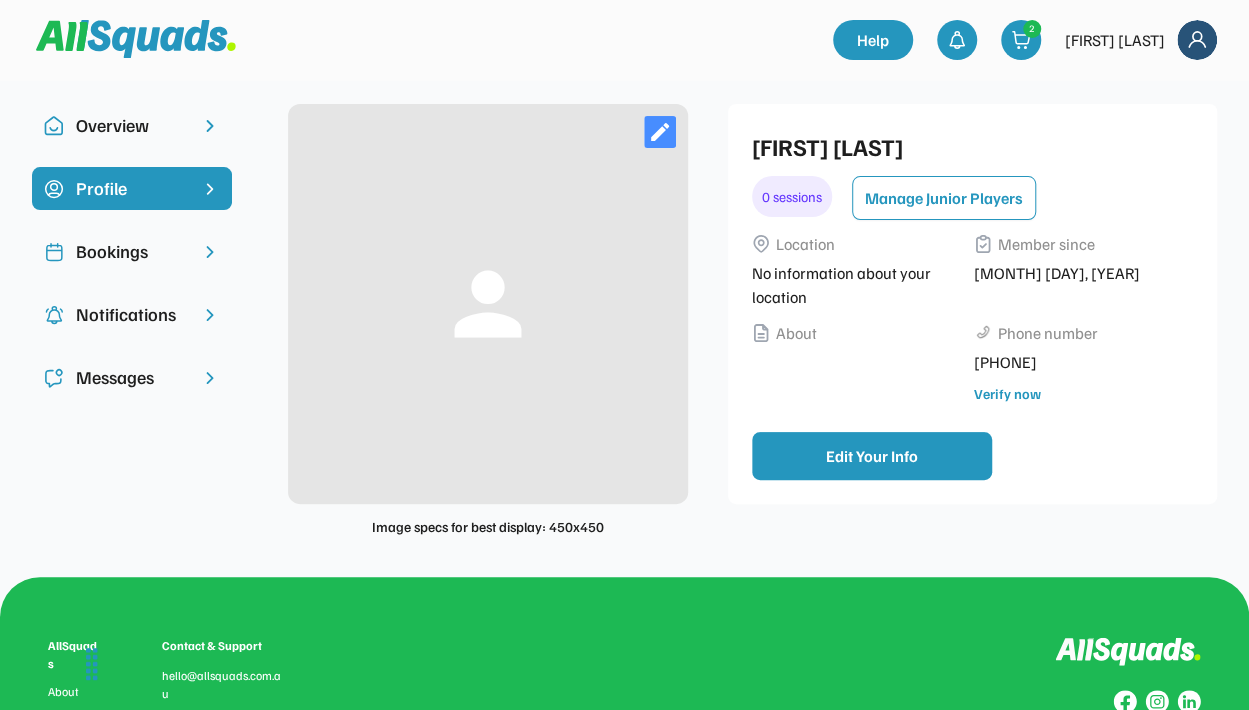 click on "Bookings" at bounding box center (132, 251) 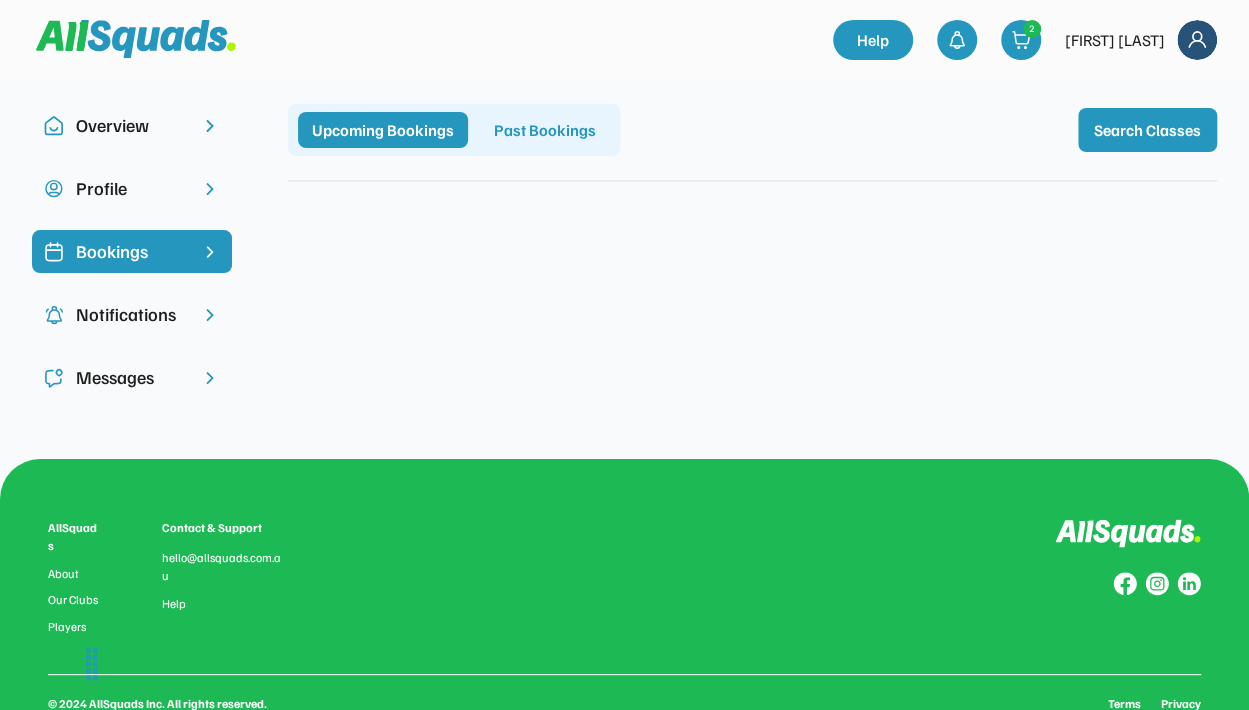 click on "Overview" at bounding box center [132, 125] 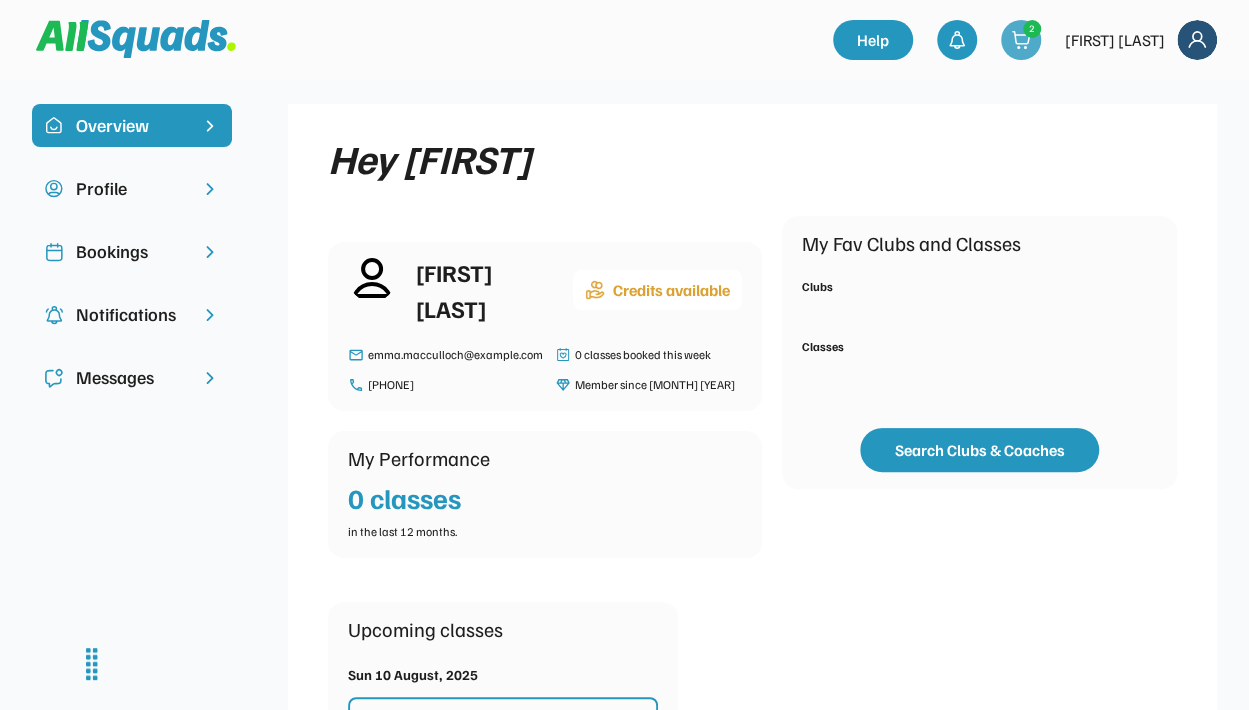 click at bounding box center [1021, 40] 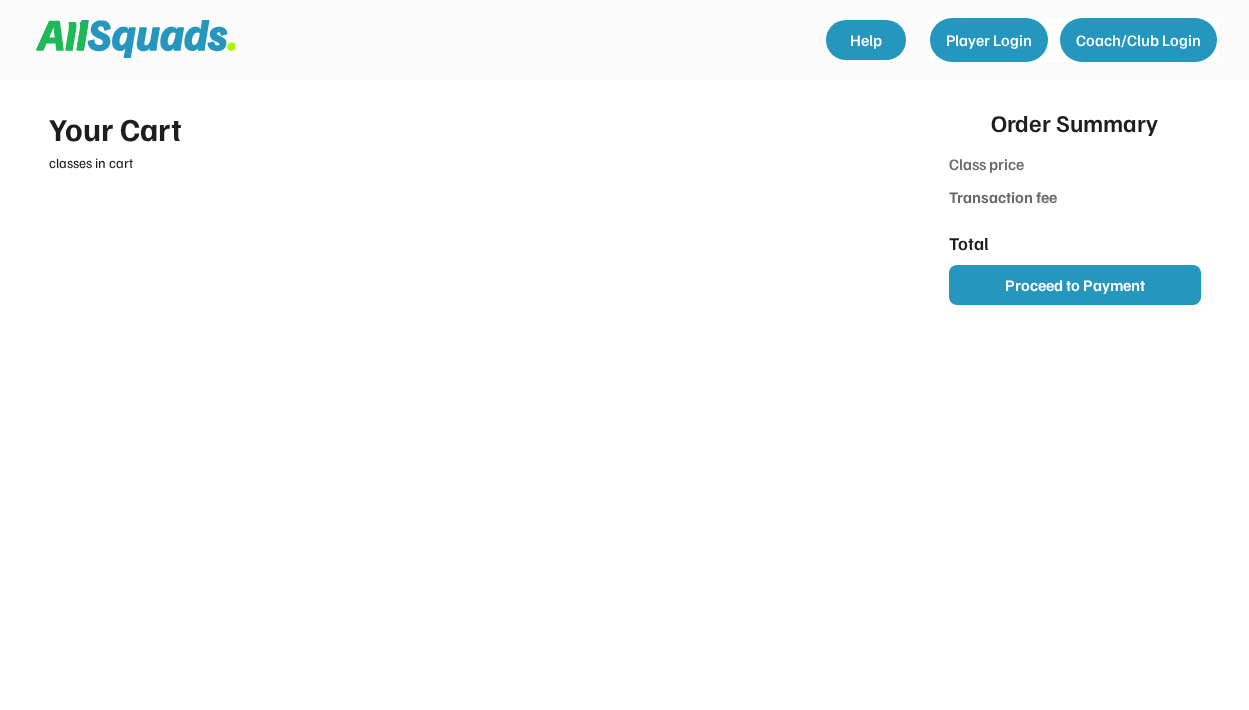 scroll, scrollTop: 0, scrollLeft: 0, axis: both 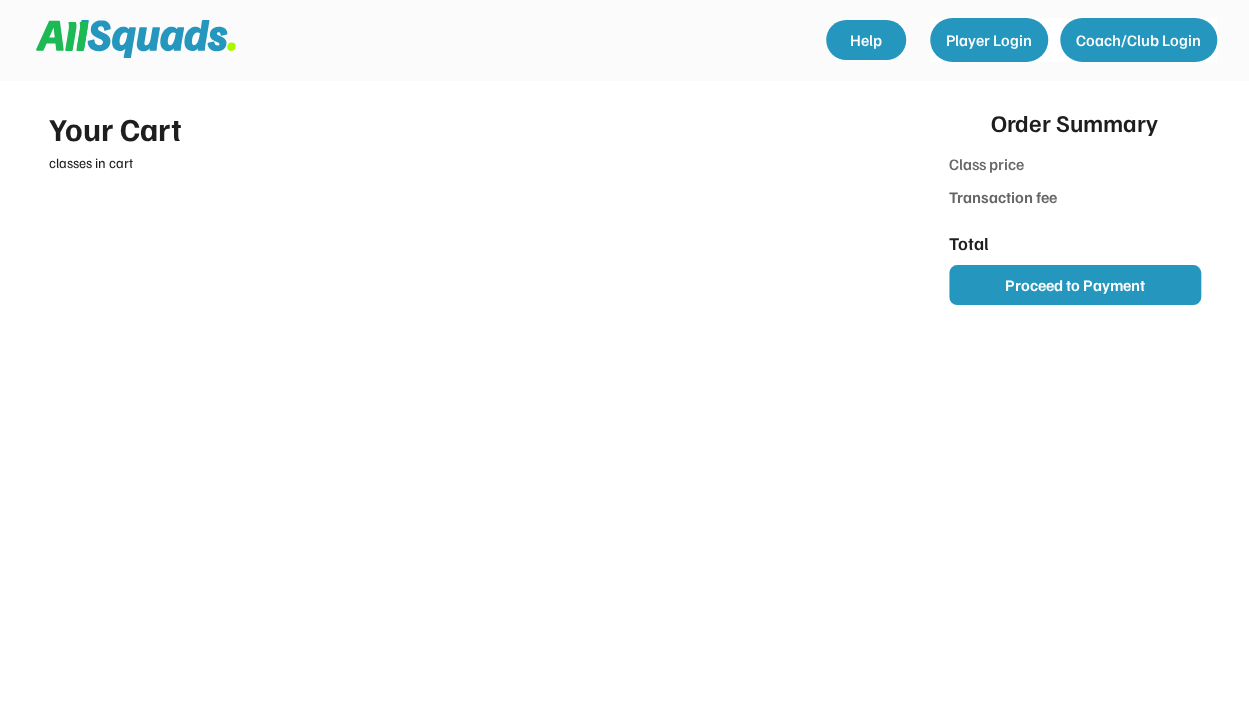 type on "******" 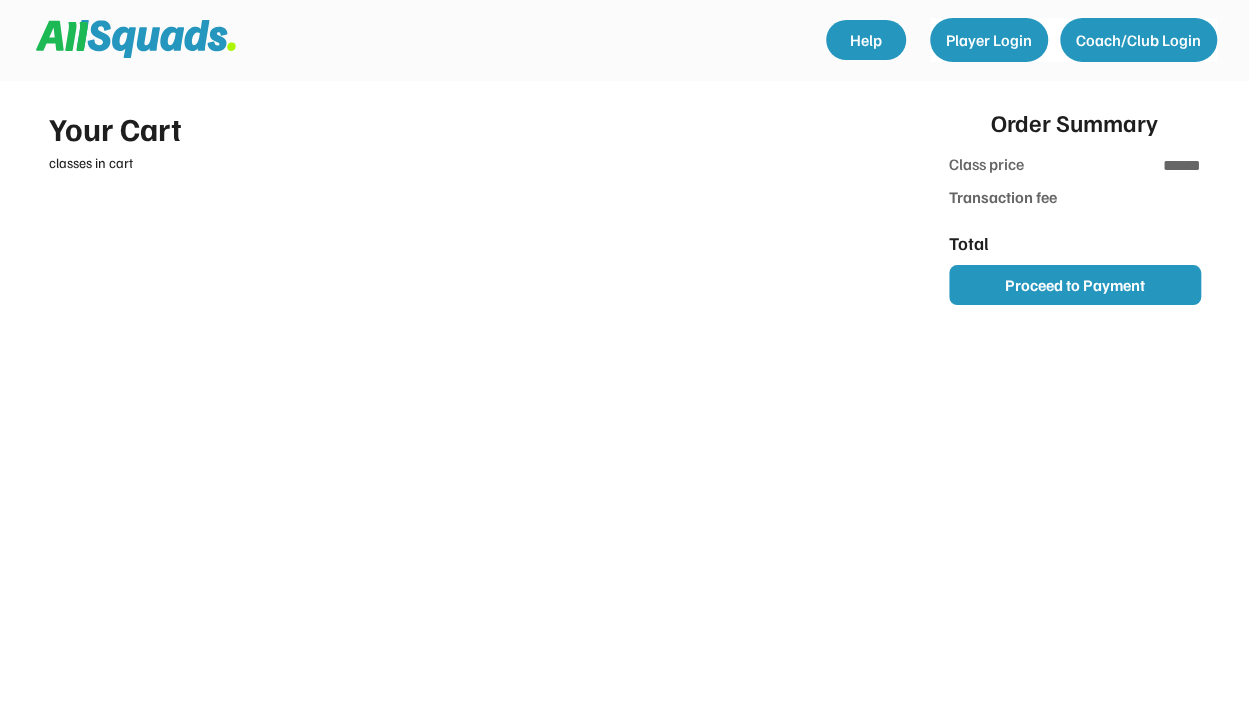 type on "***" 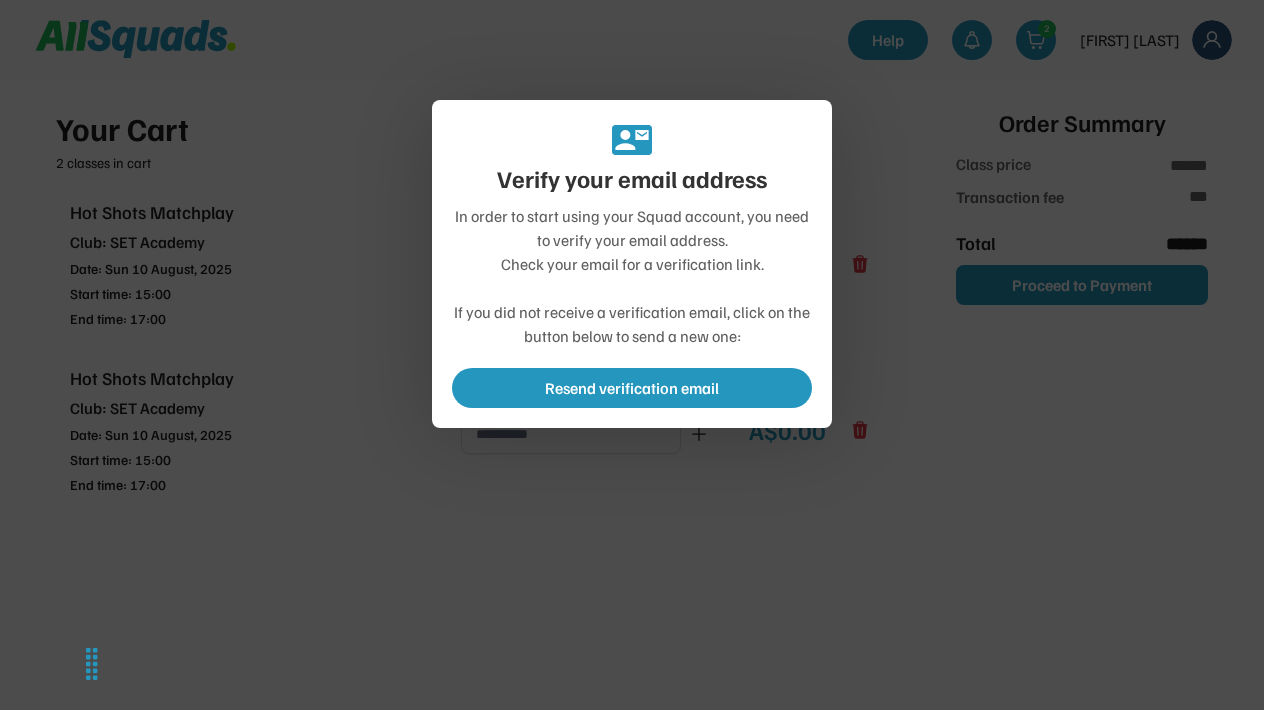 click at bounding box center (632, 355) 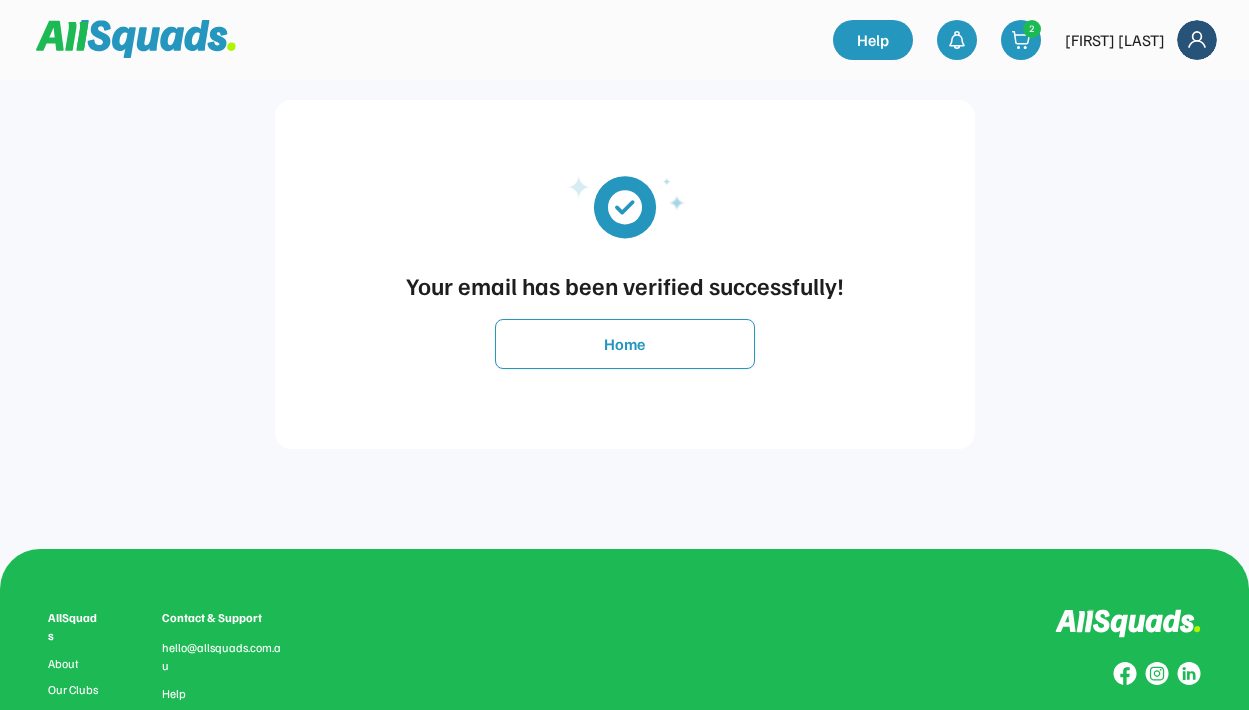 scroll, scrollTop: 0, scrollLeft: 0, axis: both 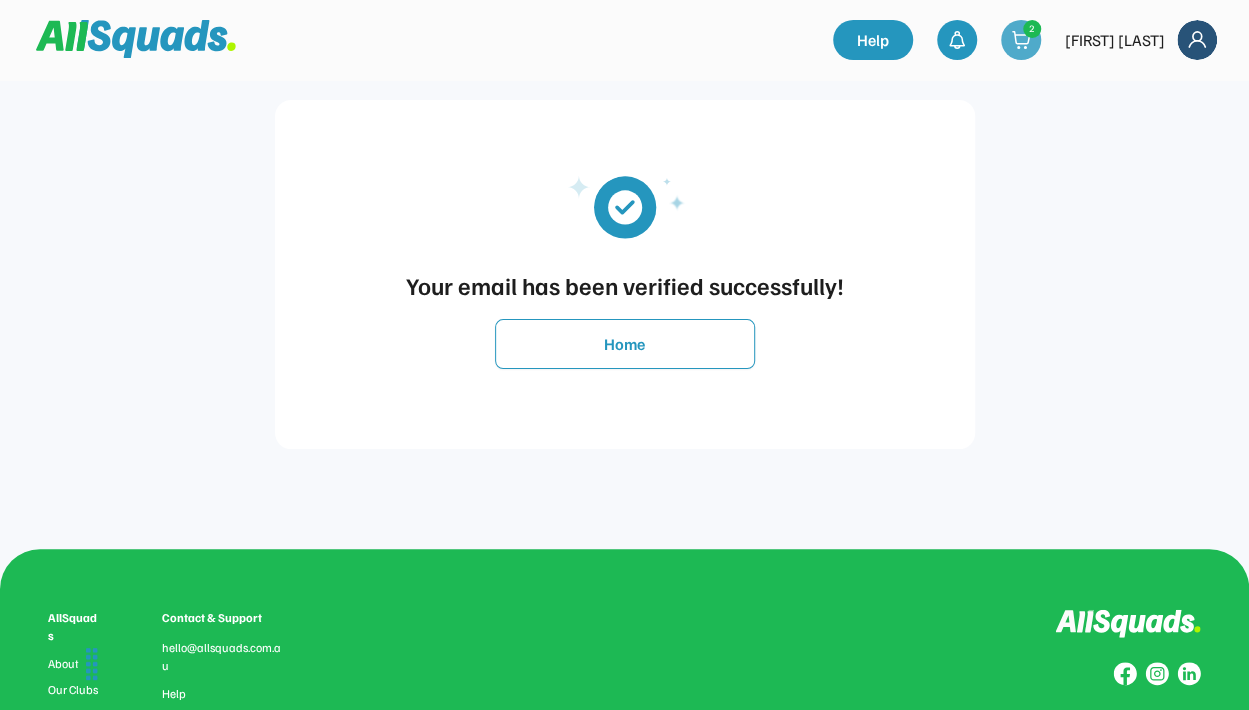 click at bounding box center [1021, 40] 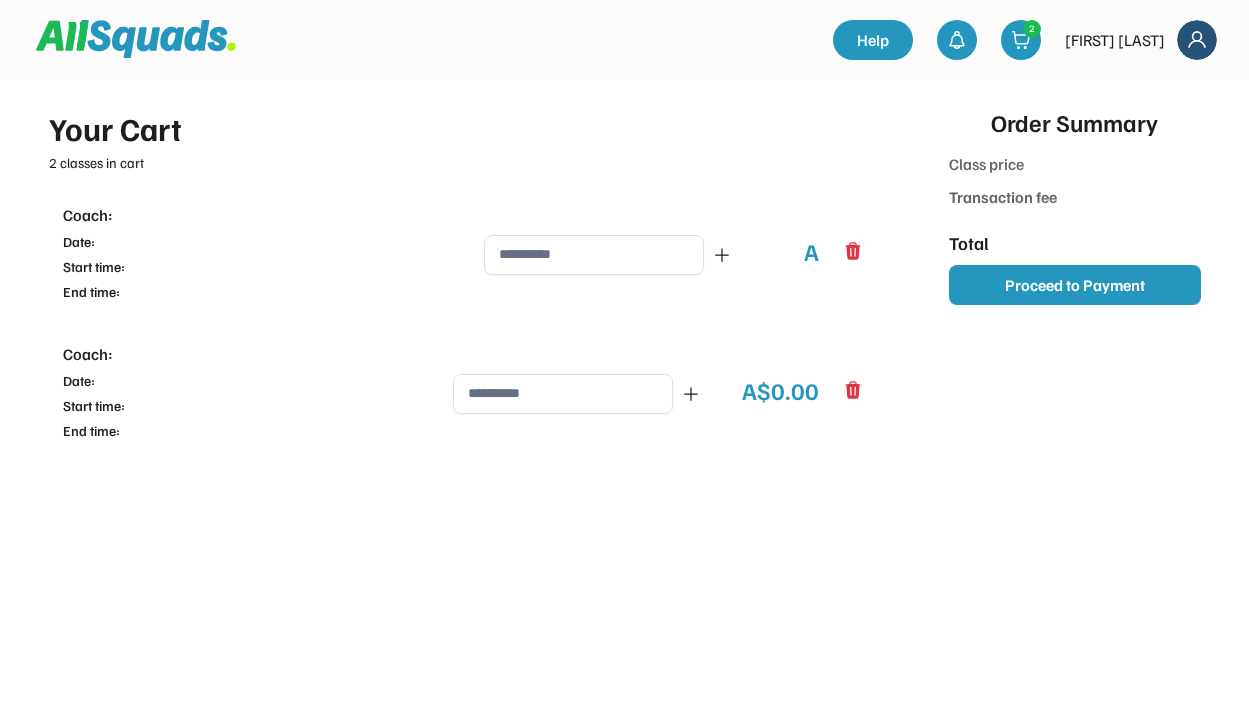 type on "******" 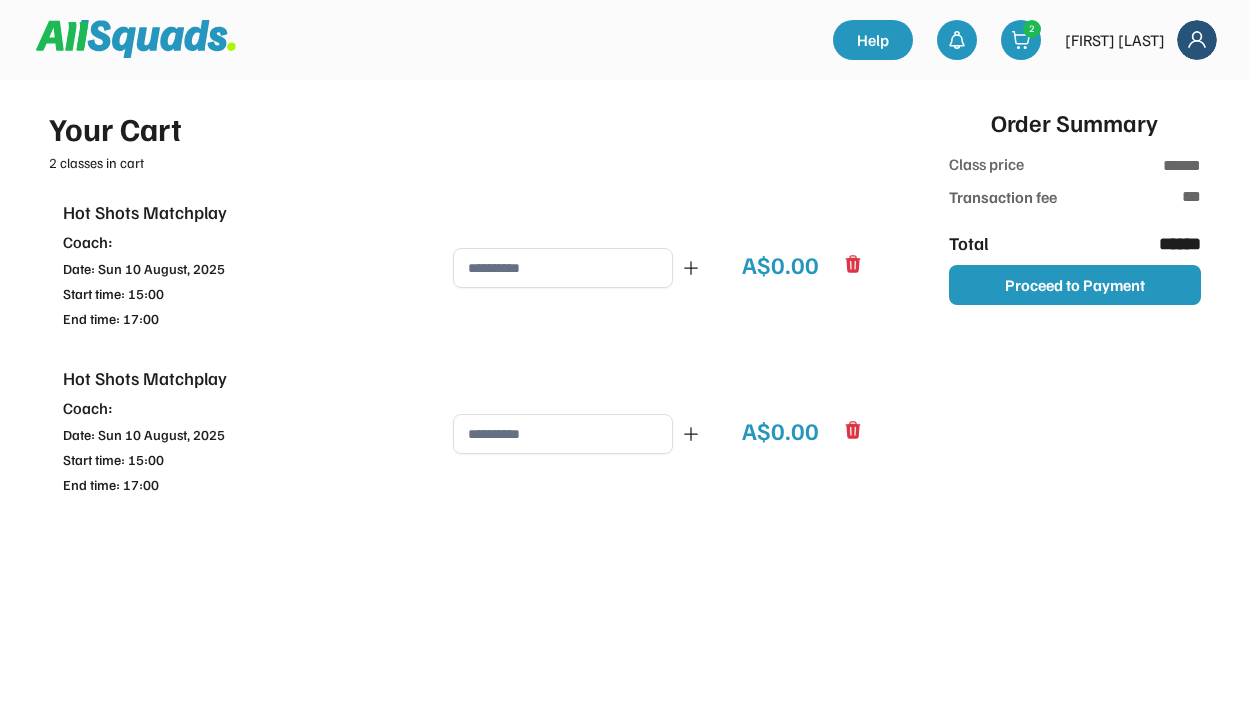 scroll, scrollTop: 0, scrollLeft: 0, axis: both 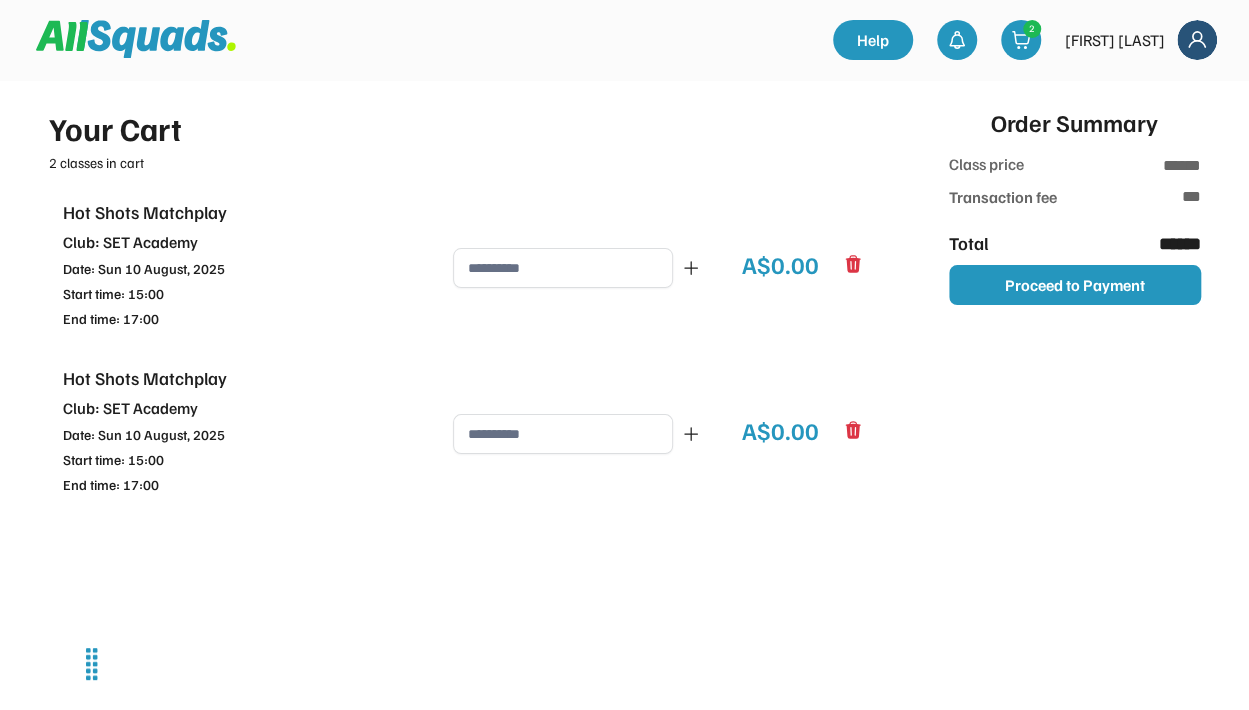 click at bounding box center (563, 268) 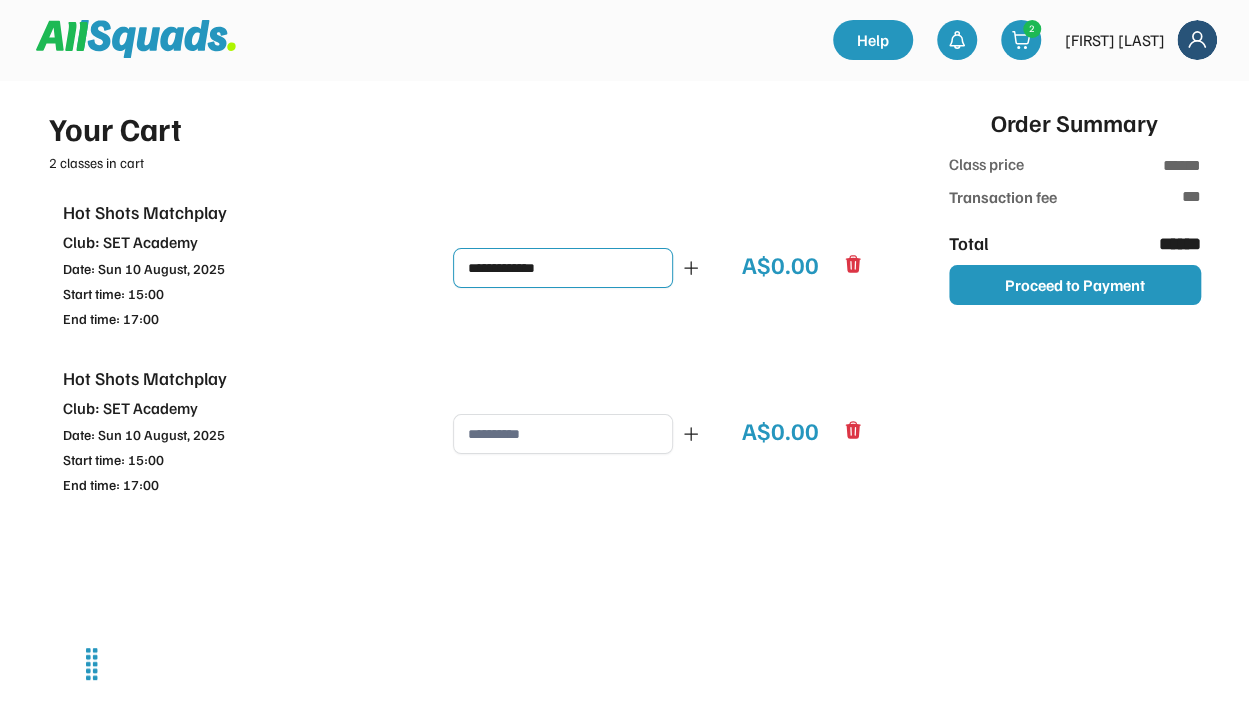type on "**********" 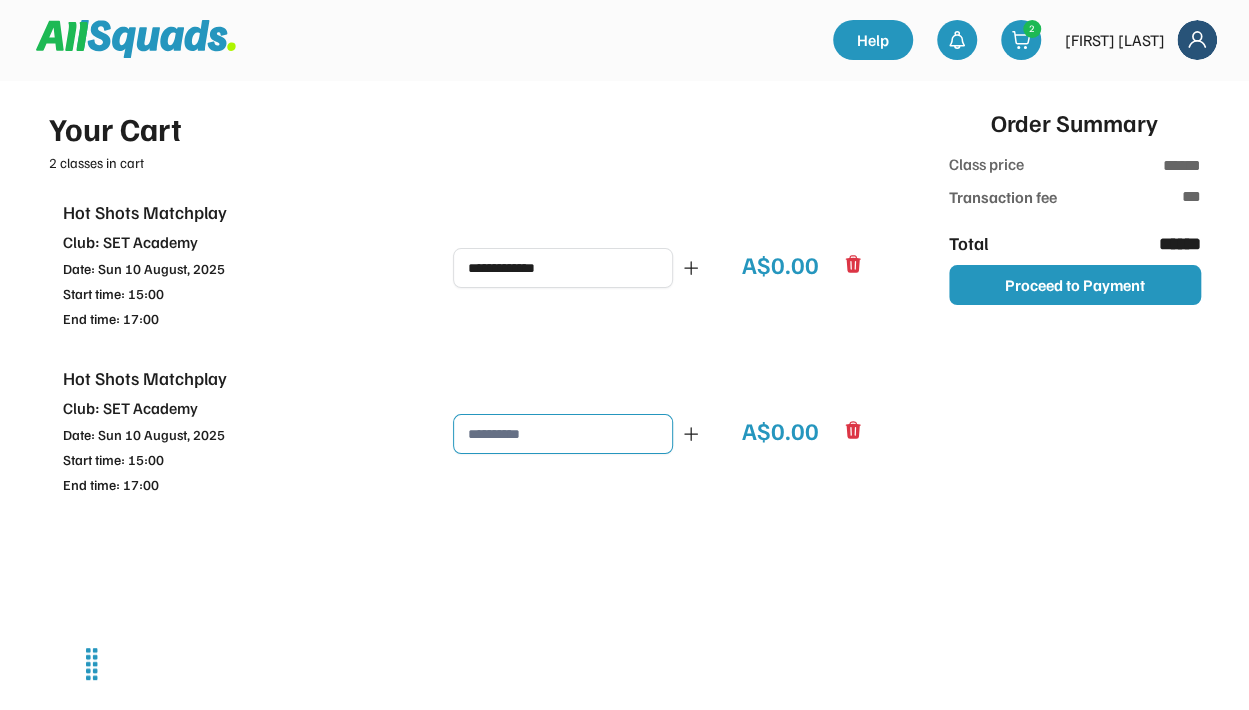 click at bounding box center [563, 434] 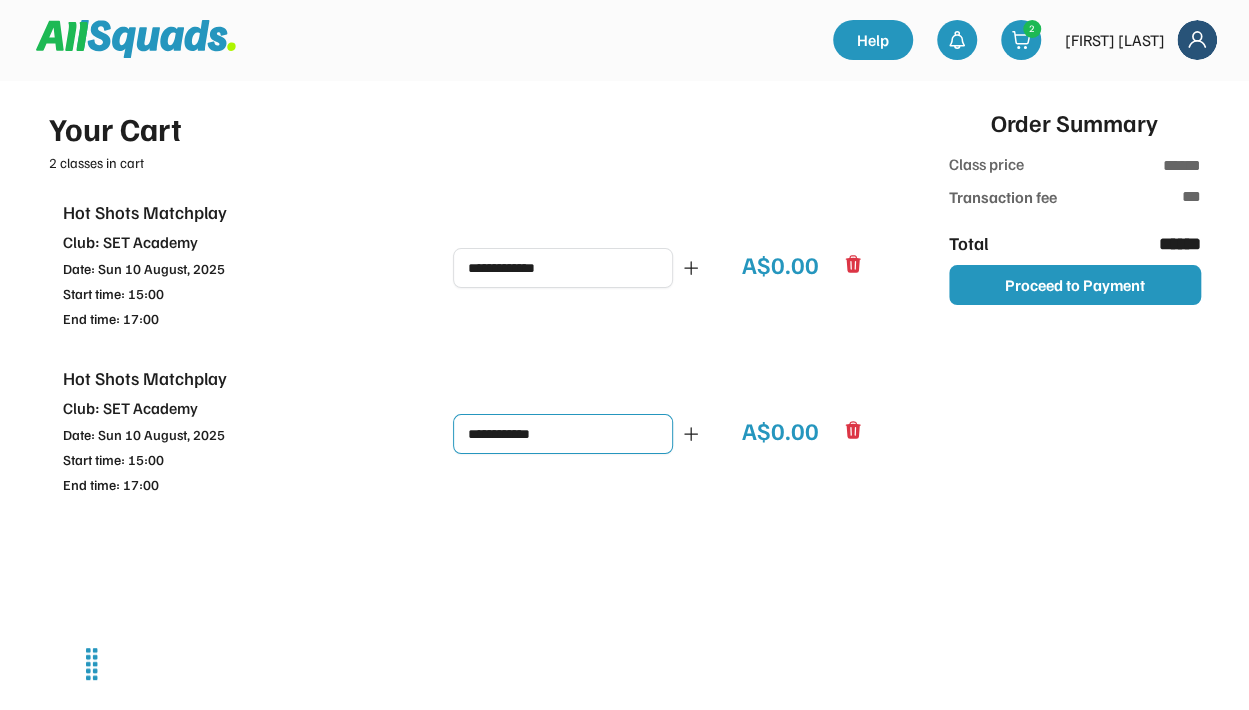 type on "**********" 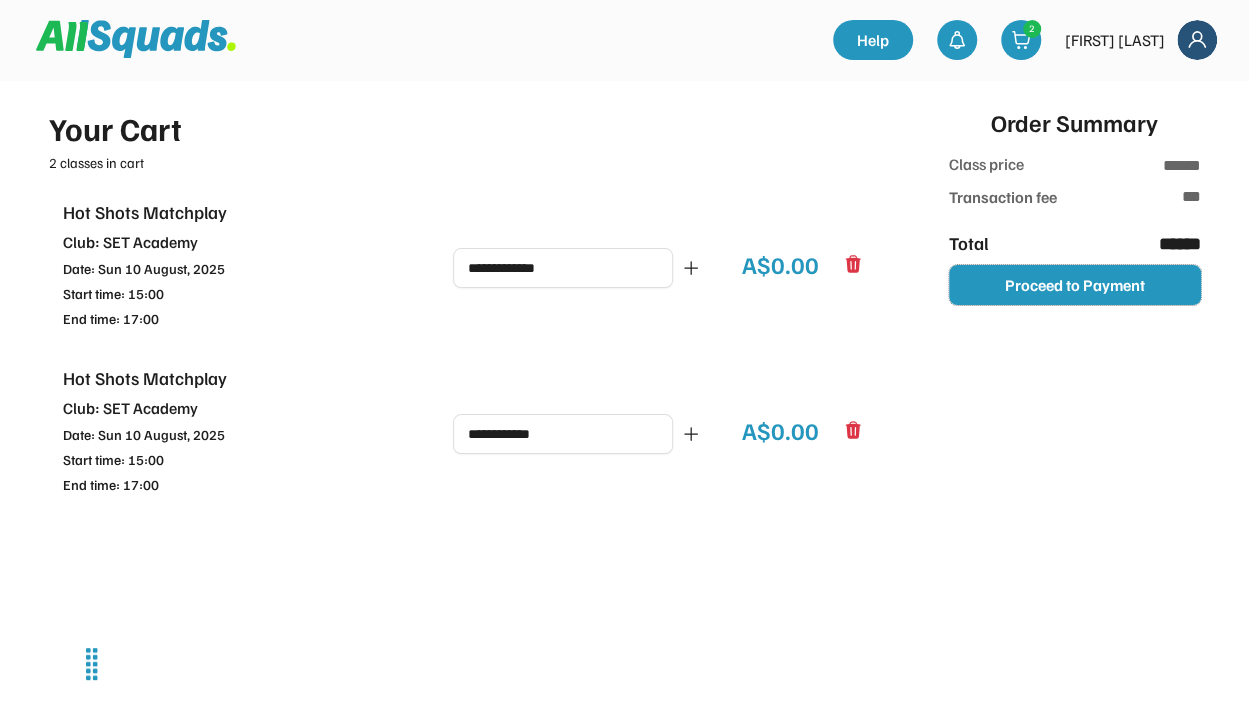type 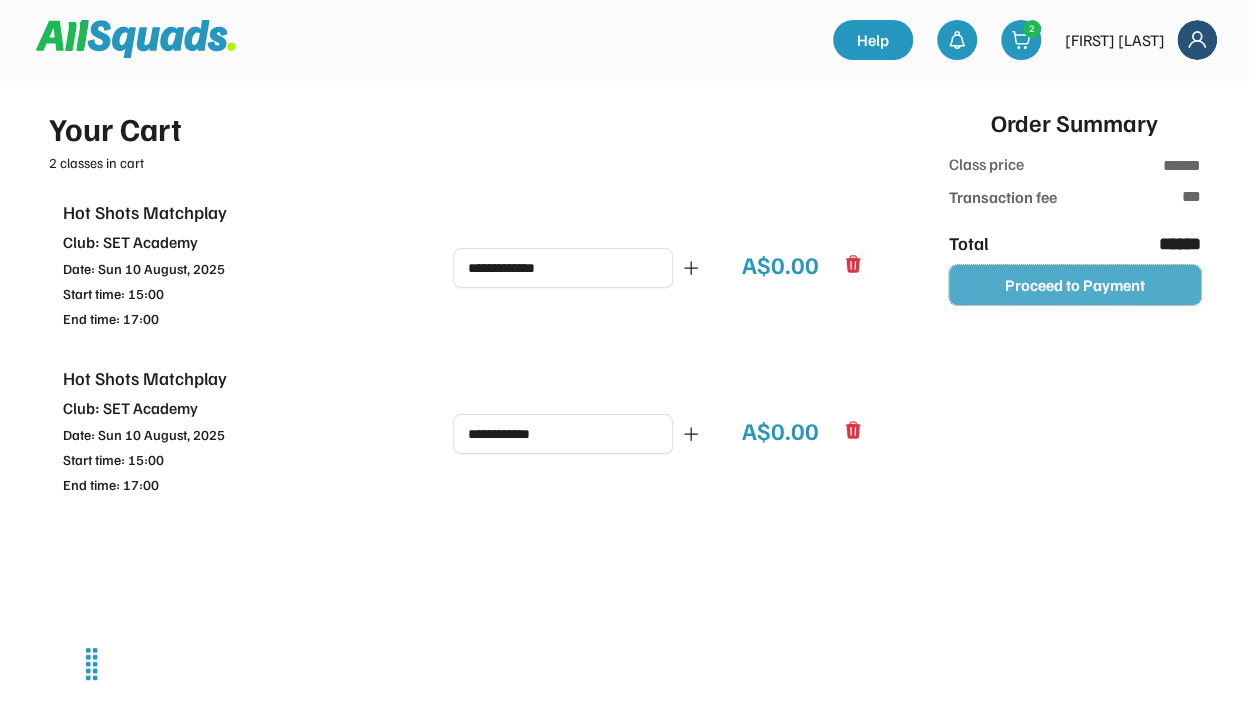 click on "Proceed to Payment" at bounding box center (1075, 285) 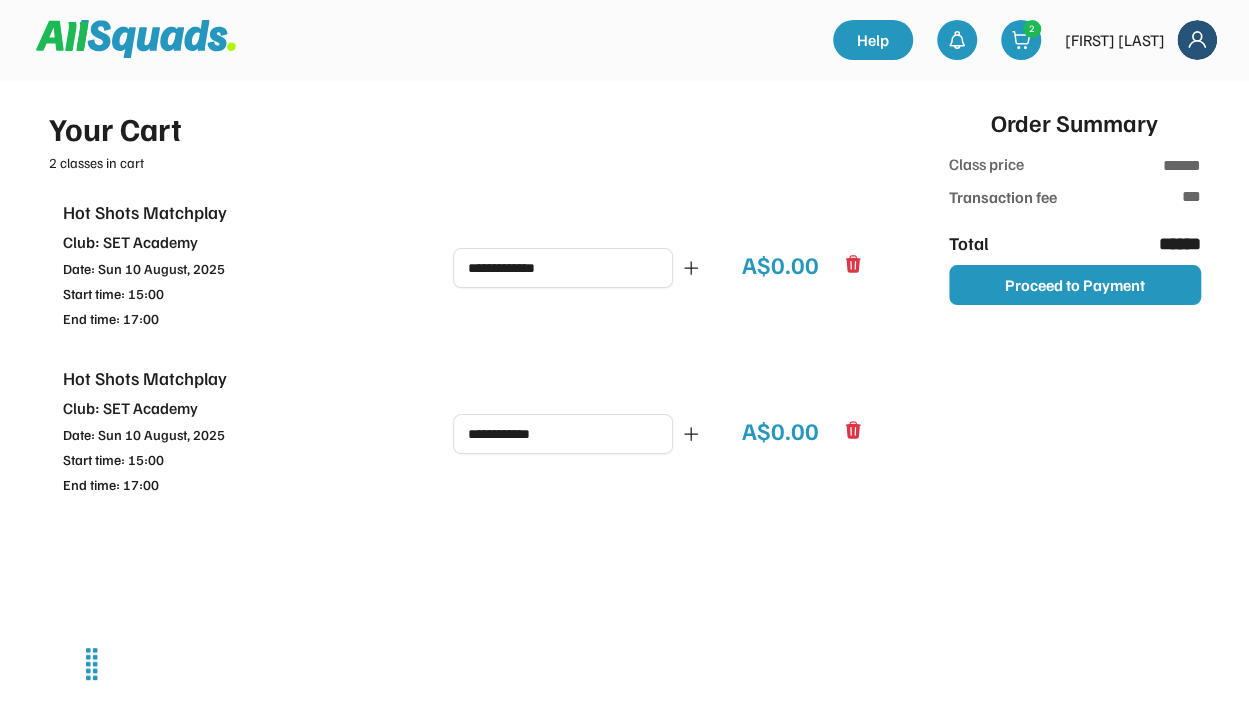click at bounding box center [1197, 40] 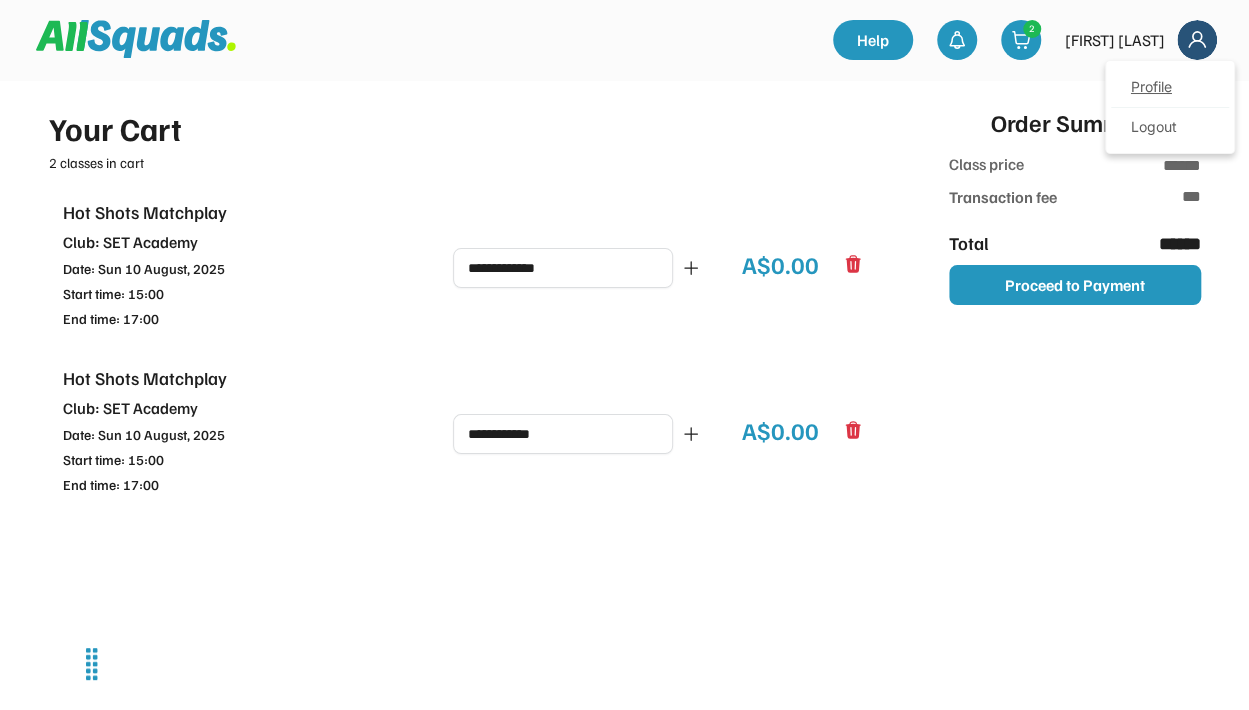 click on "Profile" at bounding box center [1170, 88] 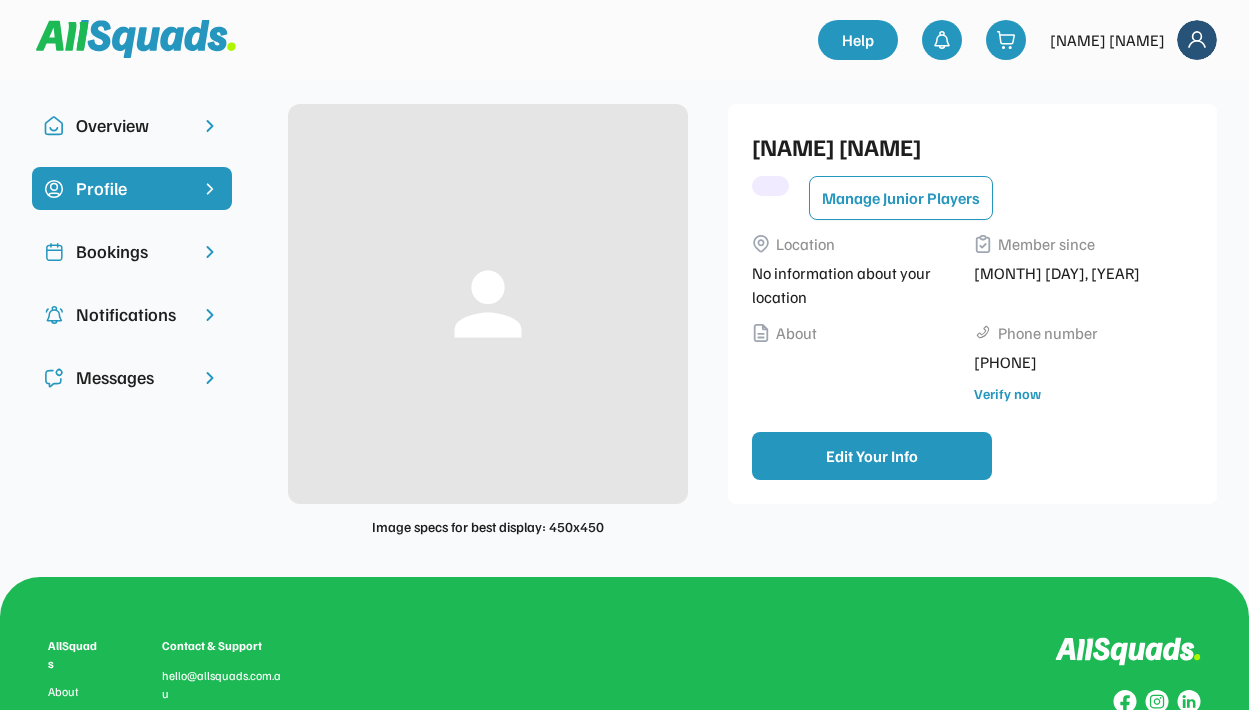 scroll, scrollTop: 0, scrollLeft: 0, axis: both 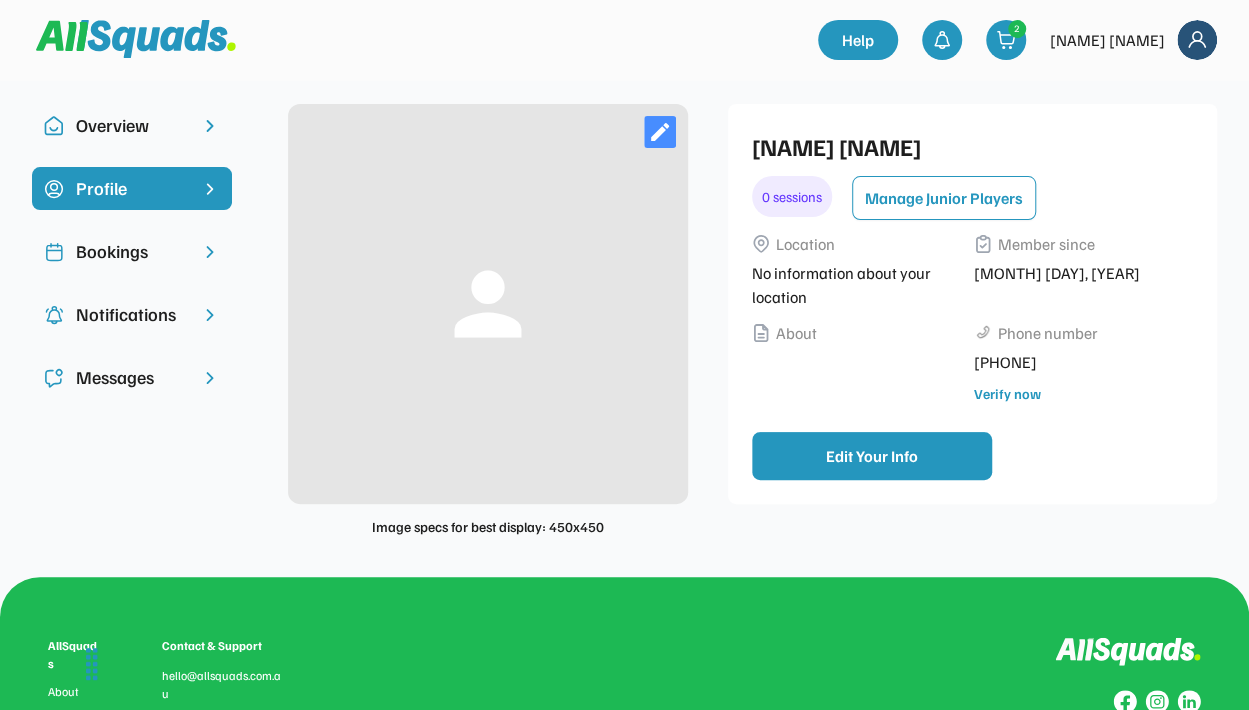 click on "Overview" at bounding box center (132, 125) 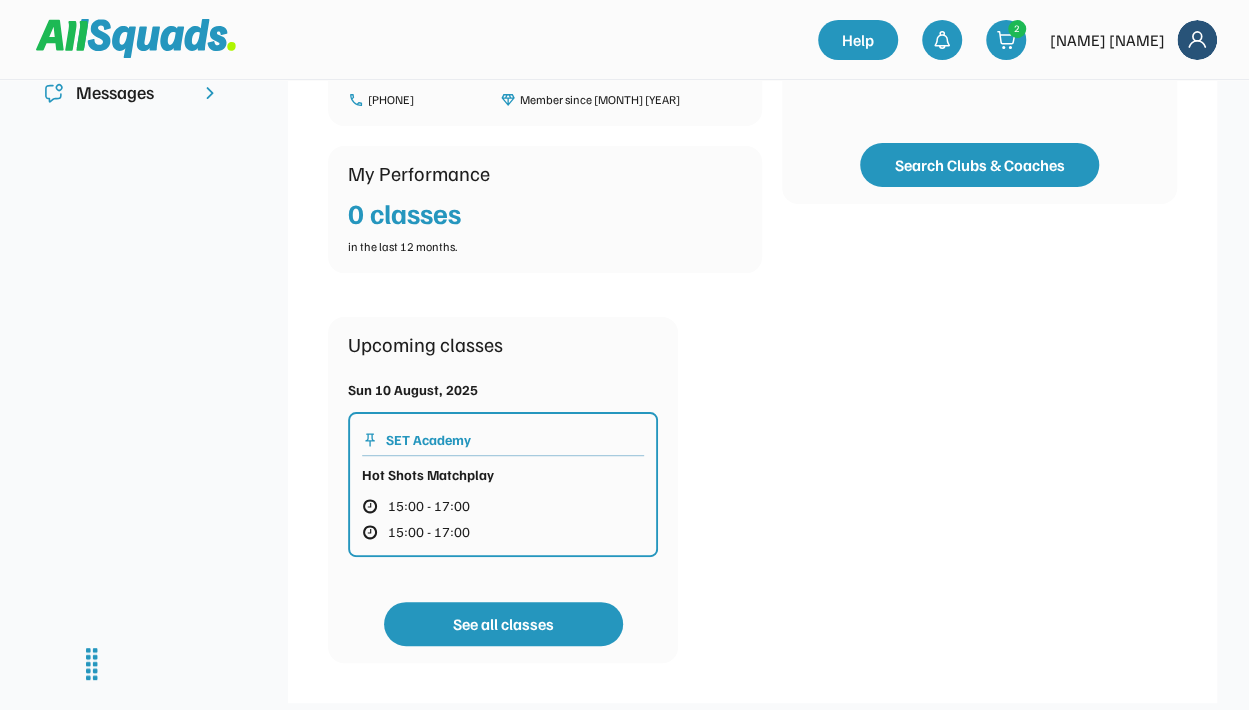 scroll, scrollTop: 300, scrollLeft: 0, axis: vertical 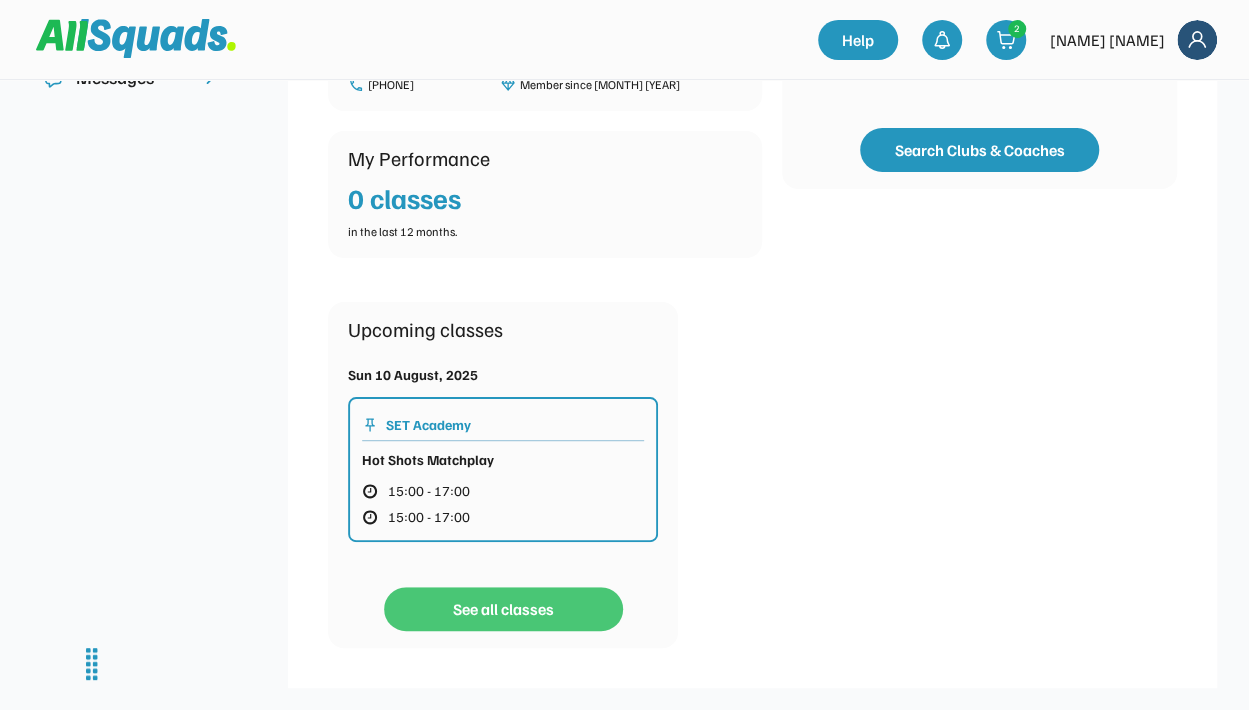 click on "See all classes" at bounding box center (503, 609) 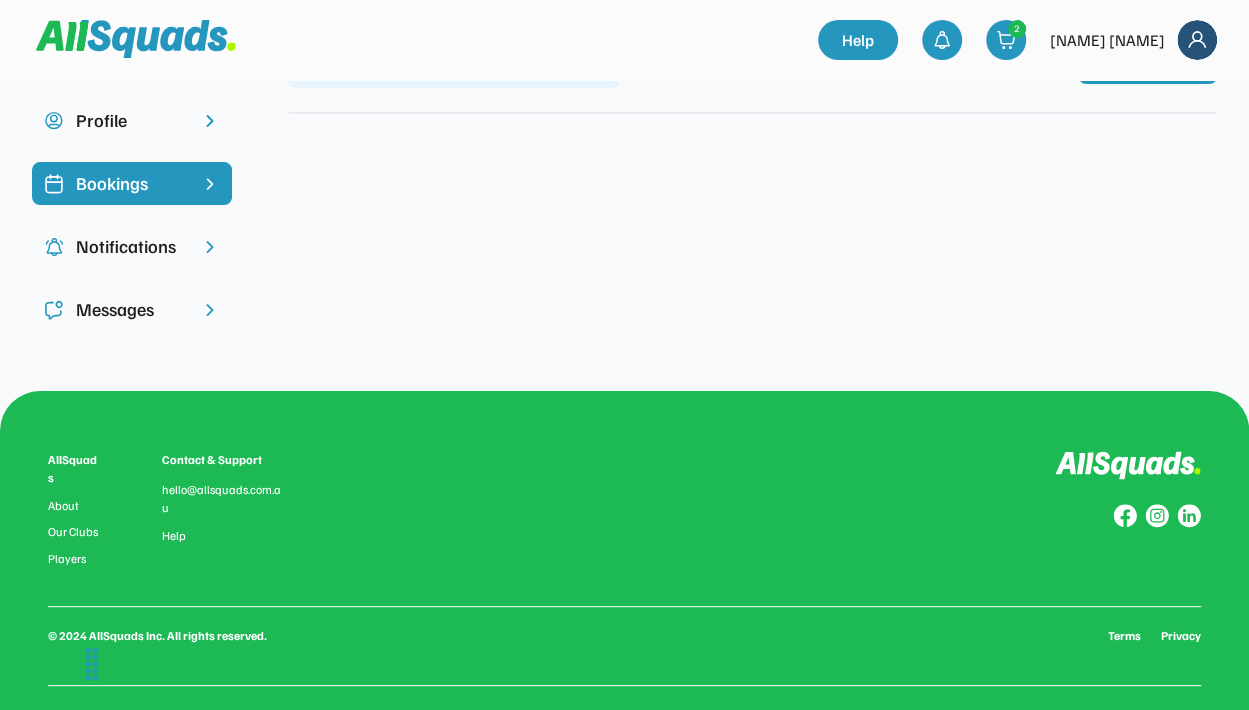 scroll, scrollTop: 0, scrollLeft: 0, axis: both 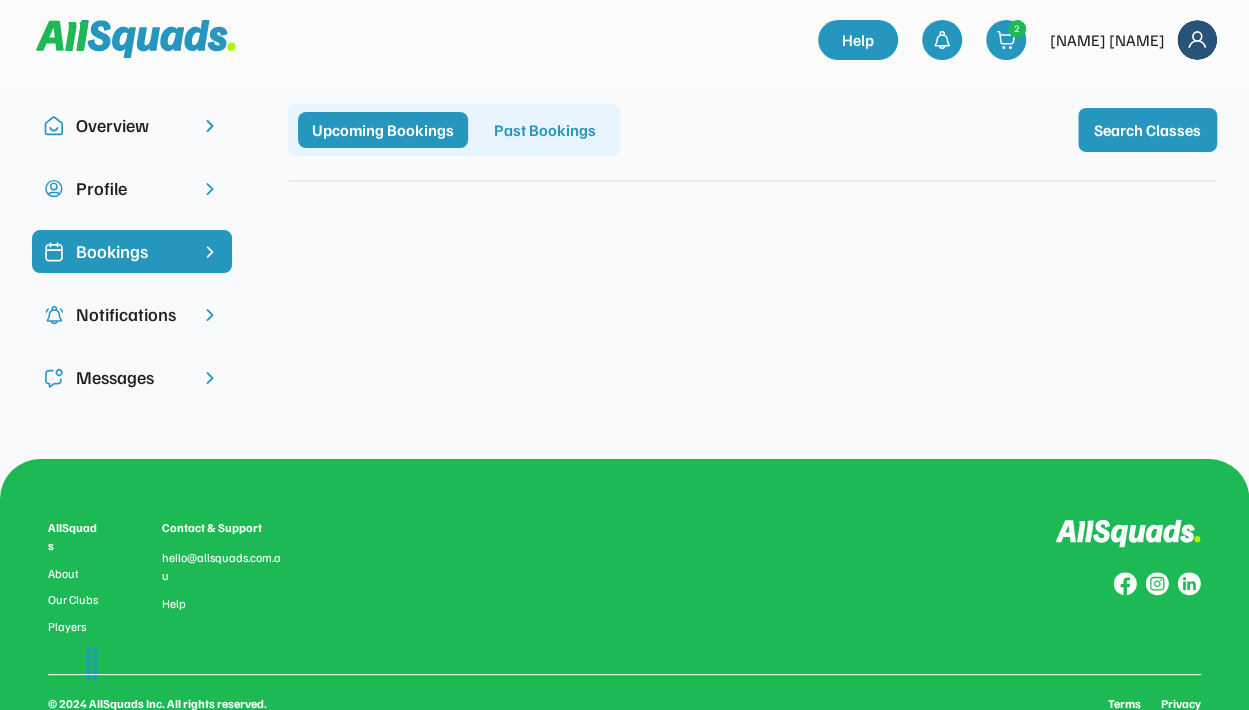 click on "Notifications" at bounding box center [132, 314] 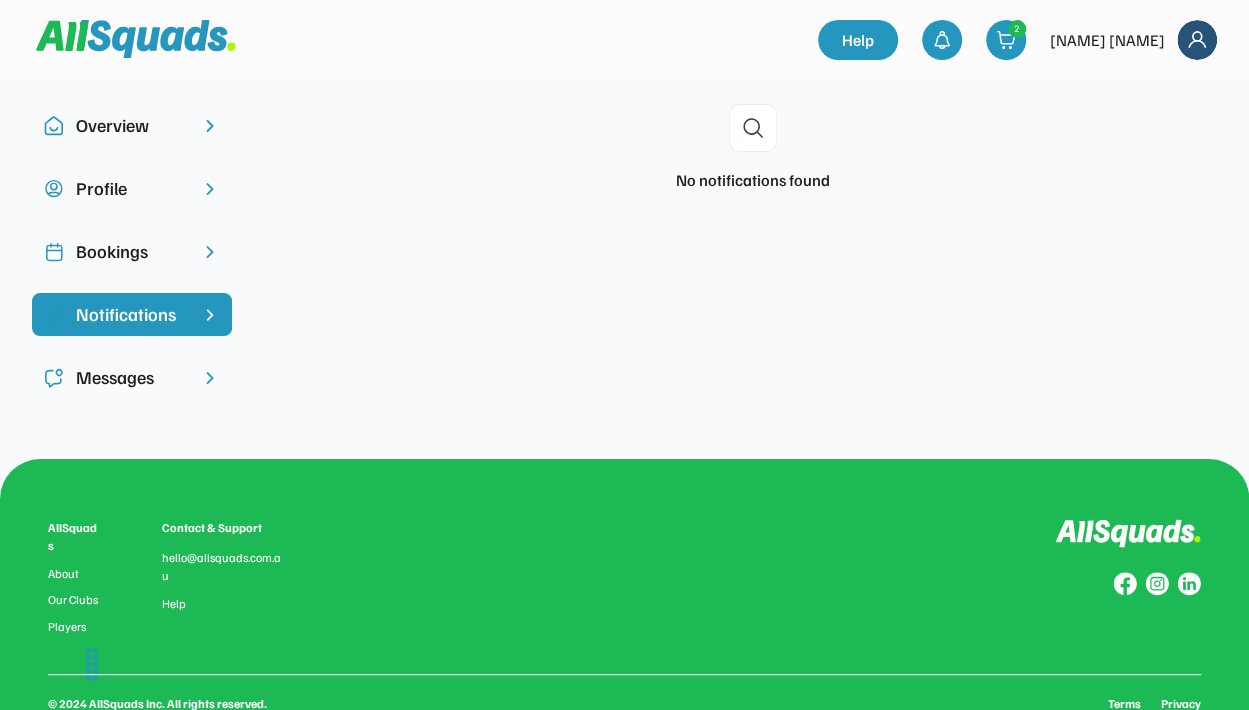 click on "Messages" at bounding box center (132, 377) 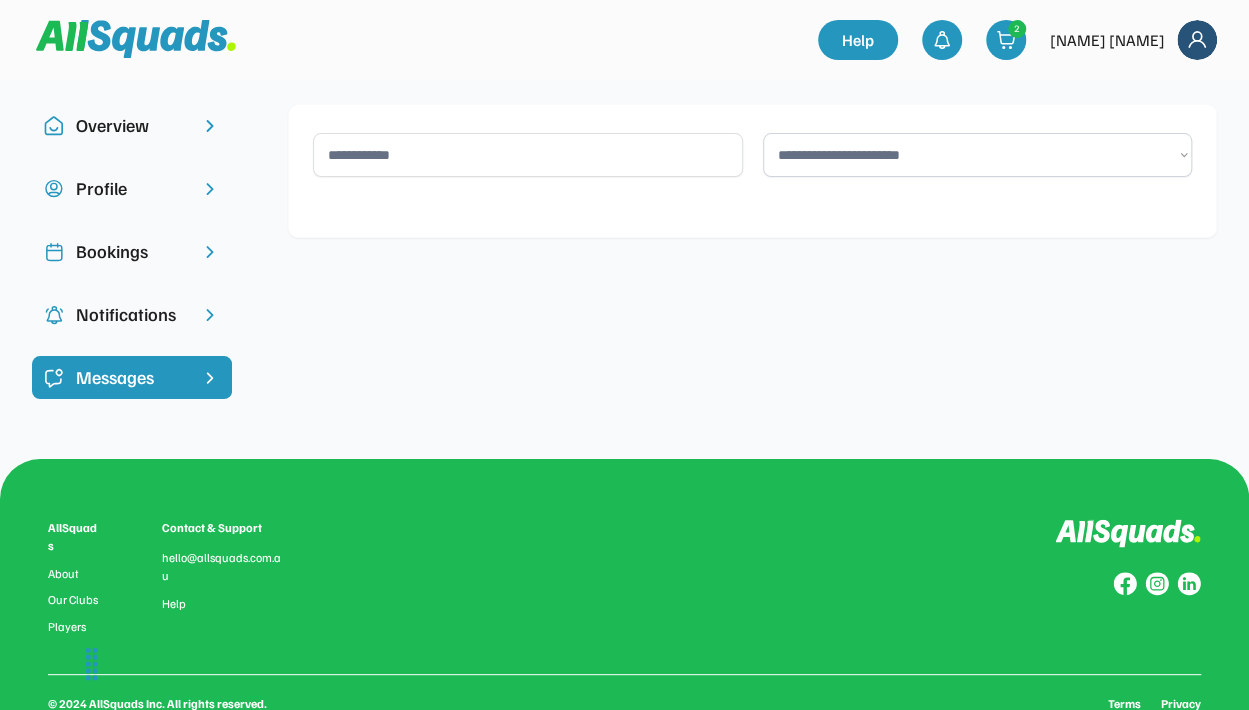 click on "Overview" at bounding box center [132, 125] 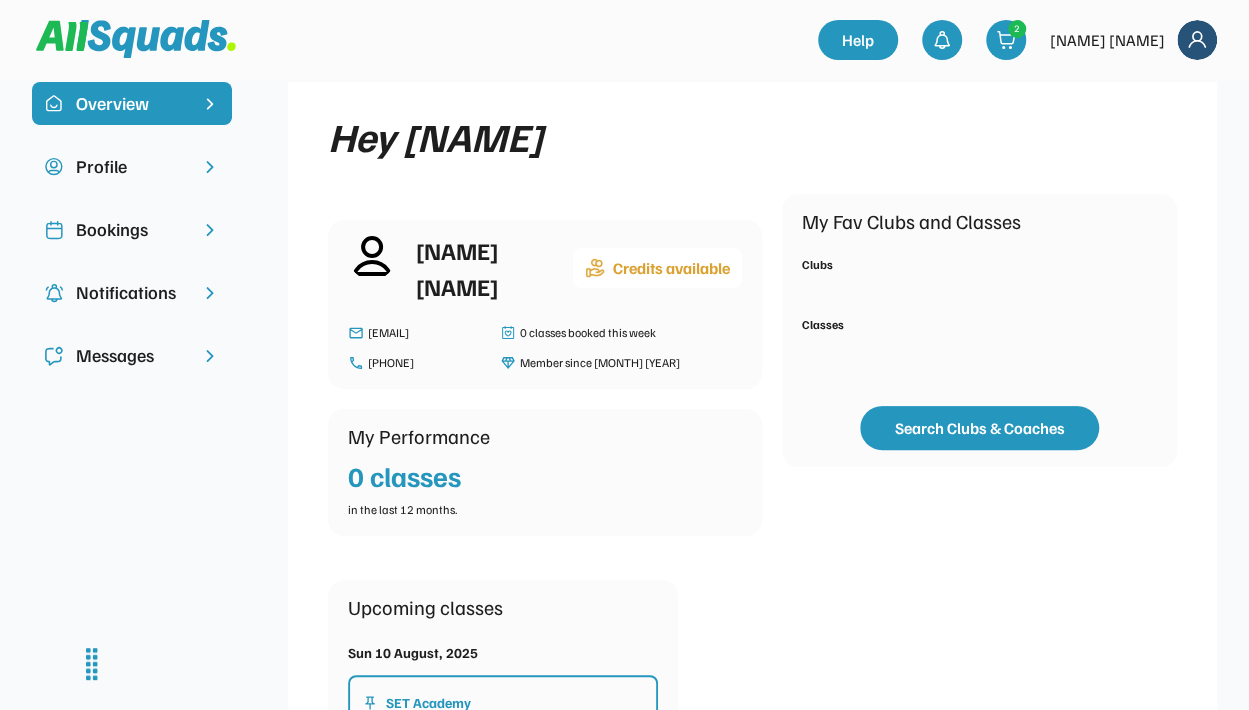 scroll, scrollTop: 0, scrollLeft: 0, axis: both 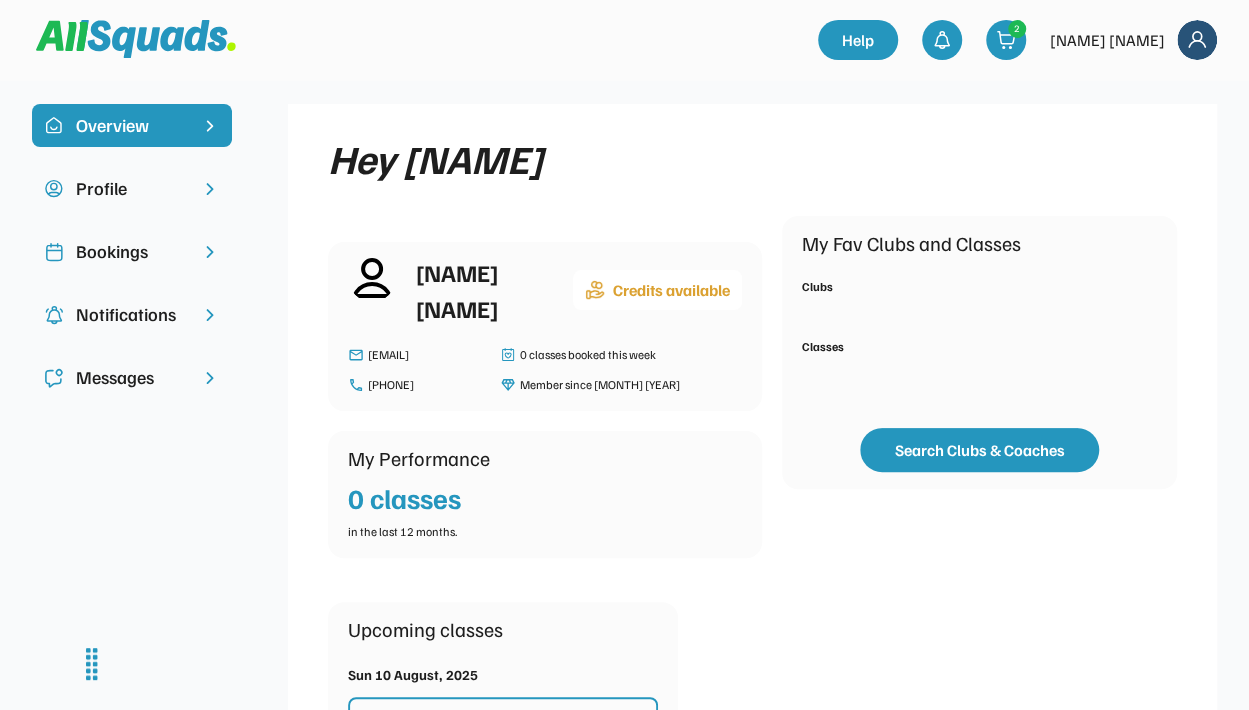 click at bounding box center (1197, 40) 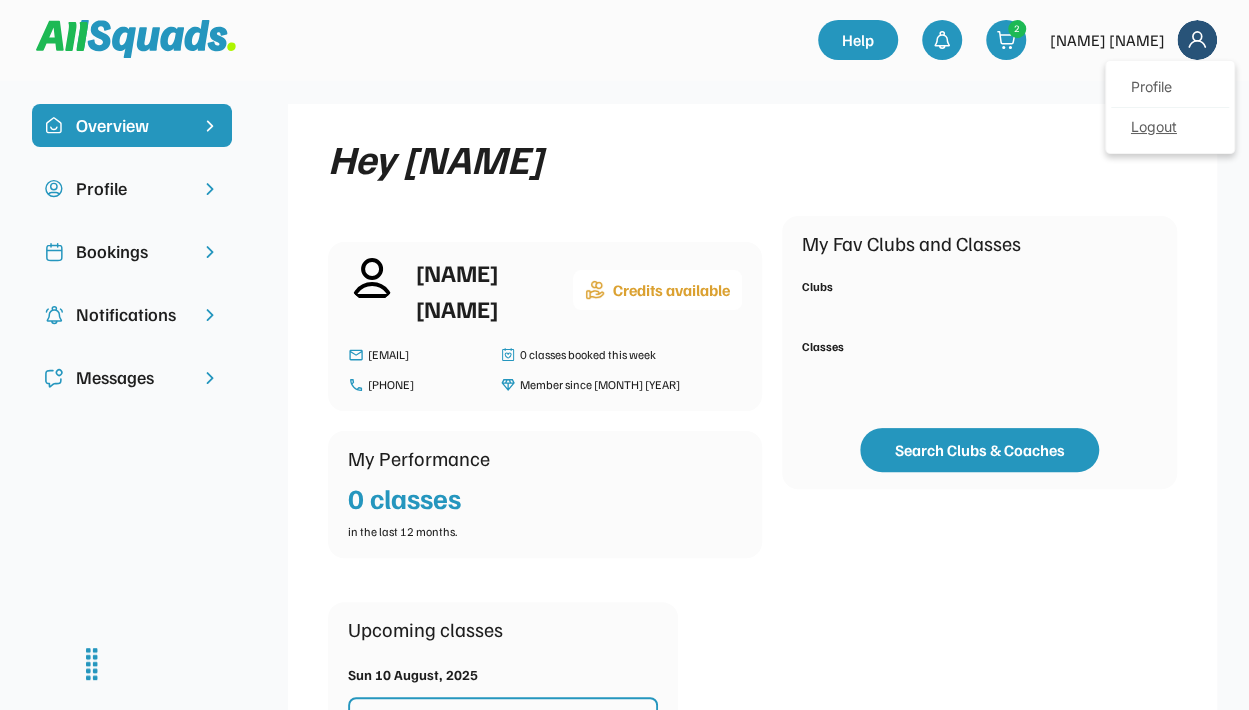 click on "Logout" at bounding box center (1170, 128) 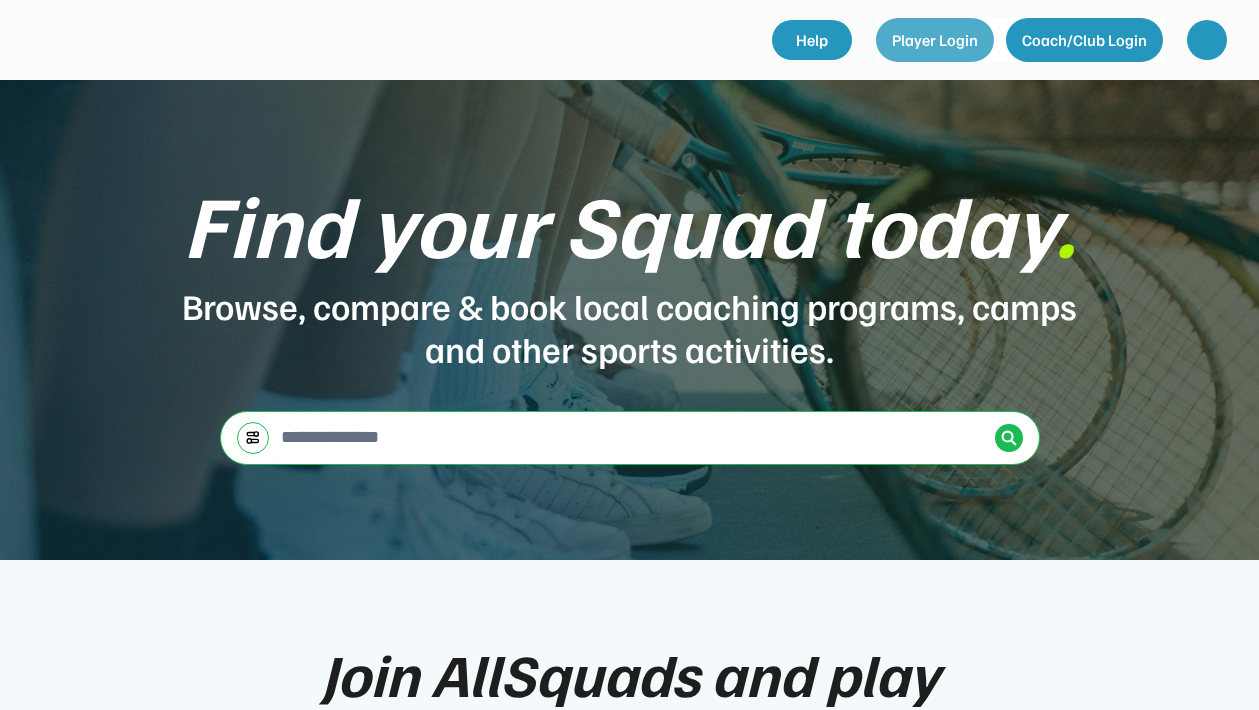 scroll, scrollTop: 0, scrollLeft: 0, axis: both 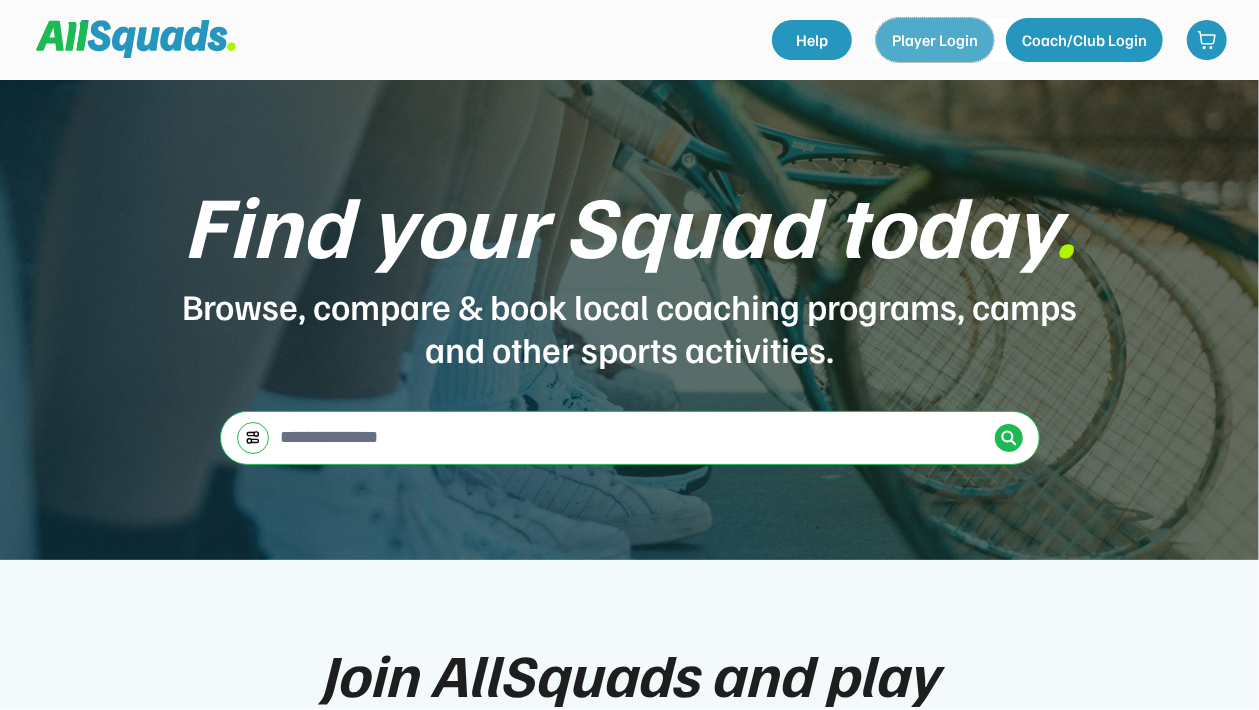 click on "Player Login" at bounding box center (935, 40) 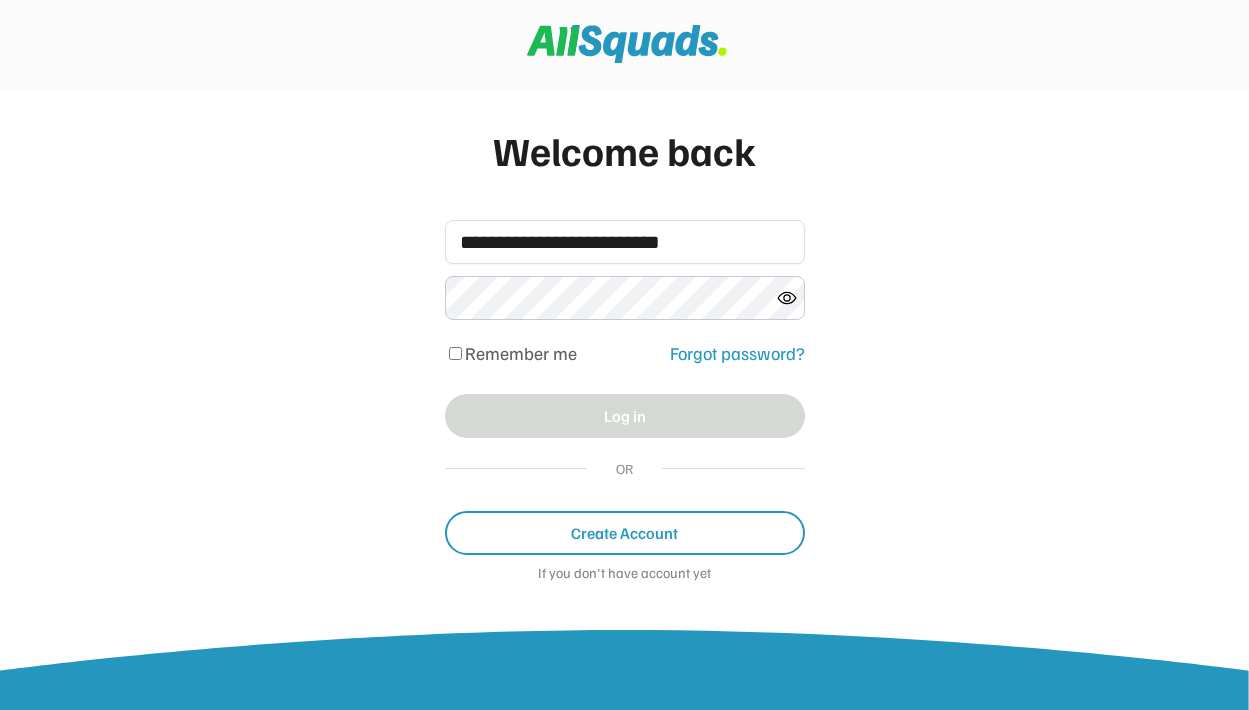 scroll, scrollTop: 0, scrollLeft: 0, axis: both 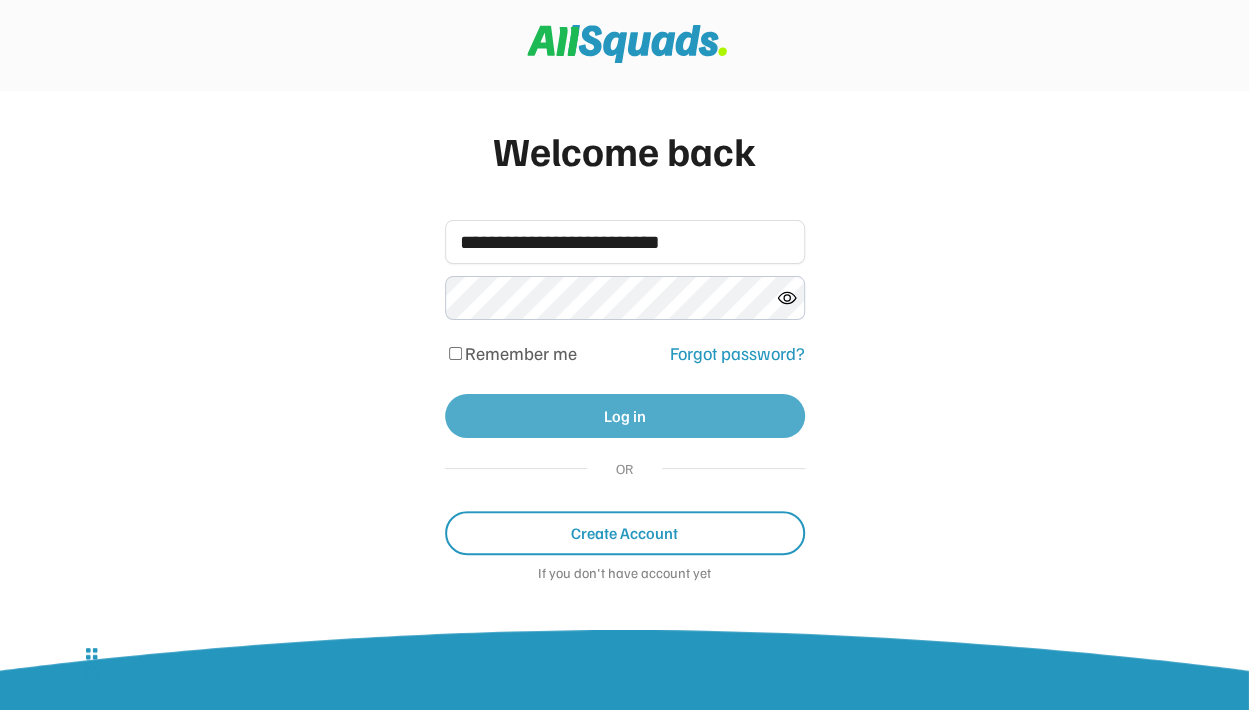 click on "Log in" at bounding box center [625, 416] 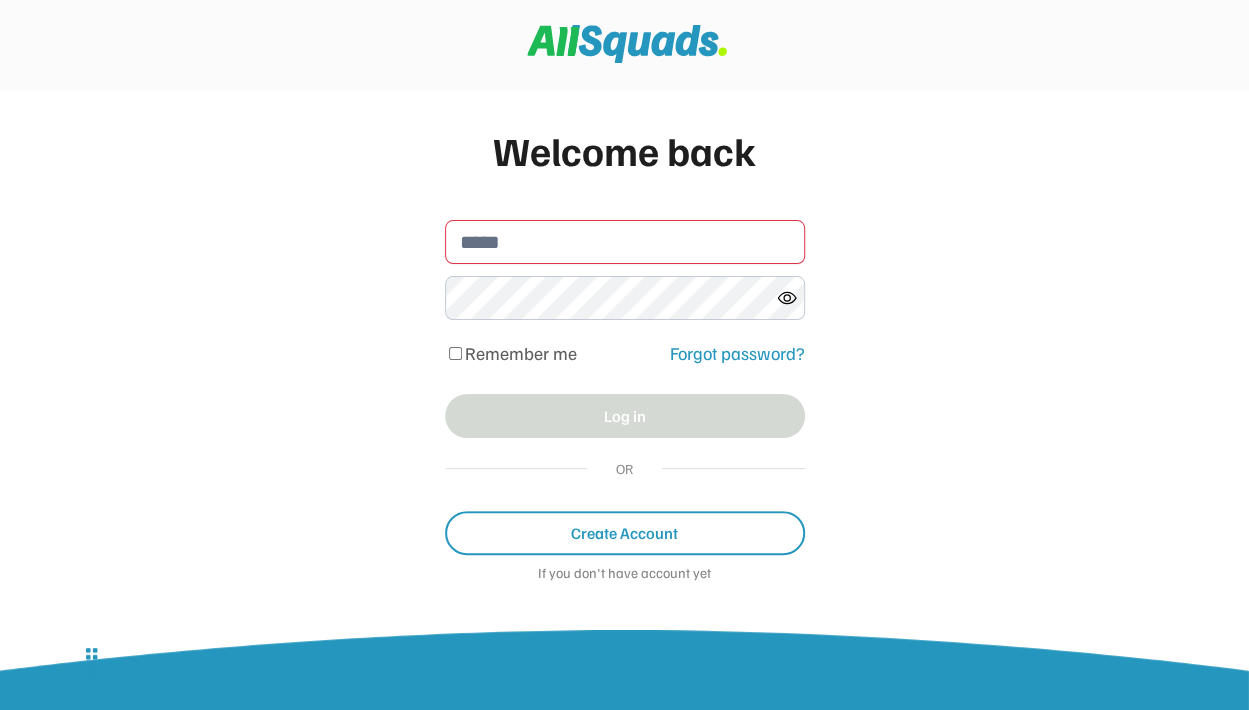click at bounding box center (625, 242) 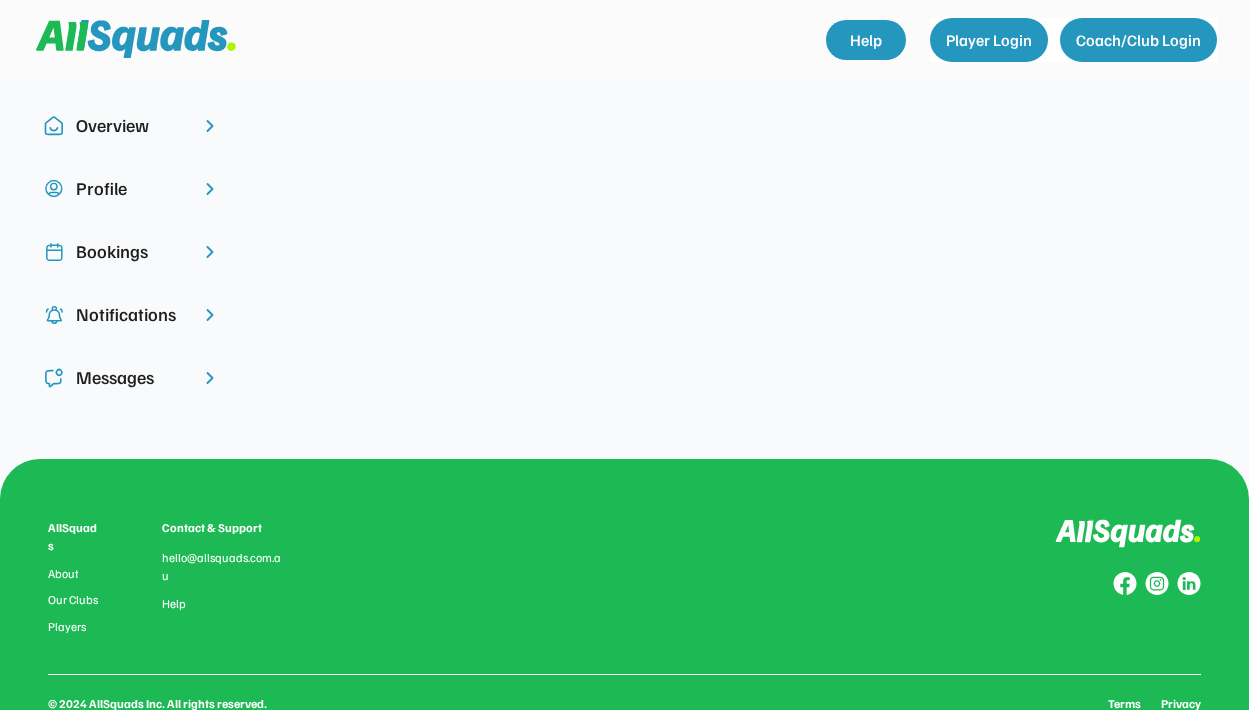 scroll, scrollTop: 0, scrollLeft: 0, axis: both 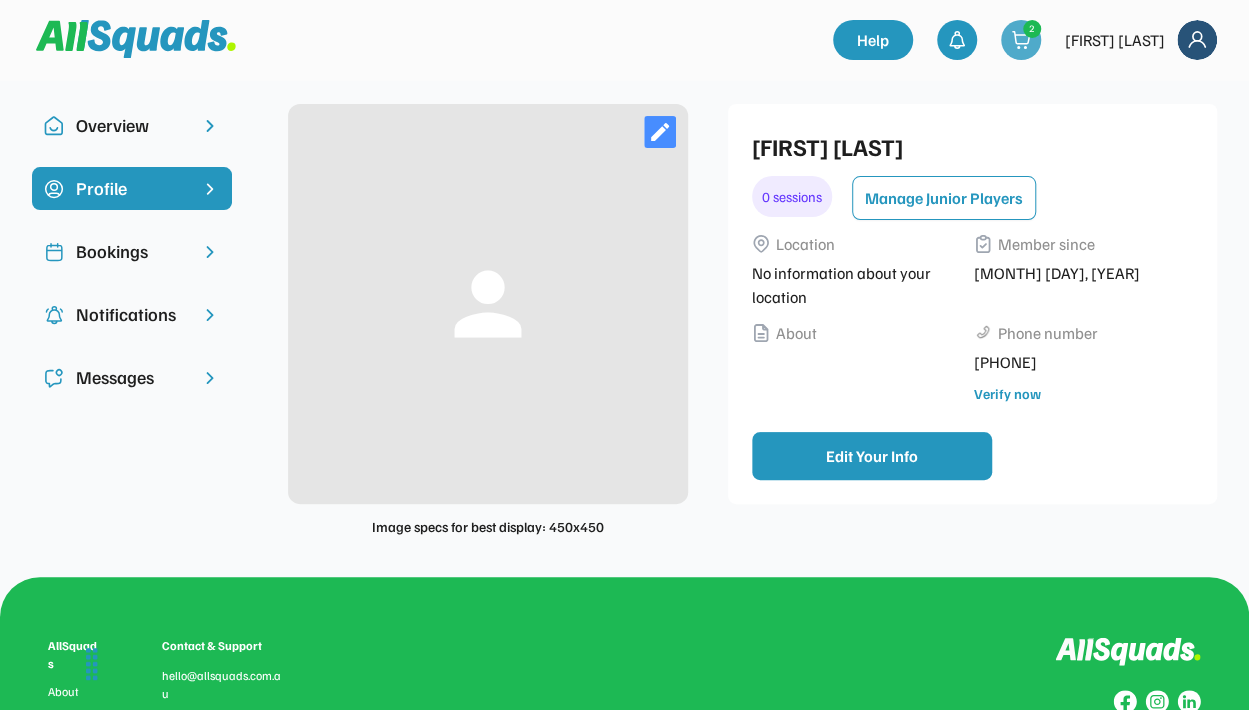 click at bounding box center [1021, 40] 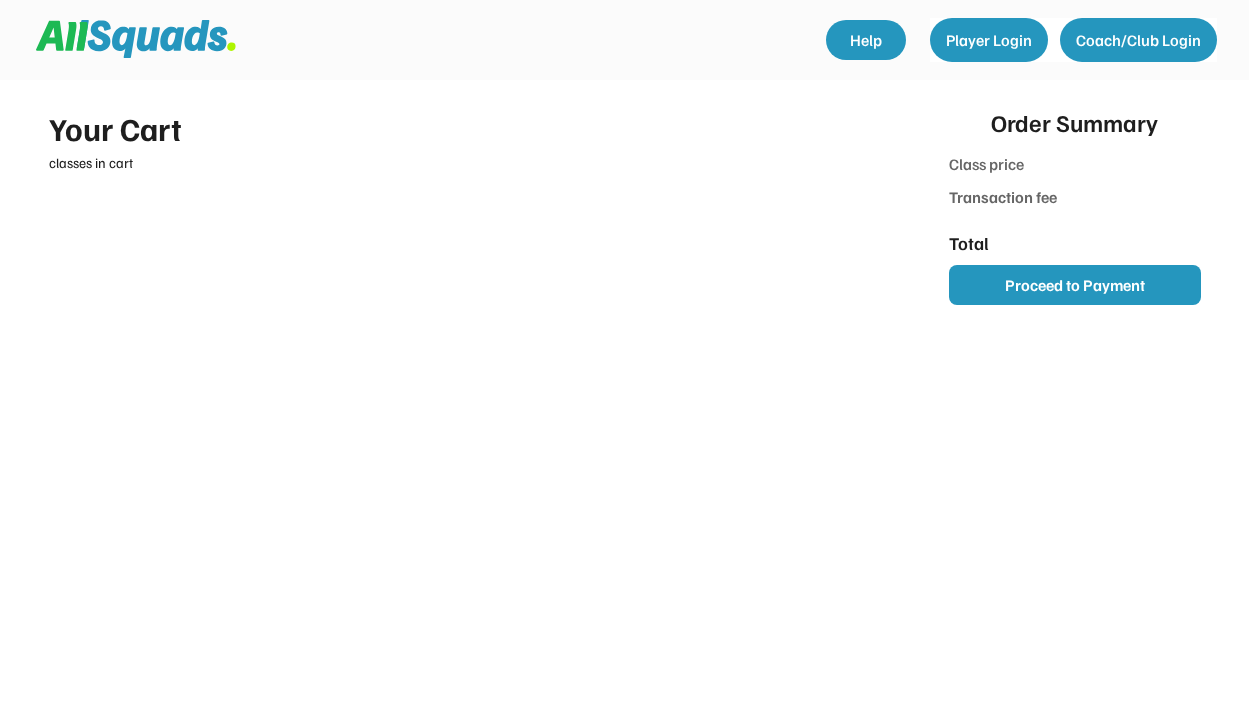 scroll, scrollTop: 0, scrollLeft: 0, axis: both 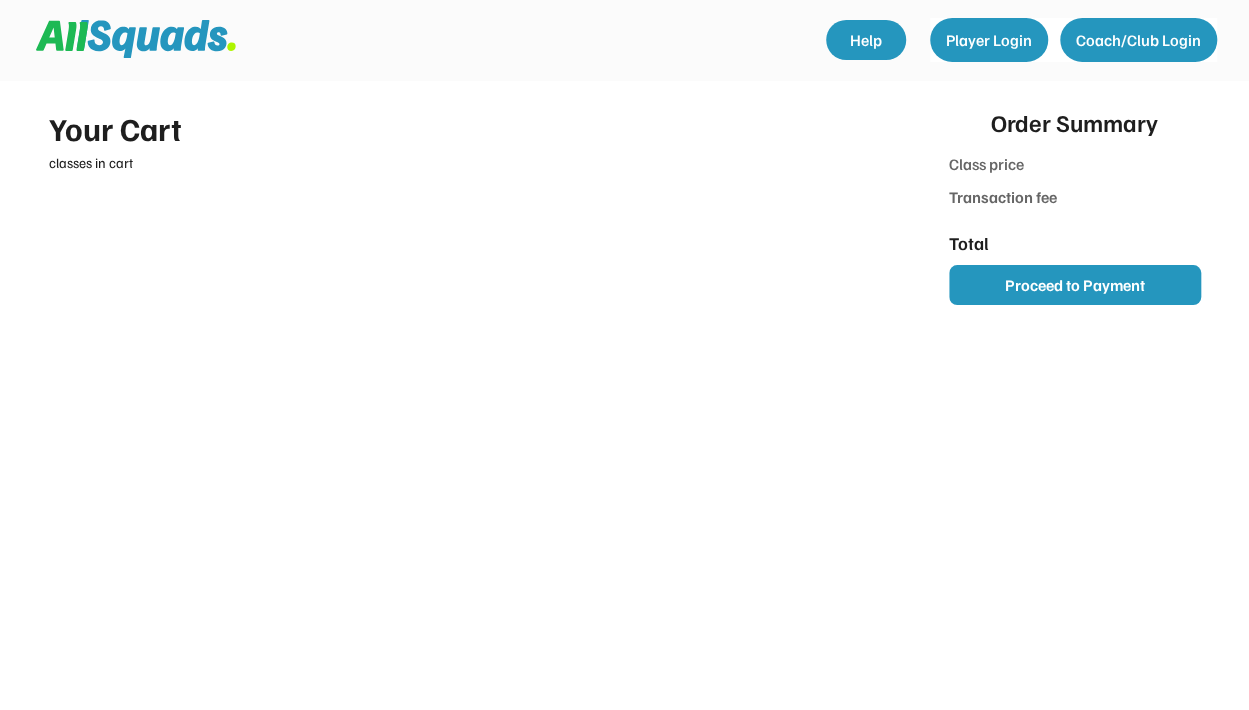 type on "******" 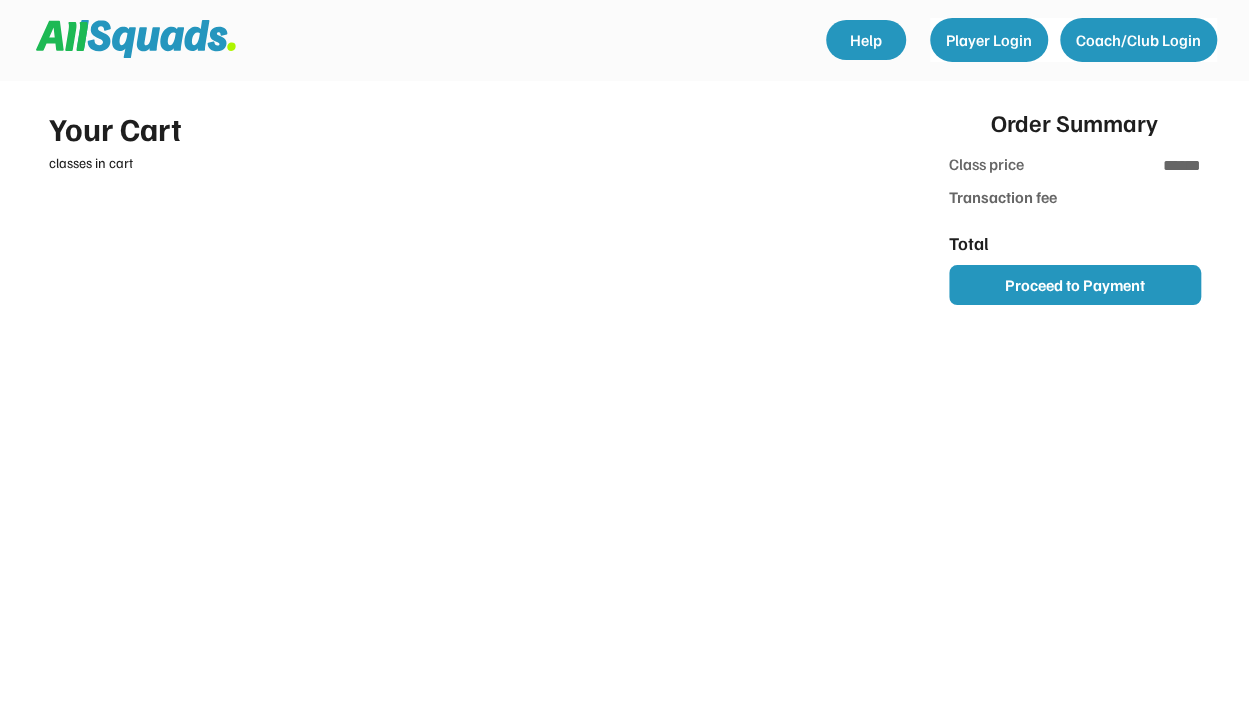 type on "***" 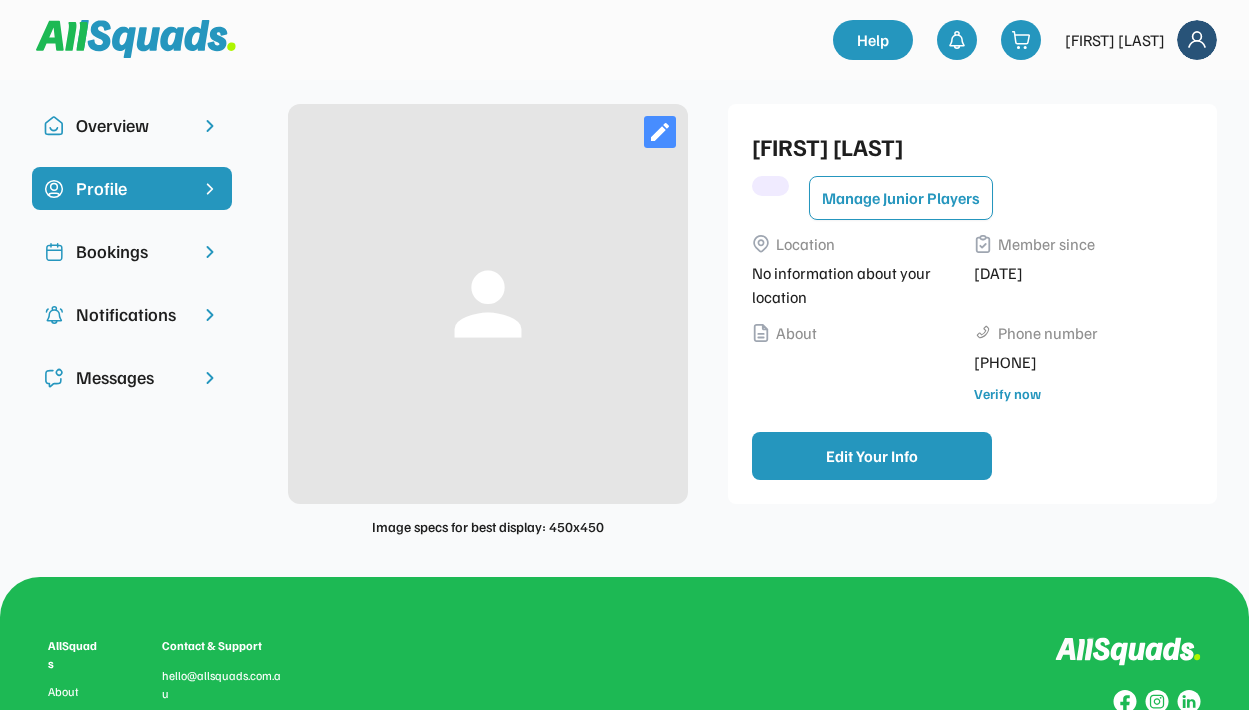 scroll, scrollTop: 0, scrollLeft: 0, axis: both 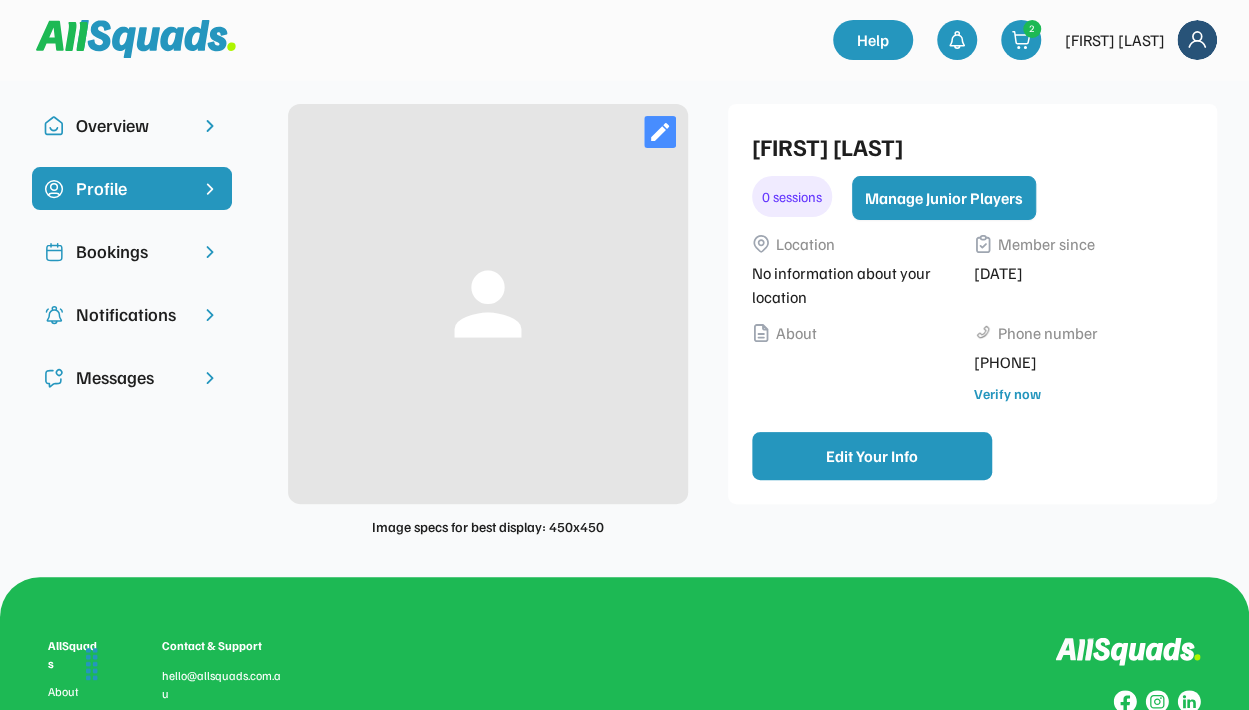 click on "Manage Junior Players" at bounding box center (944, 198) 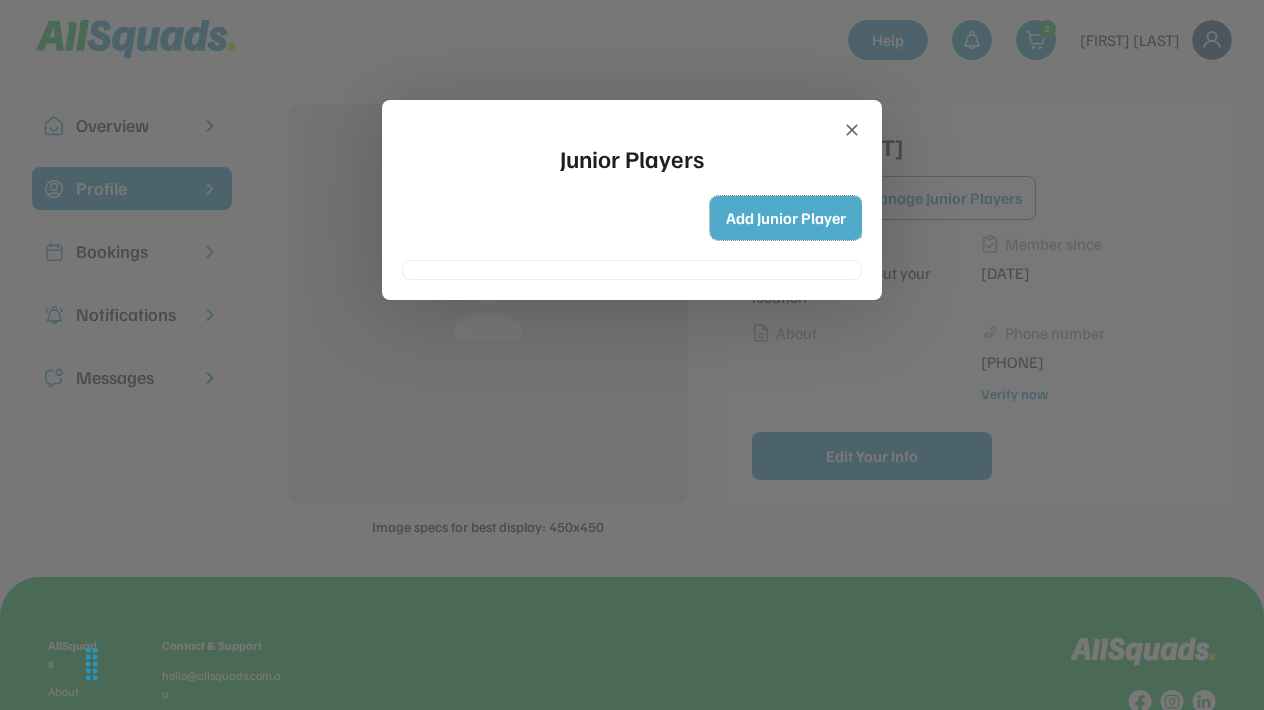 click on "Add Junior Player" at bounding box center [786, 218] 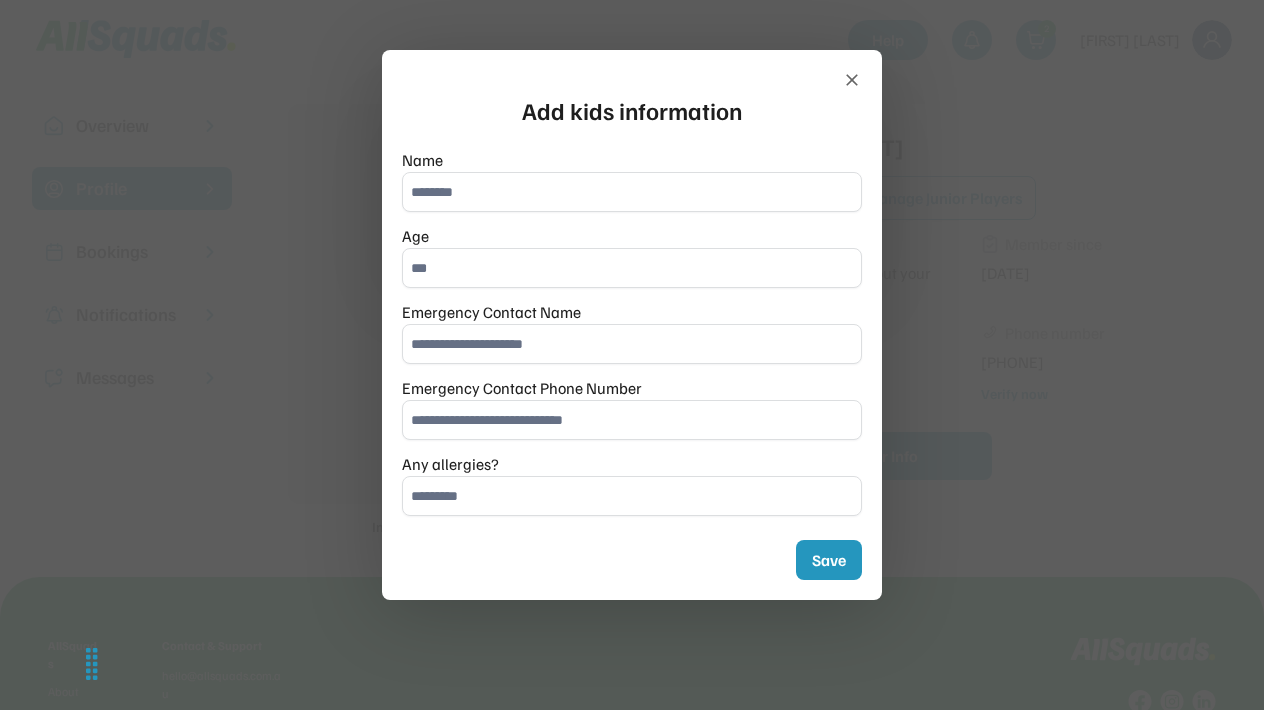 click at bounding box center [632, 192] 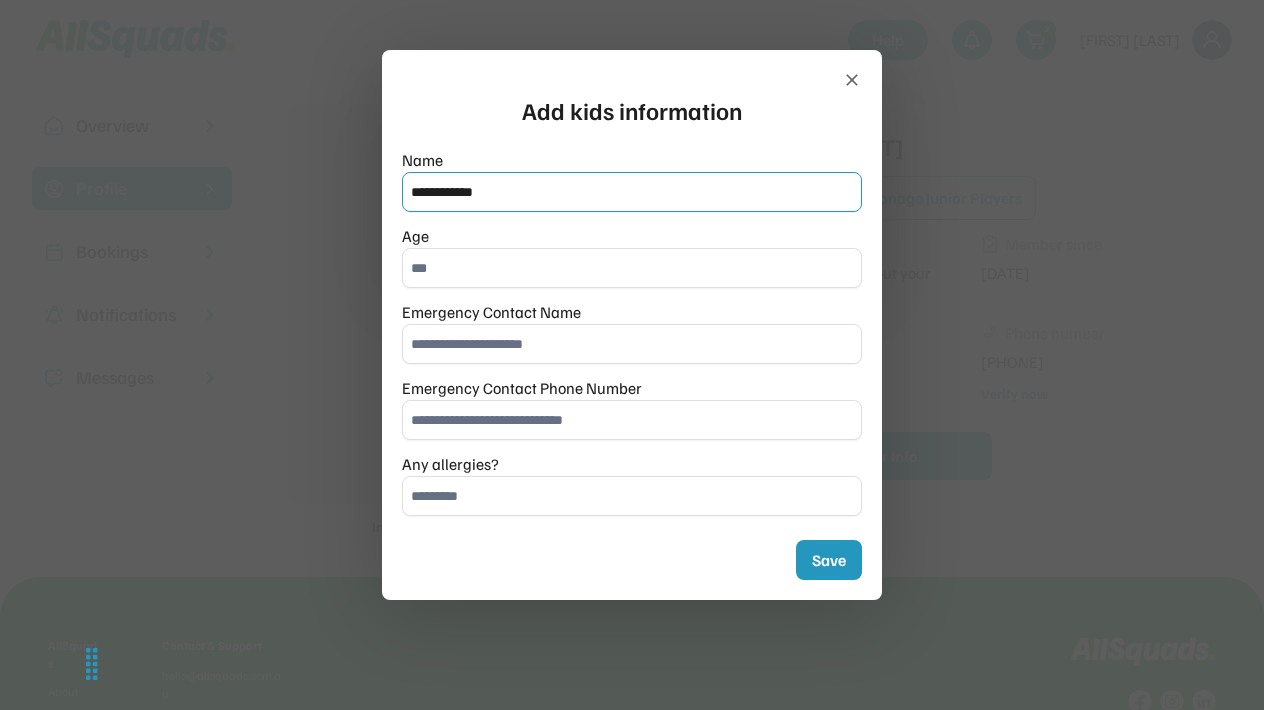type on "**********" 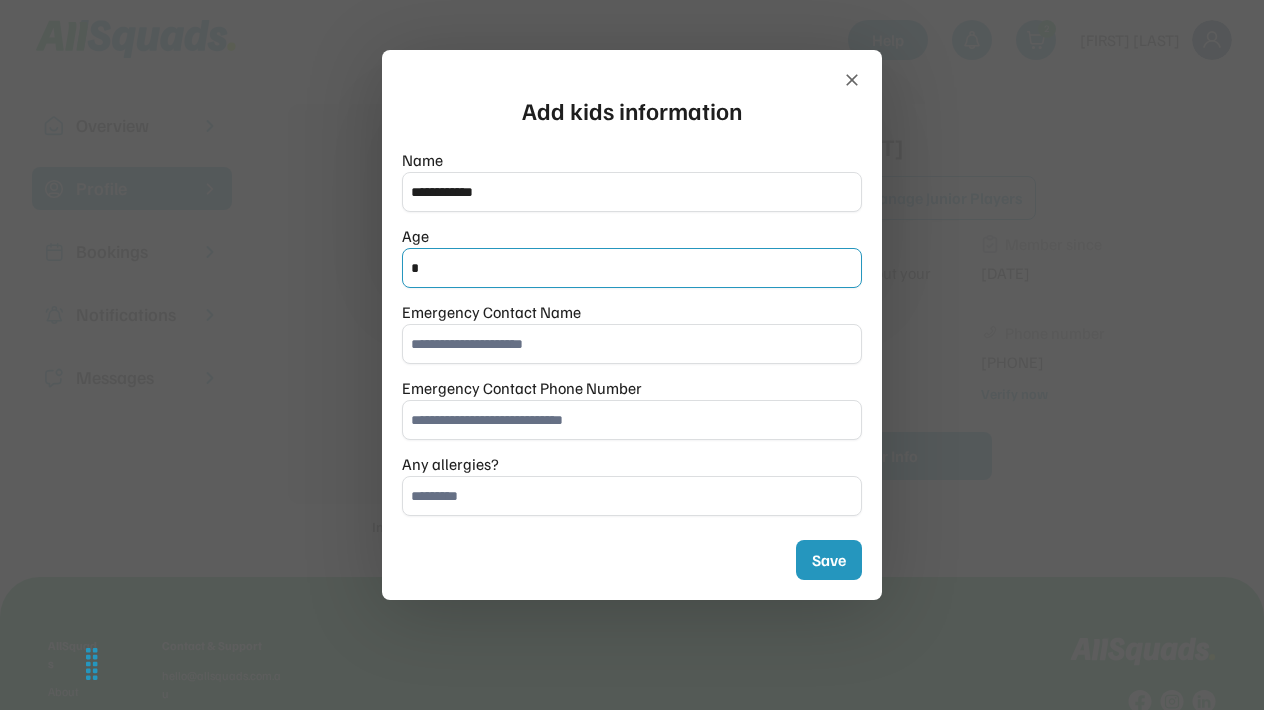 type on "*" 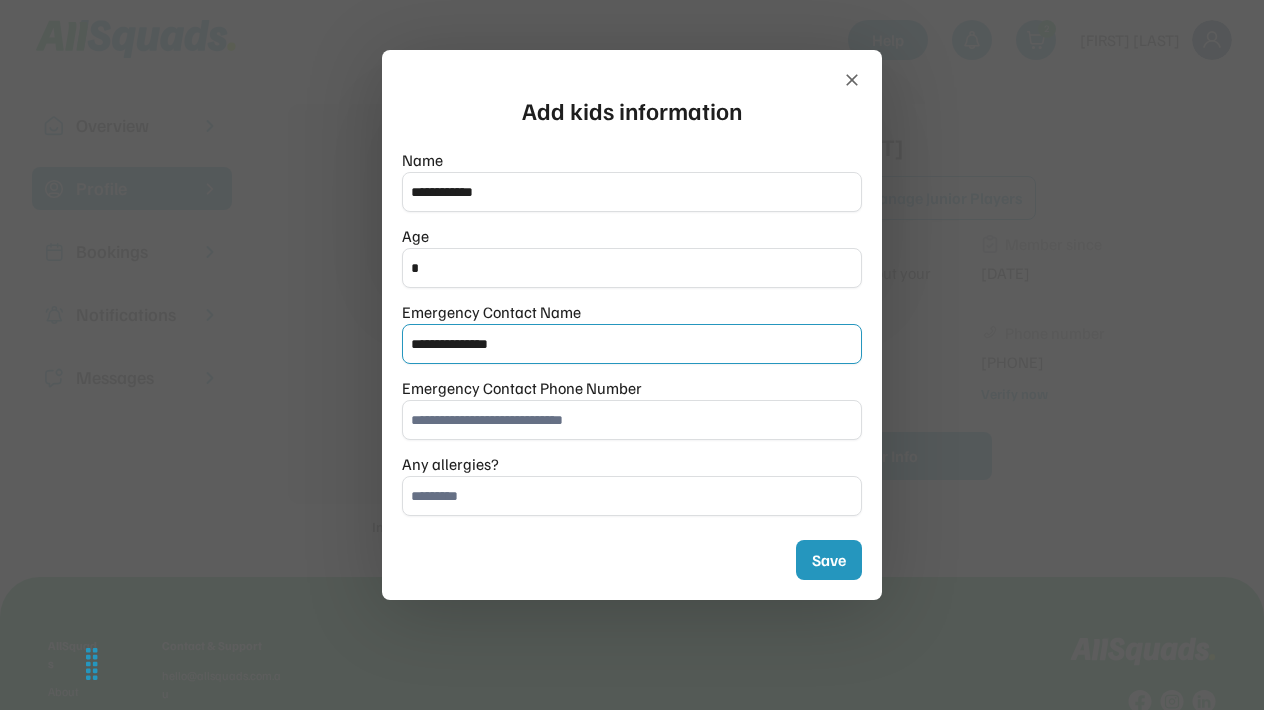 type on "**********" 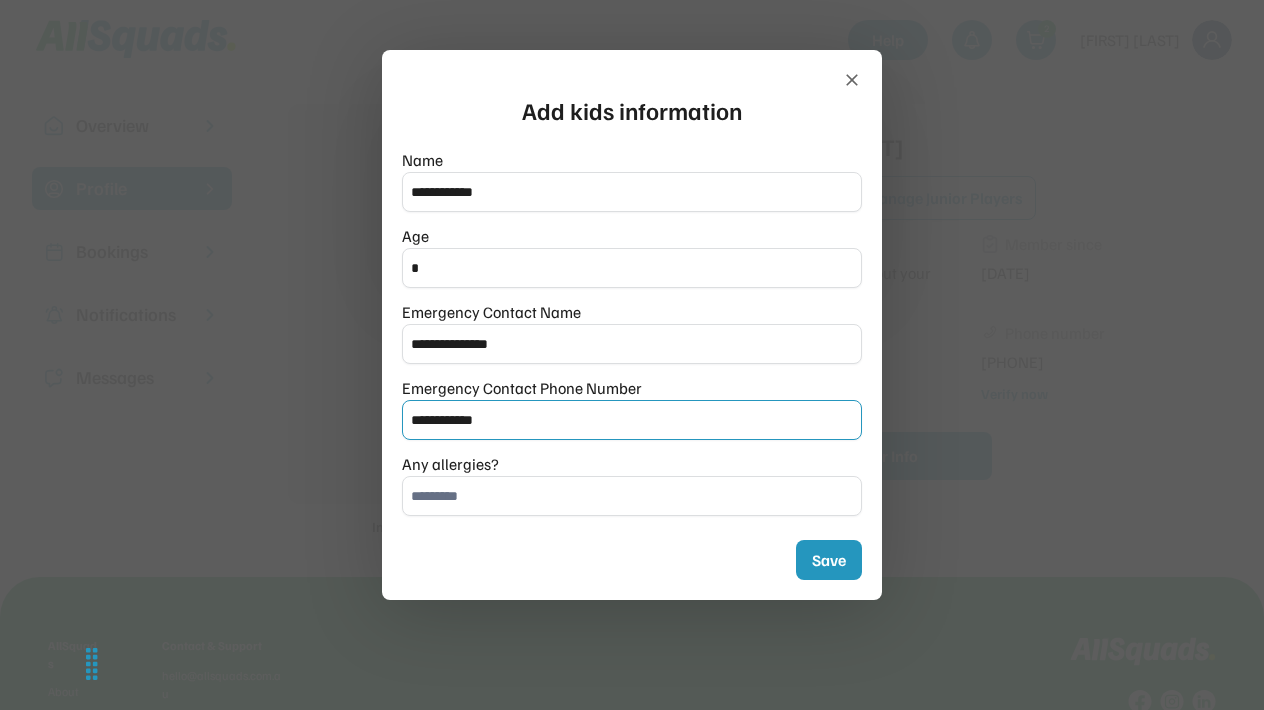 type on "**********" 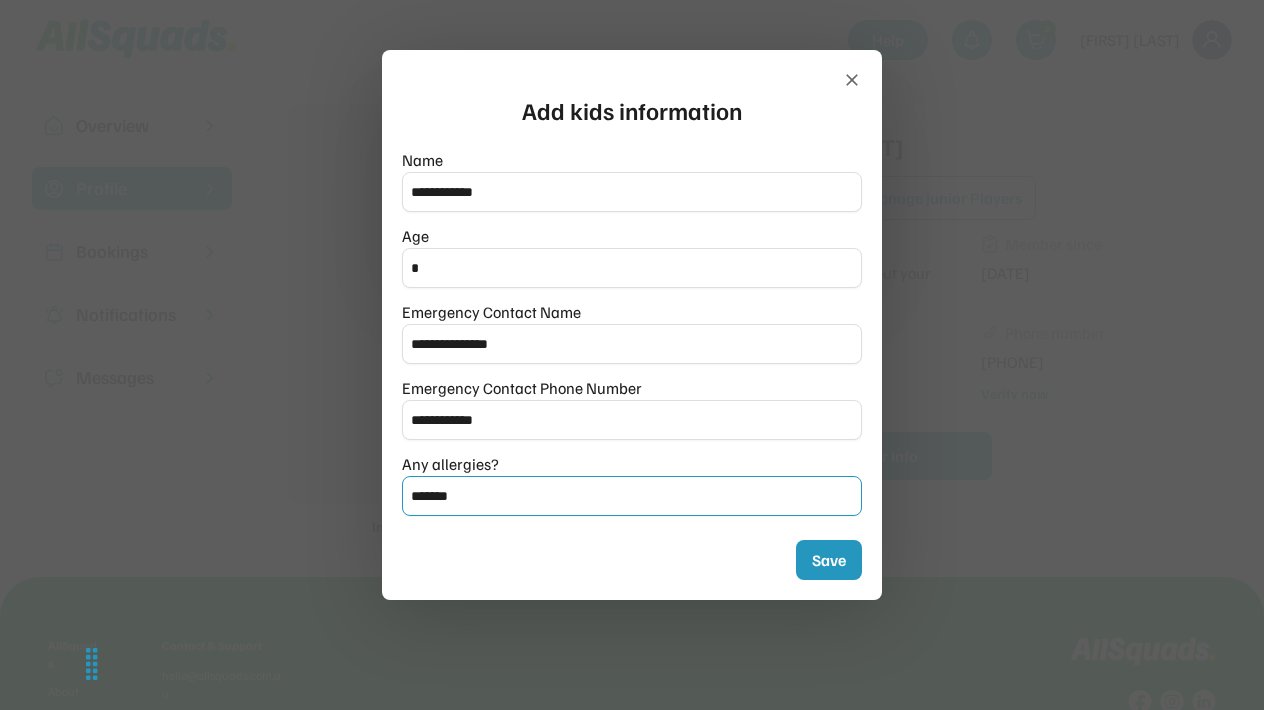 type on "*******" 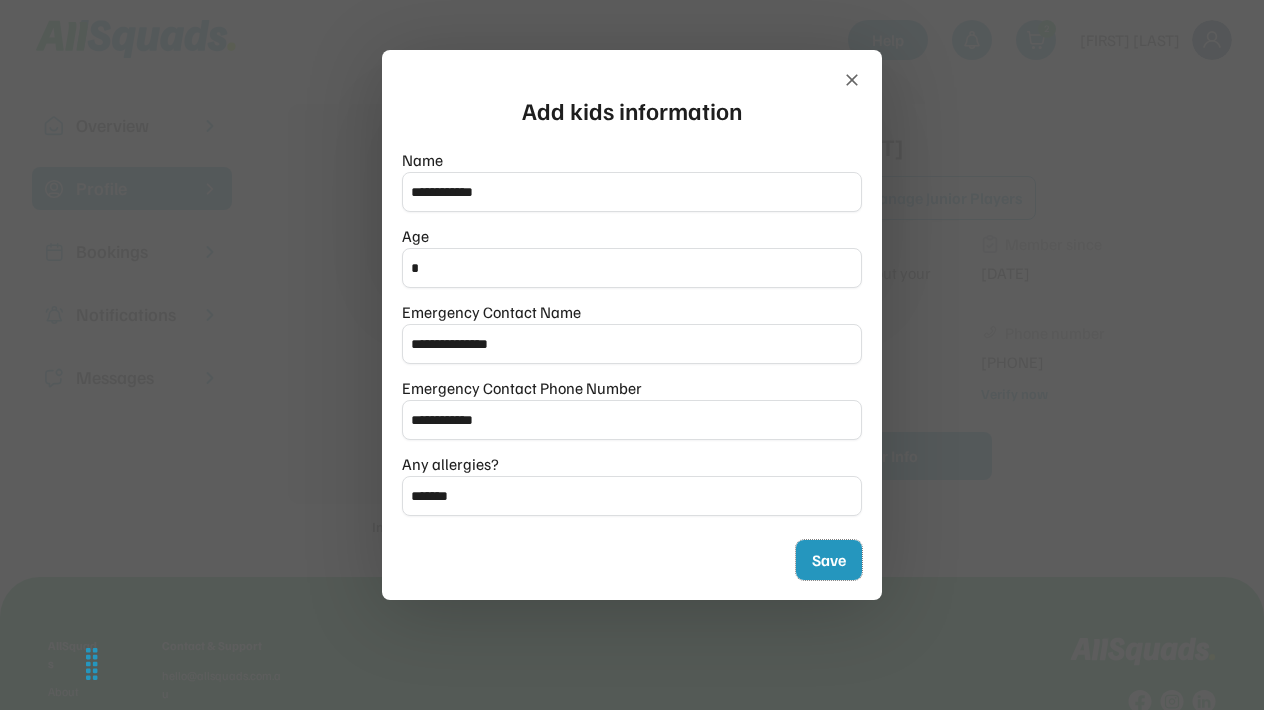 click on "Save" at bounding box center [829, 560] 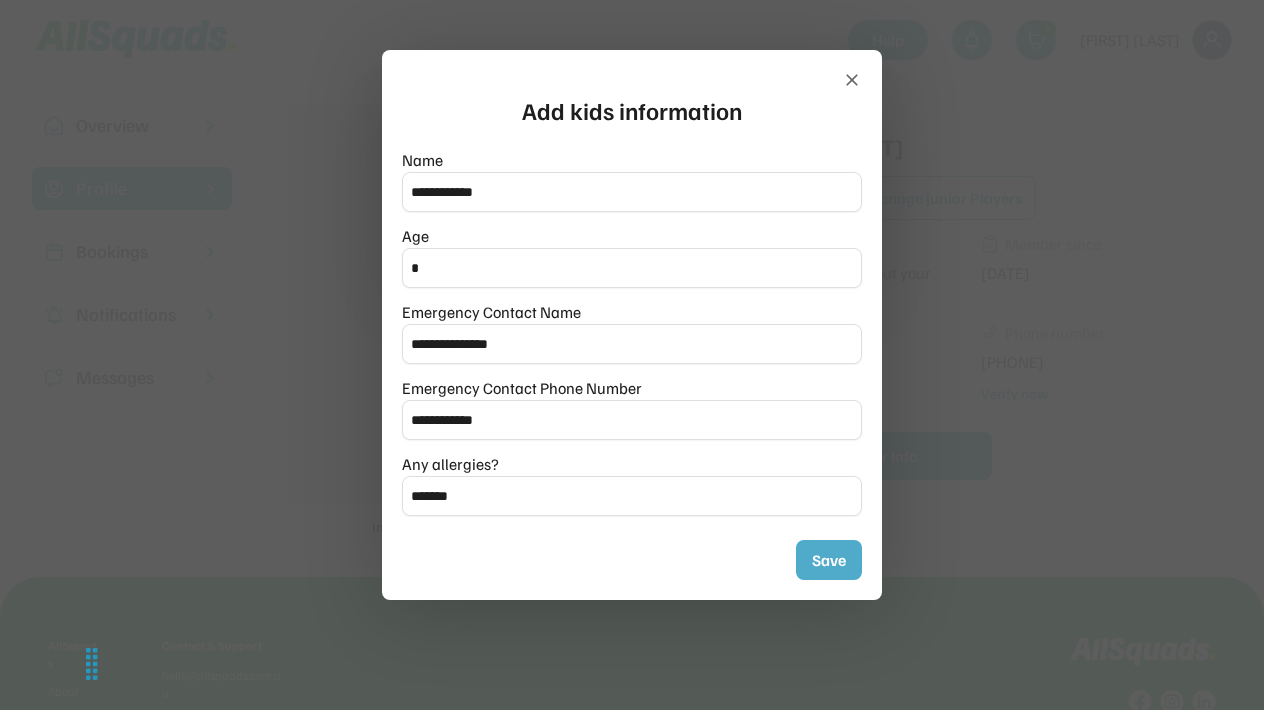 type 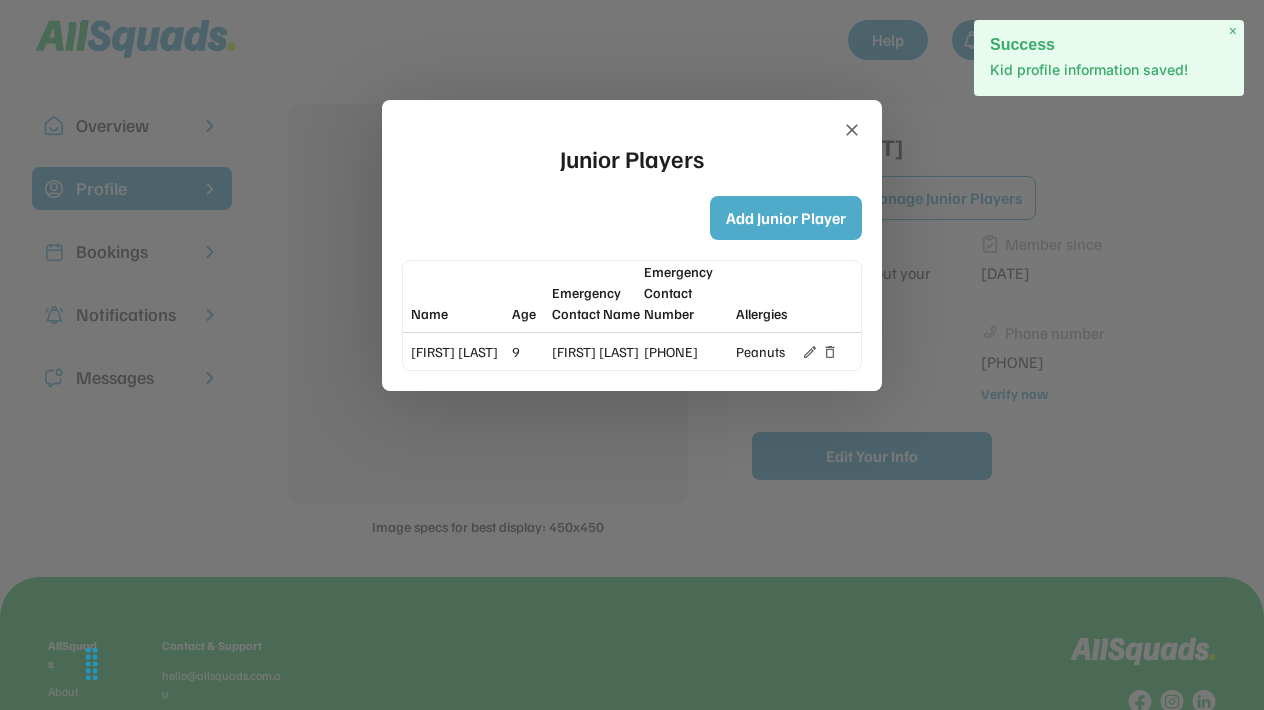 click on "Add Junior Player" at bounding box center [786, 218] 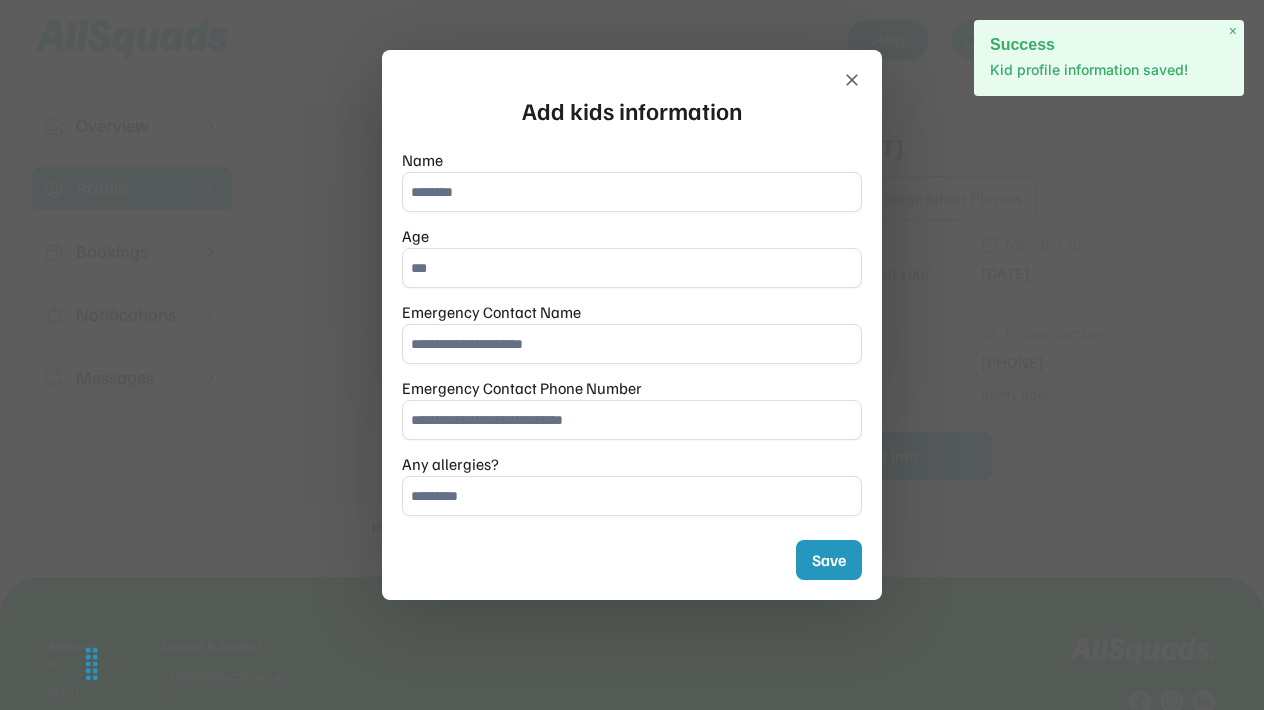 click at bounding box center (632, 192) 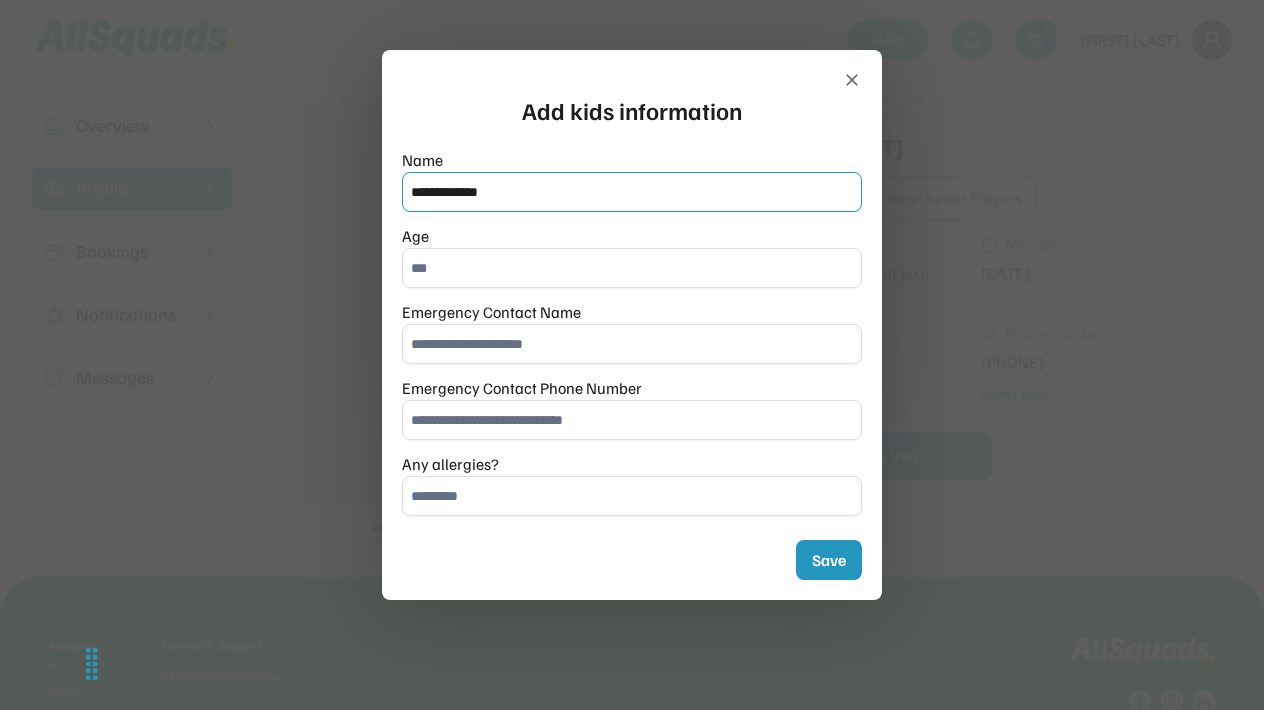type on "**********" 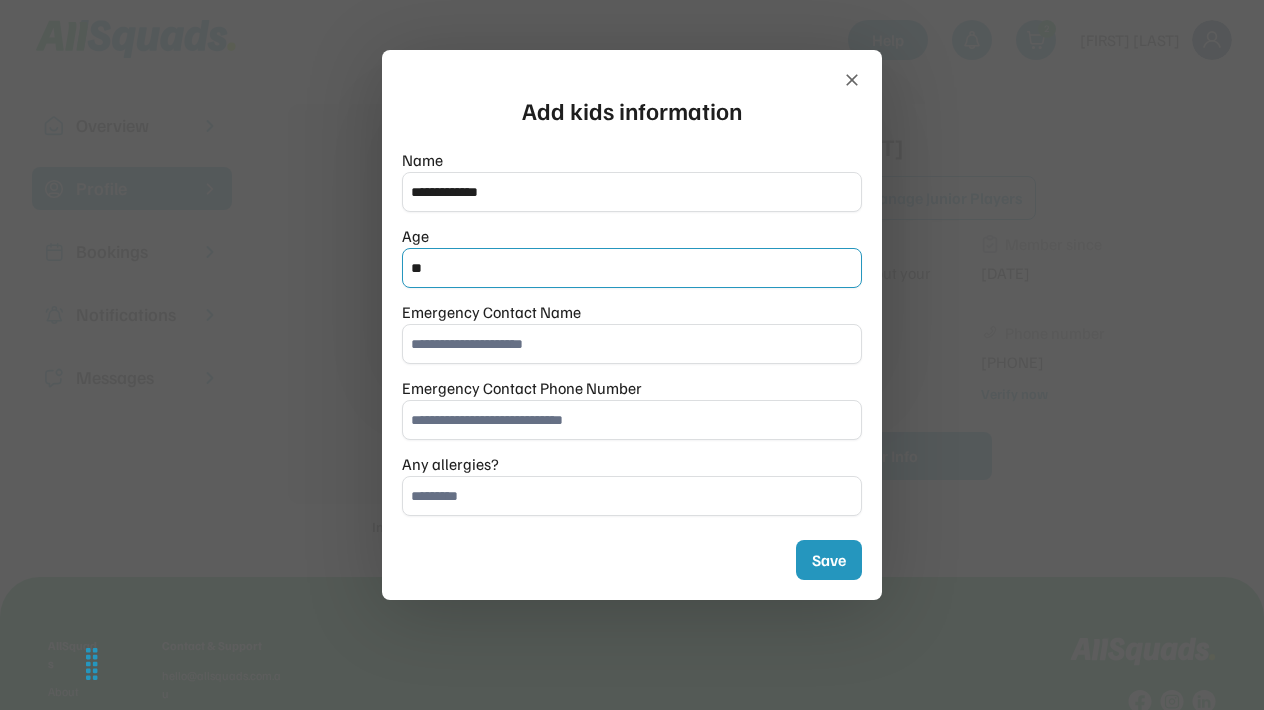 type on "**" 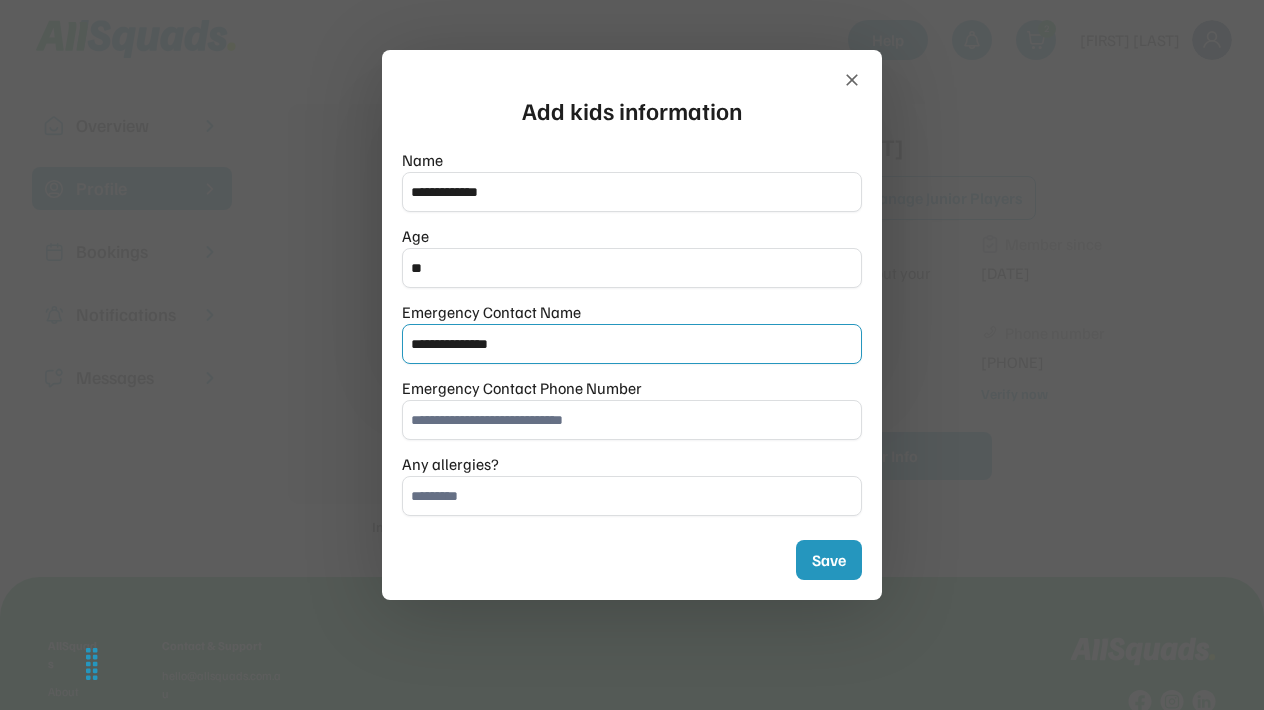 type on "**********" 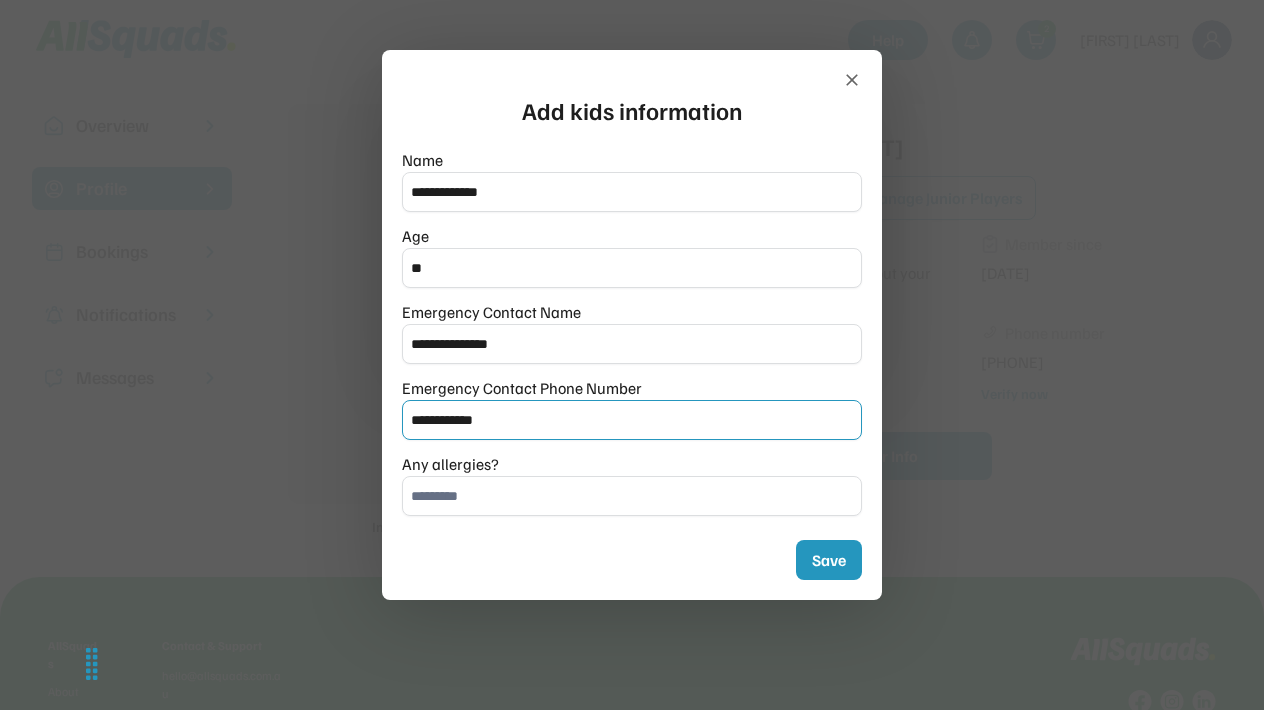 type on "**********" 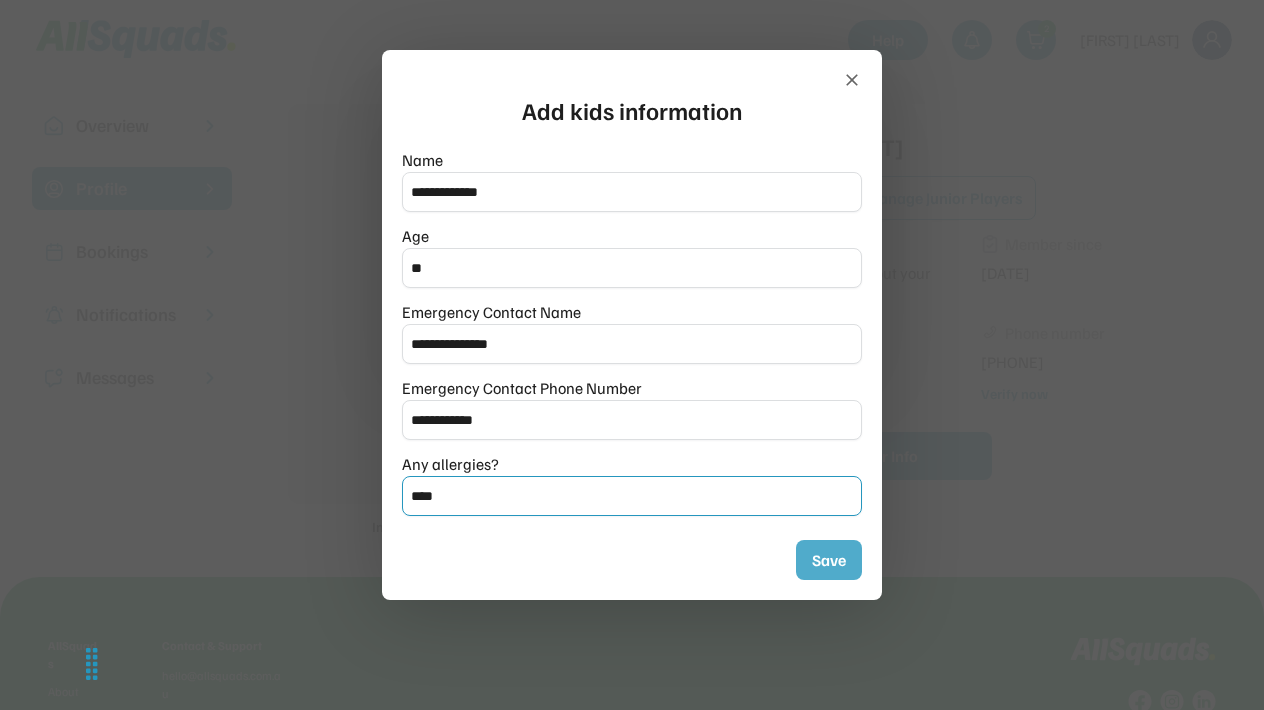 type on "****" 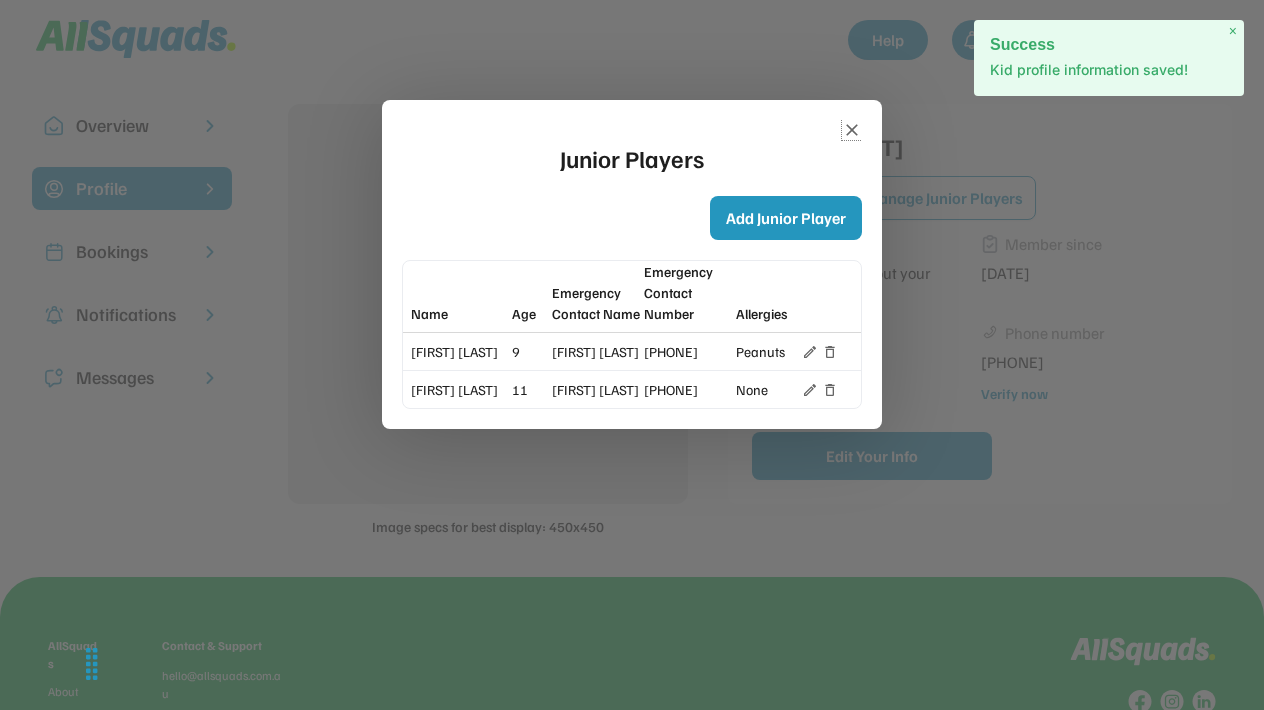click 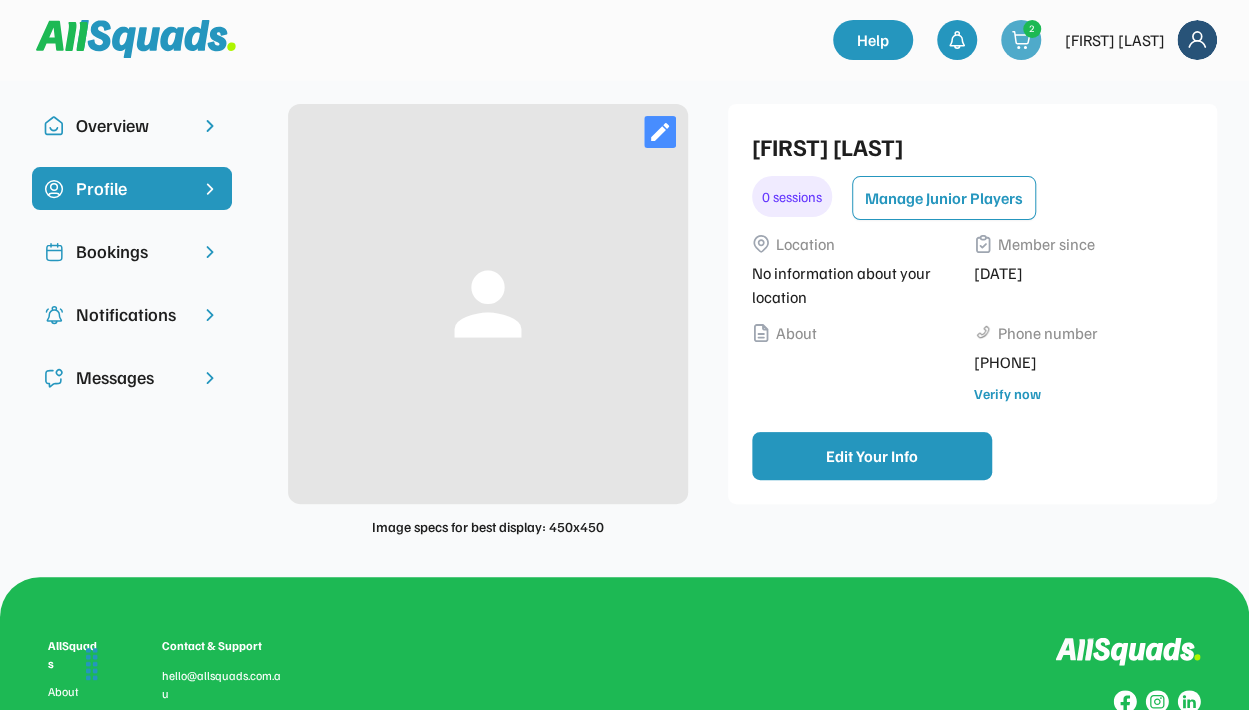 click at bounding box center [1021, 40] 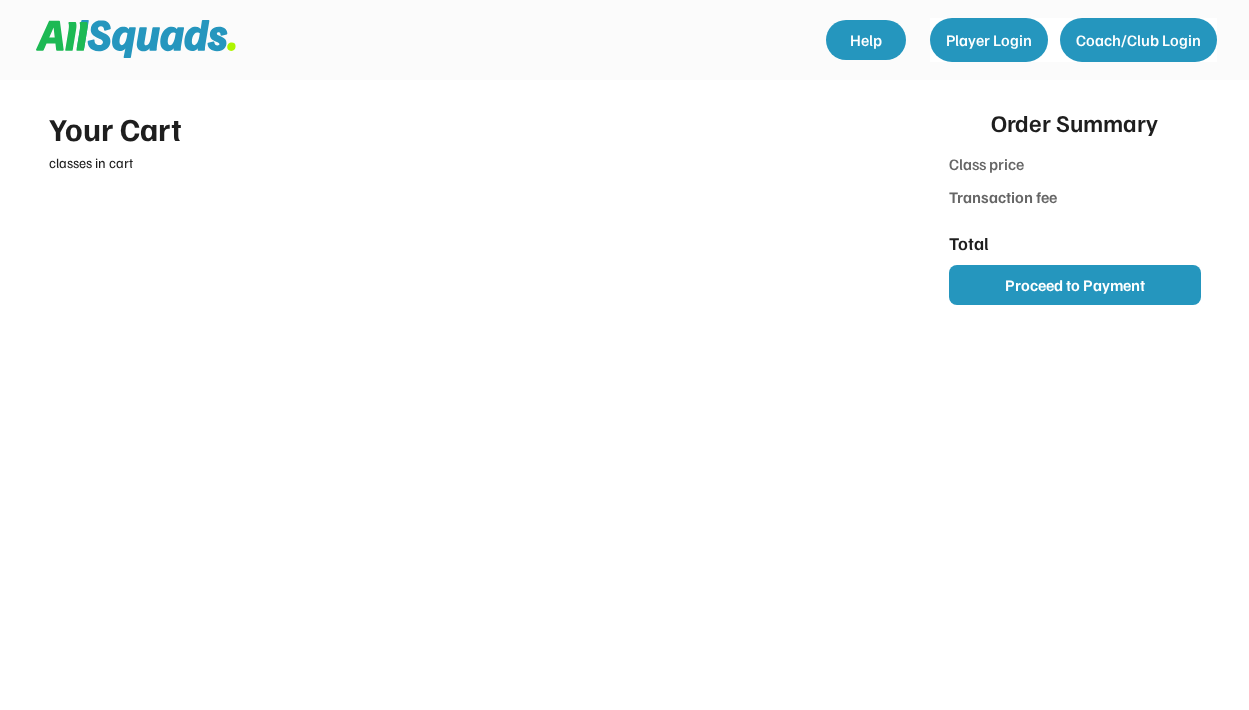 scroll, scrollTop: 0, scrollLeft: 0, axis: both 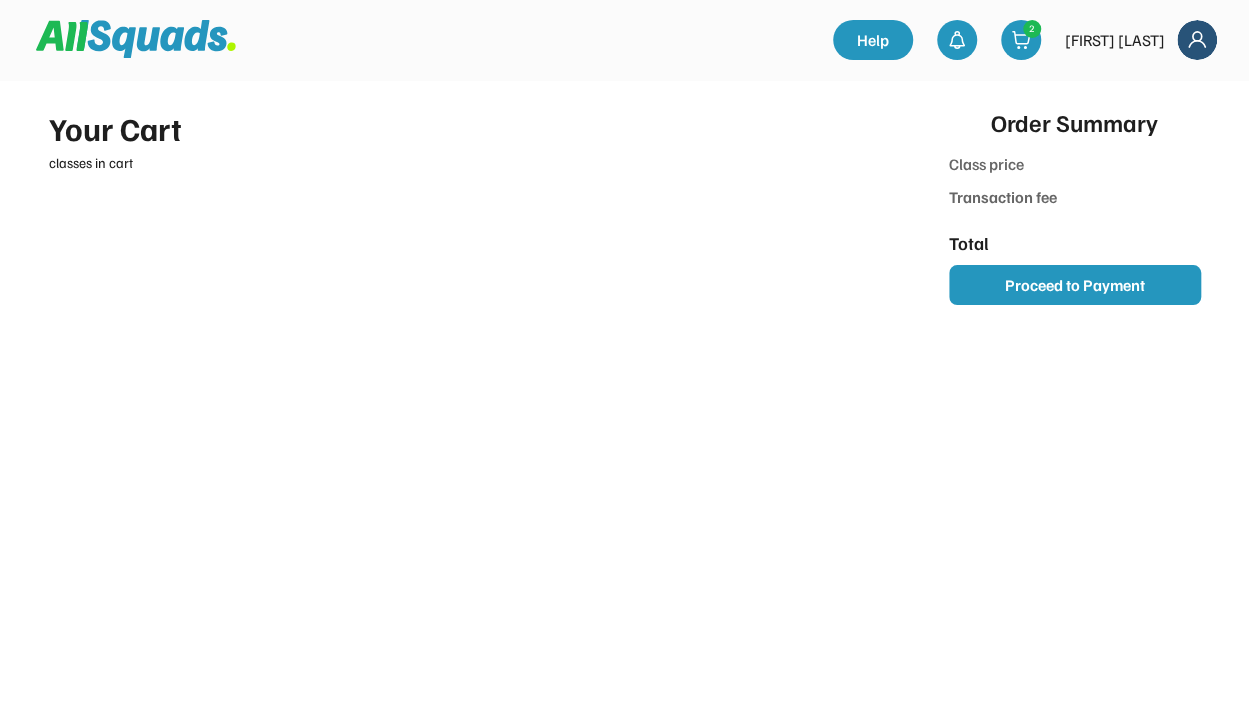 type on "******" 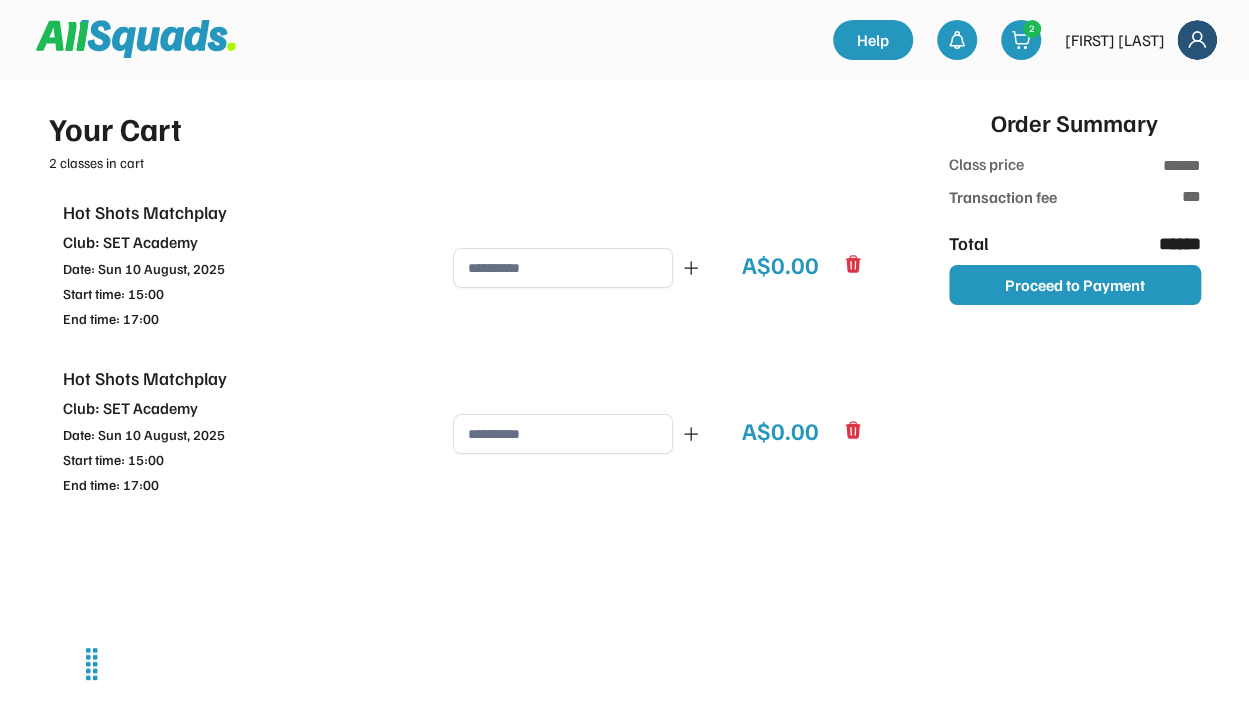 click 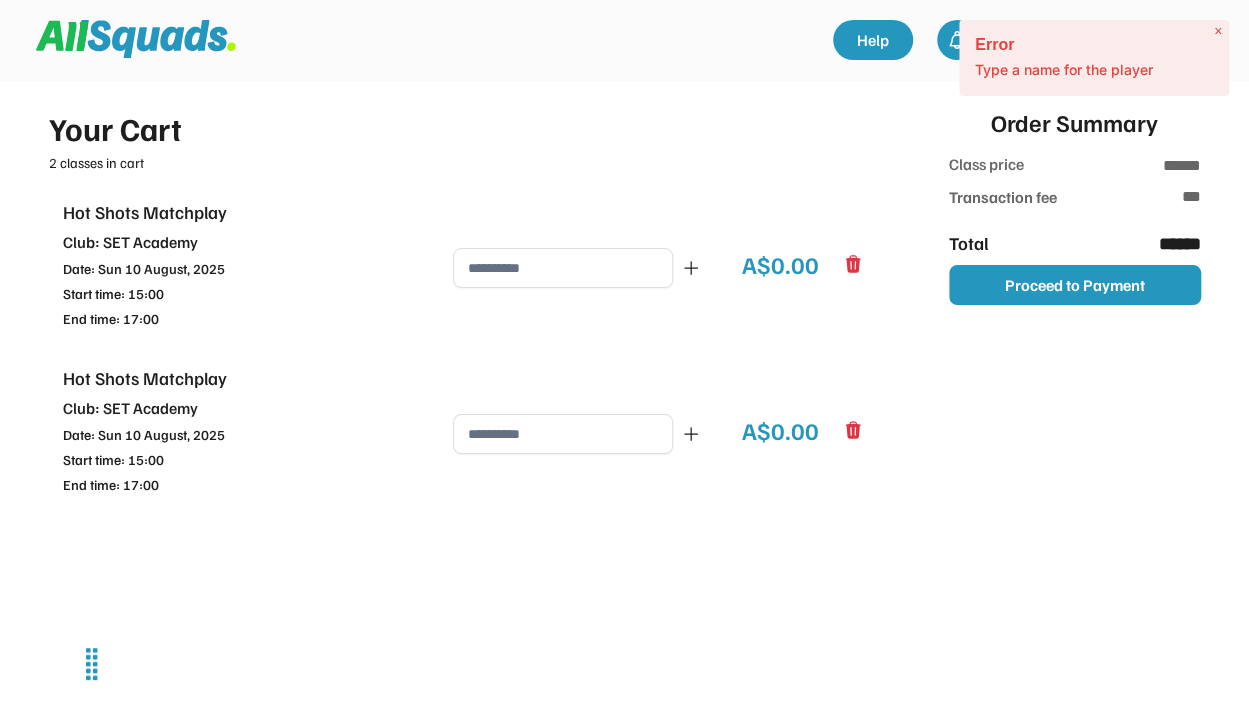 click at bounding box center [563, 268] 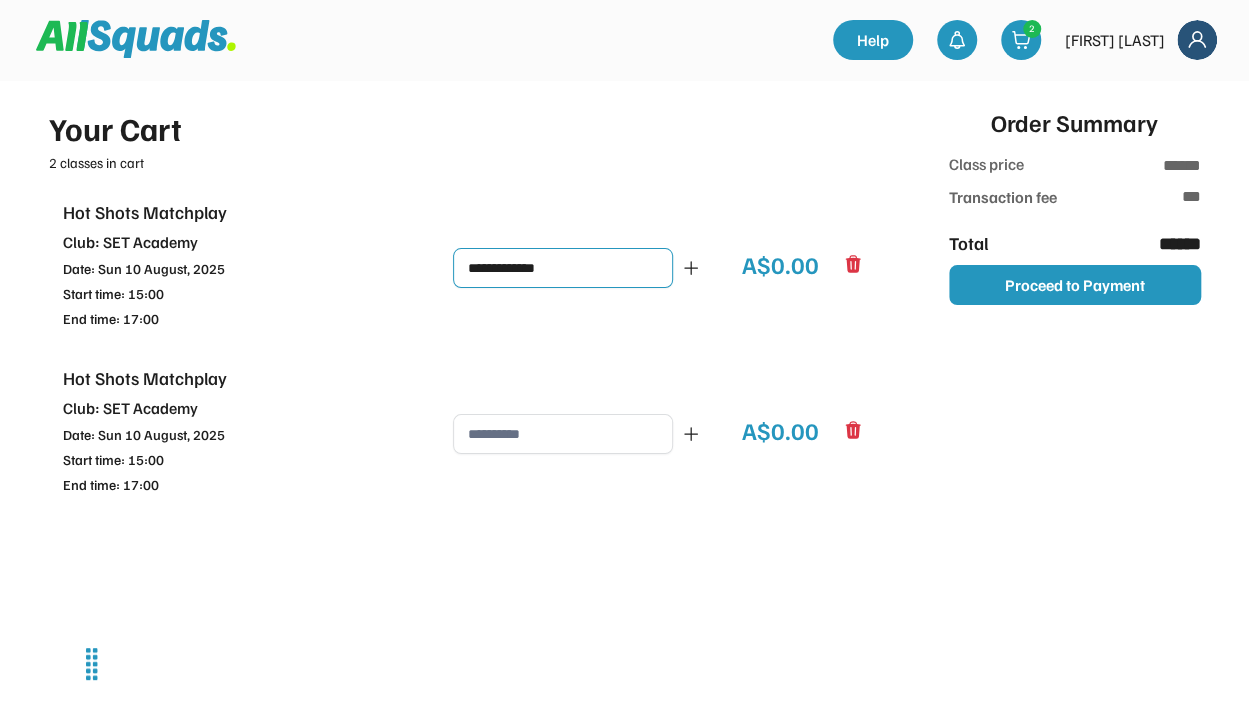 type on "**********" 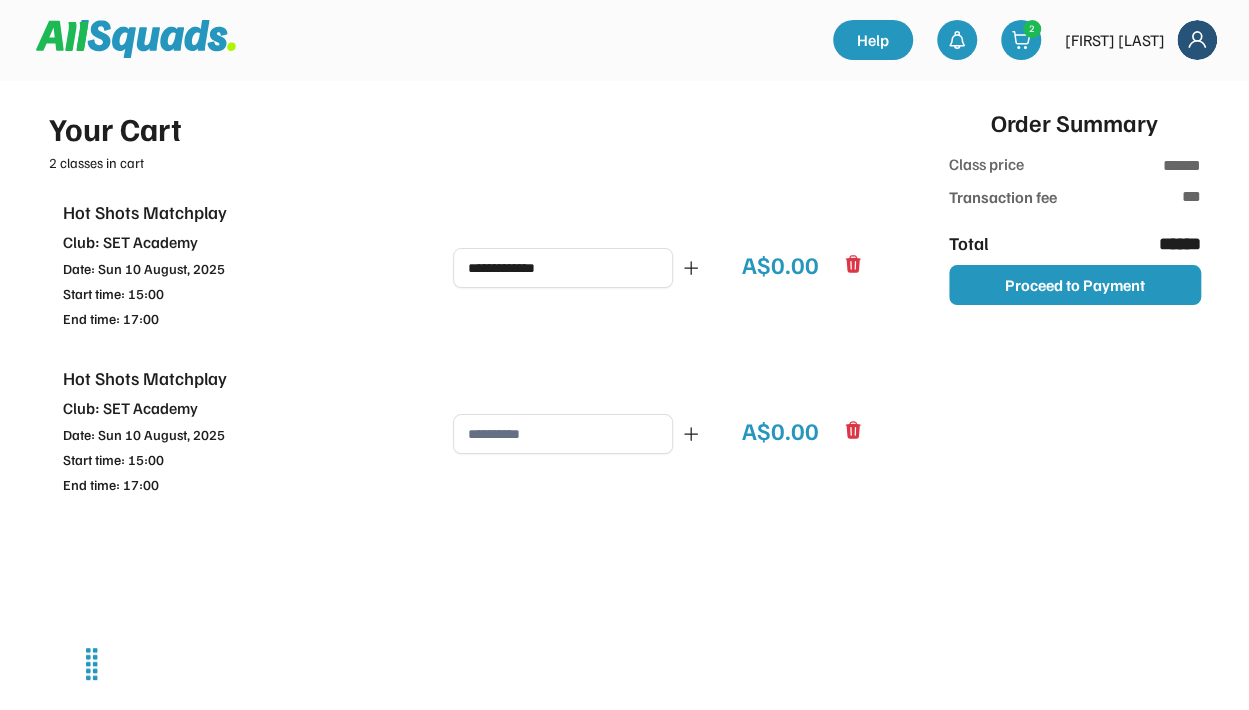 click on "Hot Shots Matchplay Club: SET Academy Date: Sun 10 August, 2025 Start time: 15:00 End time: 17:00       A$0.00" at bounding box center (463, 430) 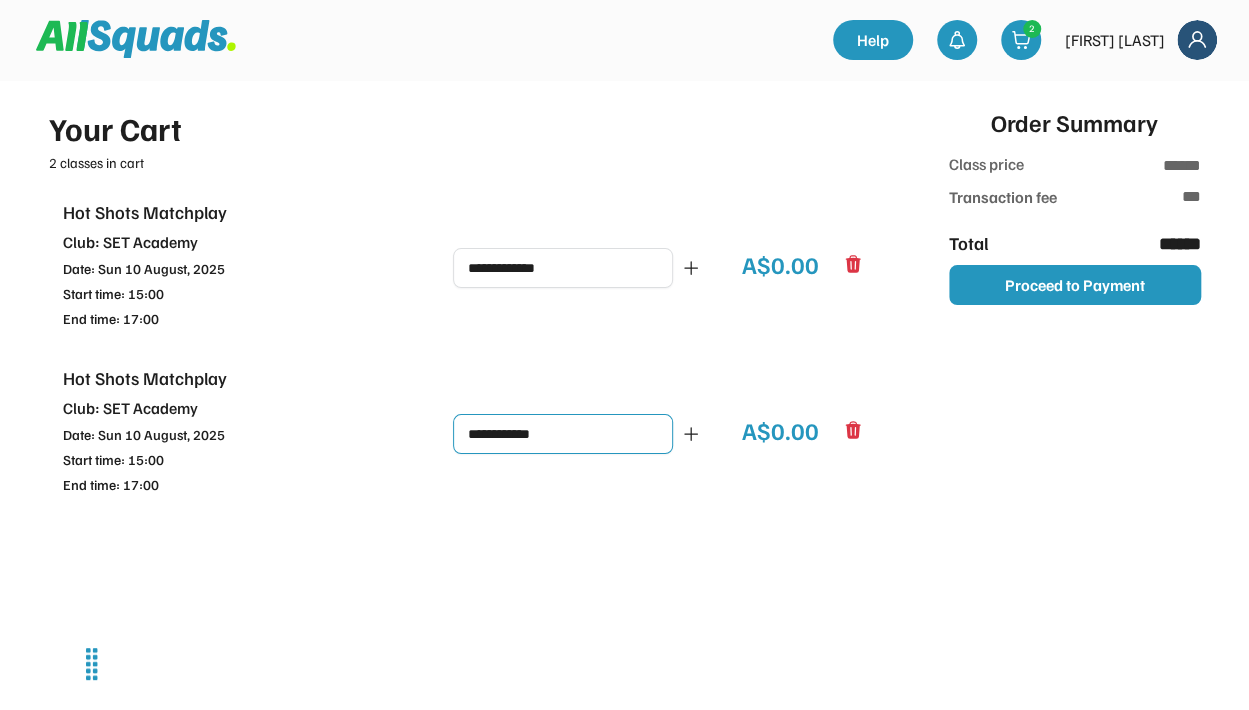 type on "**********" 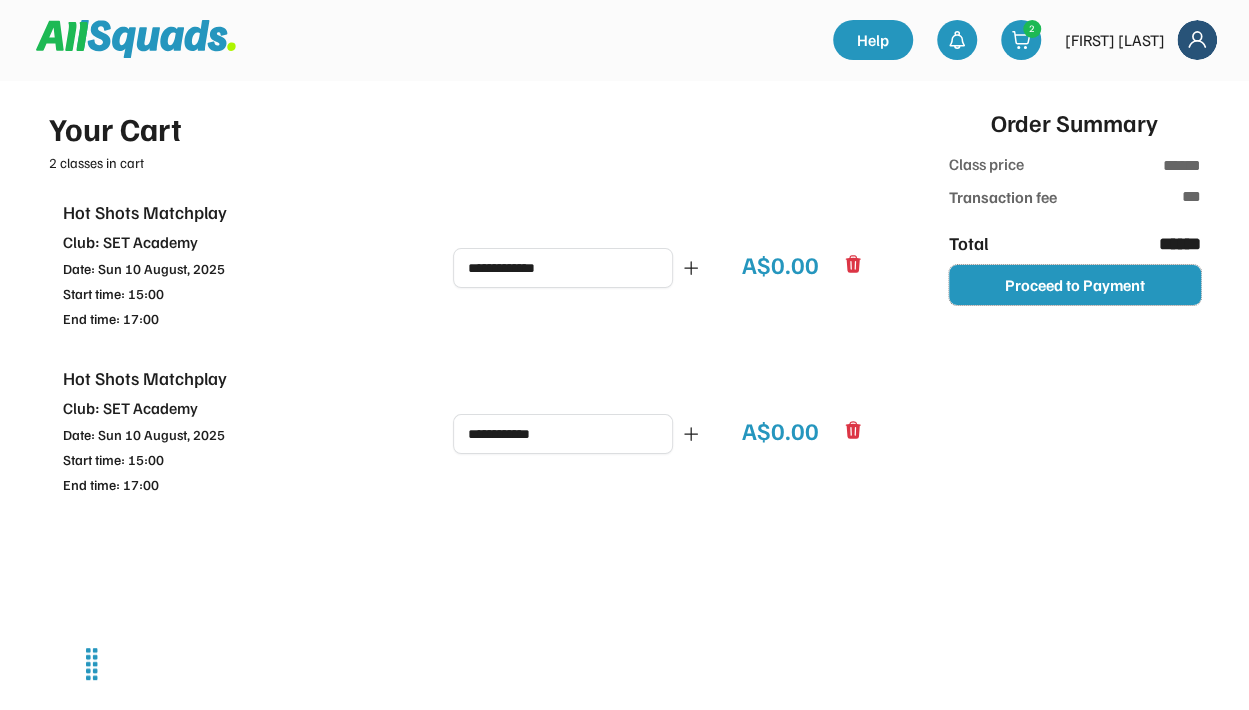 click on "Proceed to Payment" at bounding box center [1075, 285] 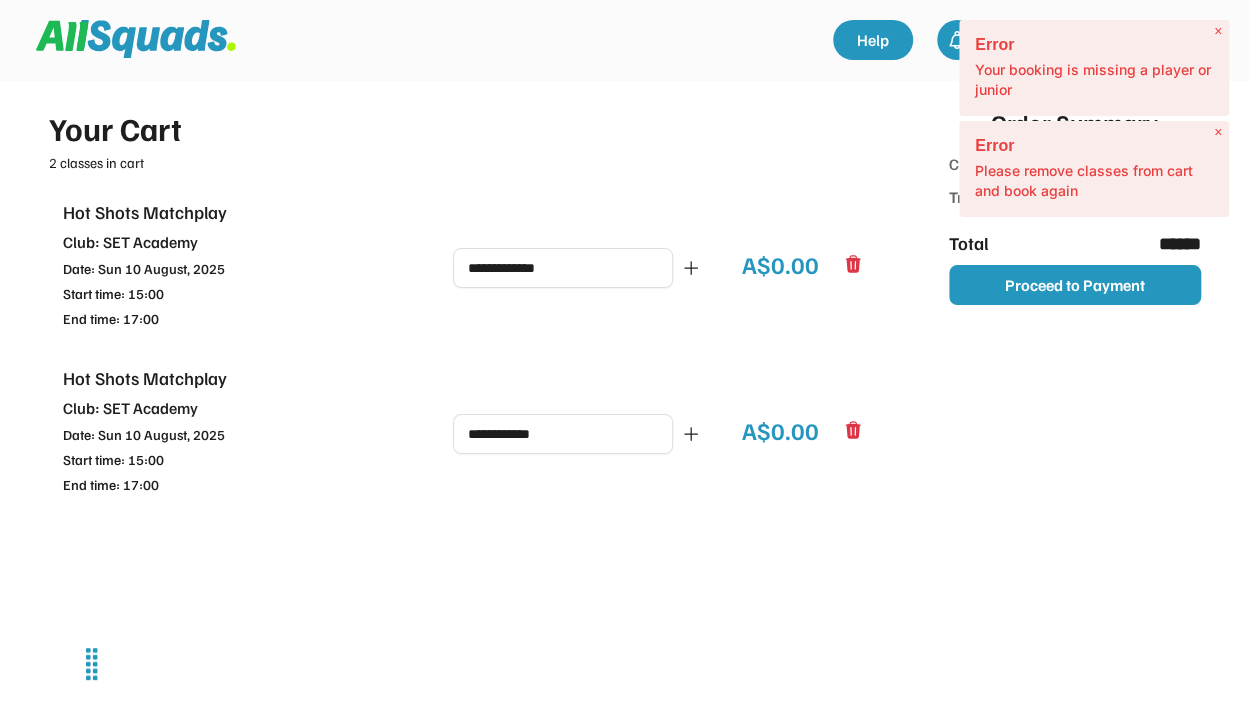 click on "× Error Your booking is missing a player or junior" at bounding box center (1094, 68) 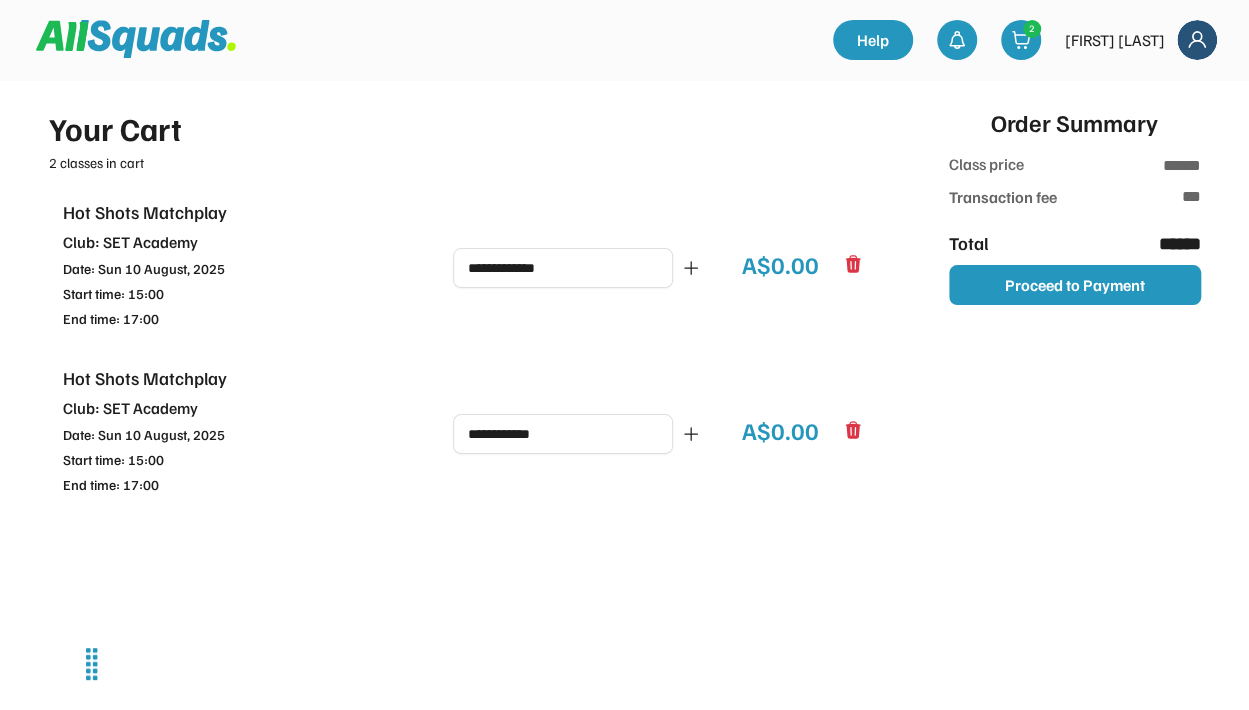 click 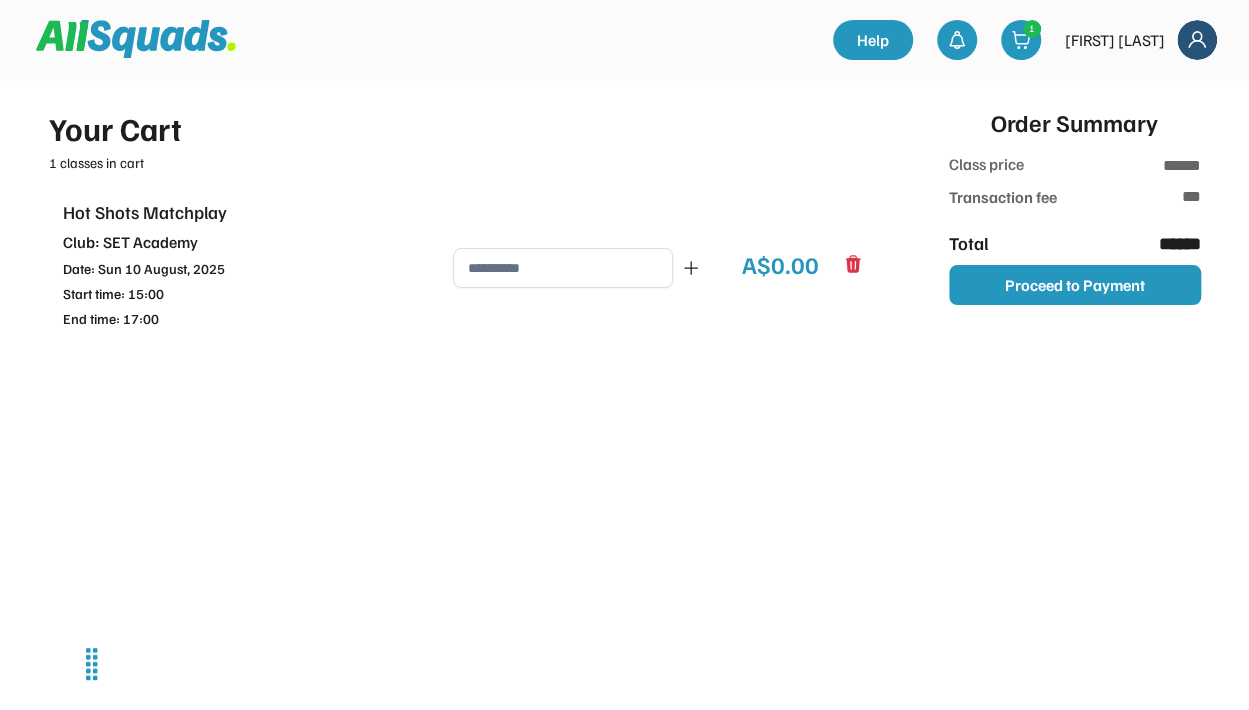 click 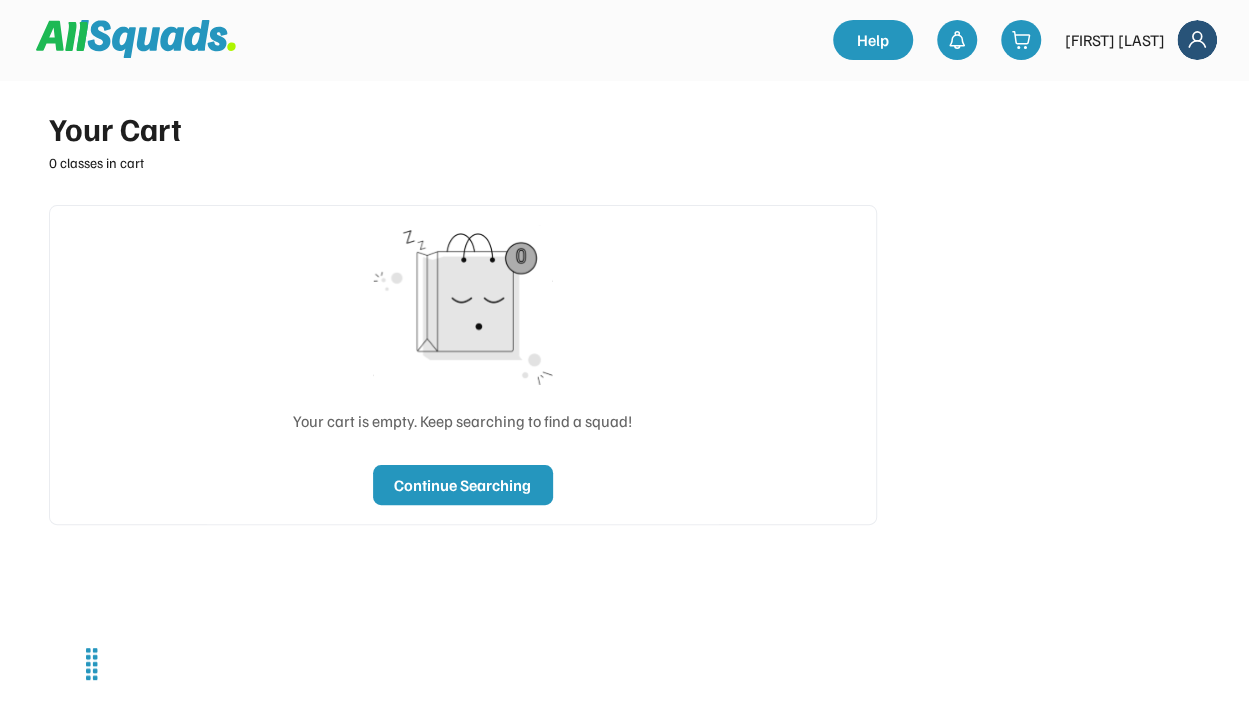 click at bounding box center (136, 39) 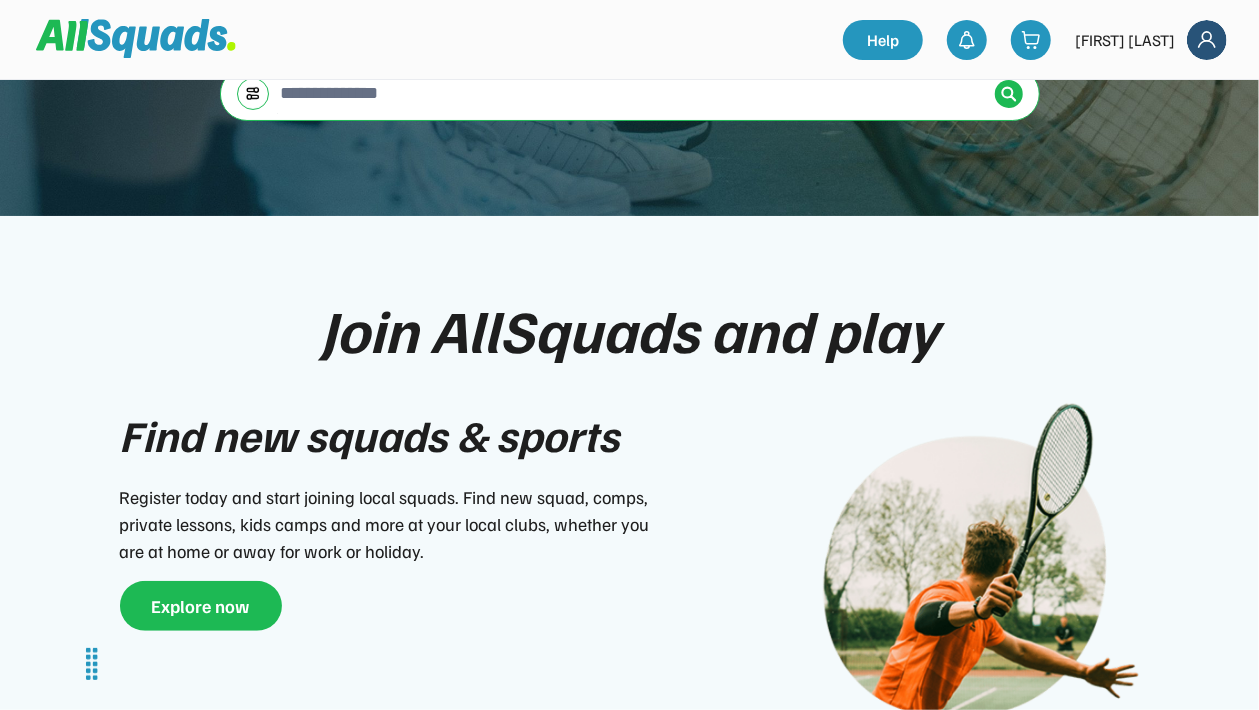 scroll, scrollTop: 300, scrollLeft: 0, axis: vertical 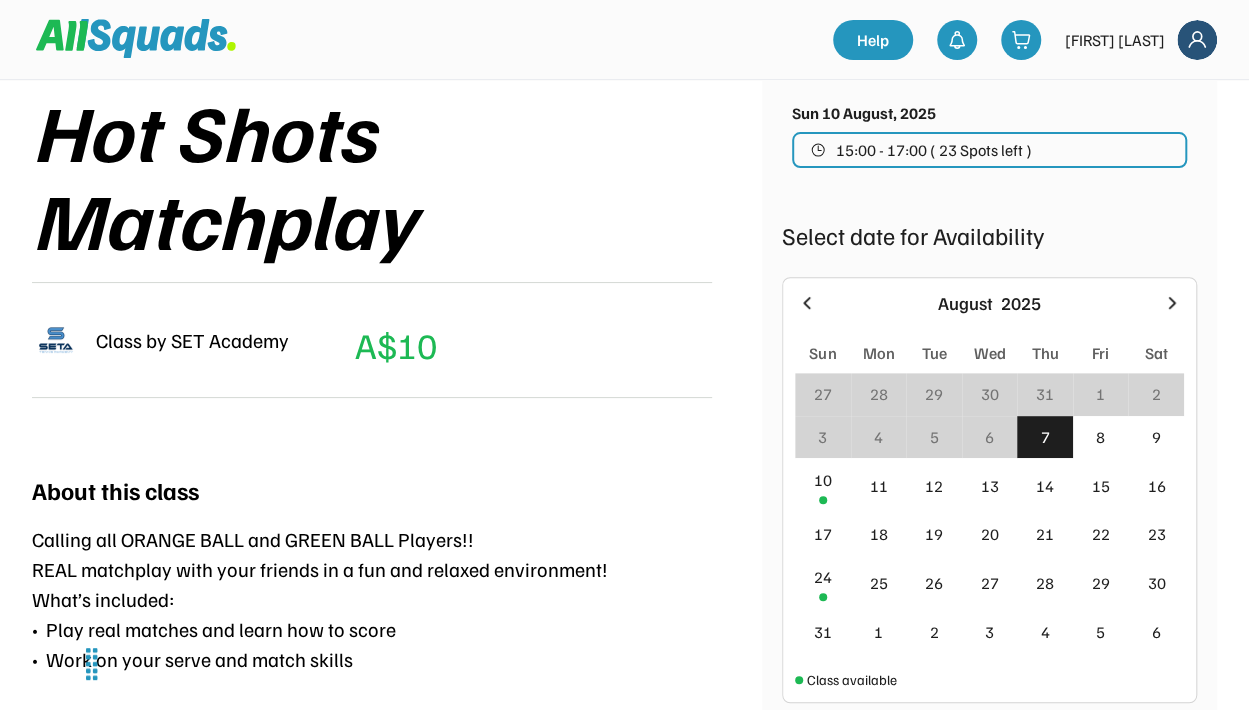 click on "15:00 - 17:00  ( 23 Spots left )" at bounding box center [934, 150] 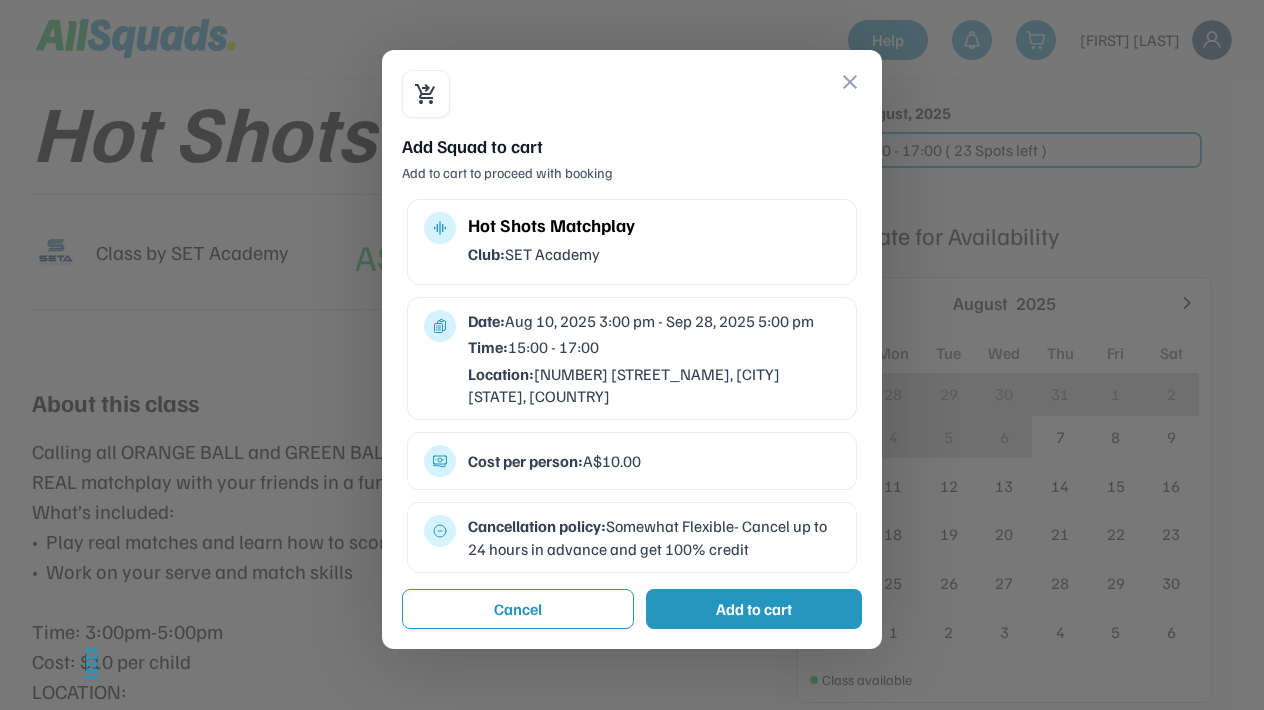 click on "Add to cart" at bounding box center (754, 609) 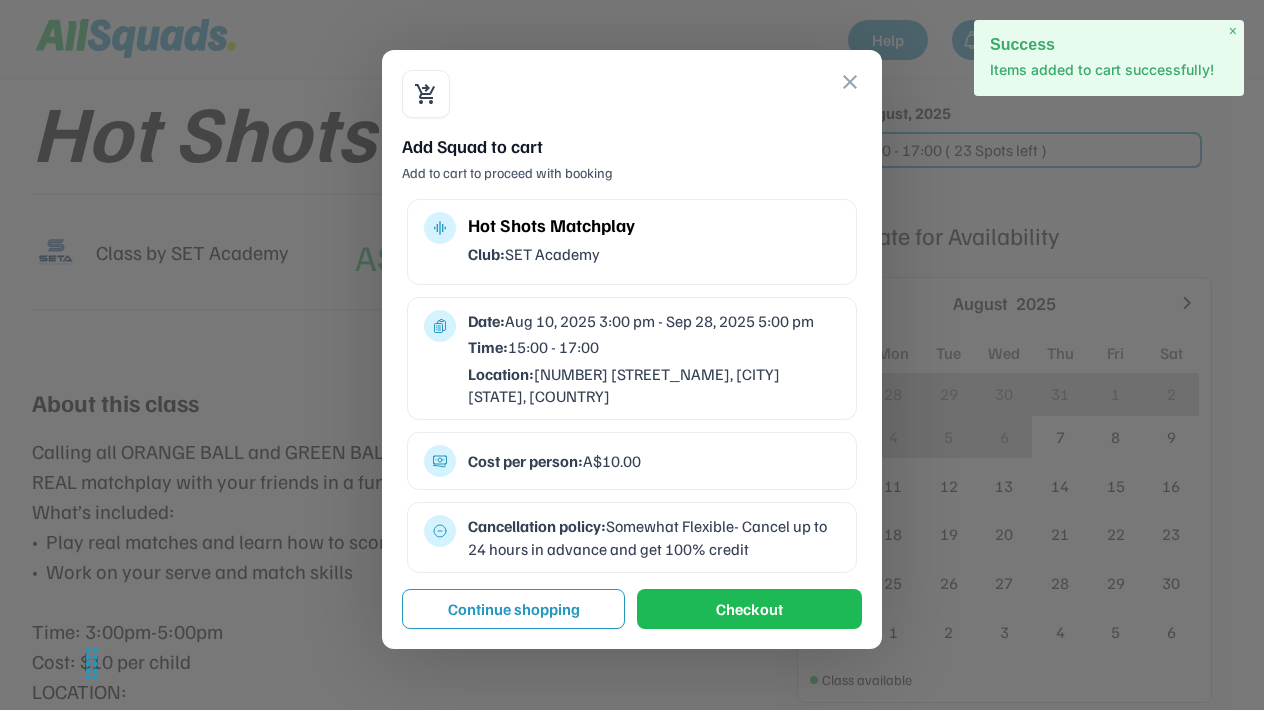 click on "close" at bounding box center [850, 82] 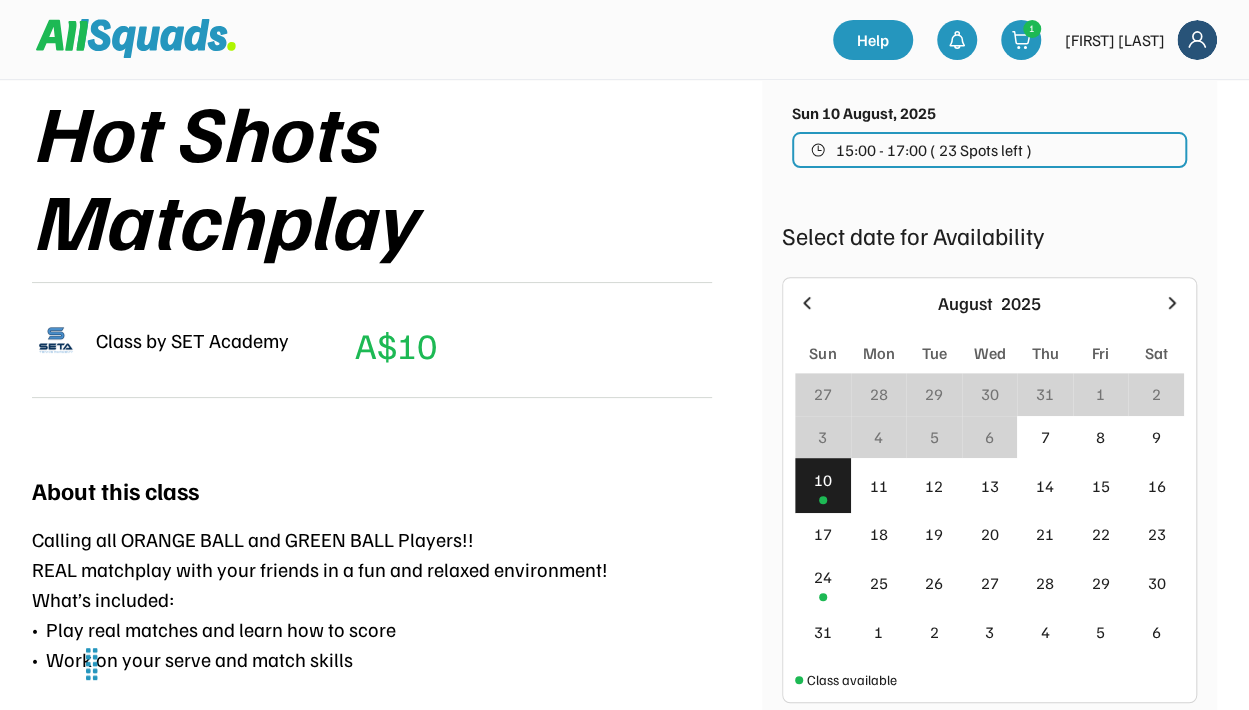 click on "15:00 - 17:00  ( 23 Spots left )" at bounding box center (934, 150) 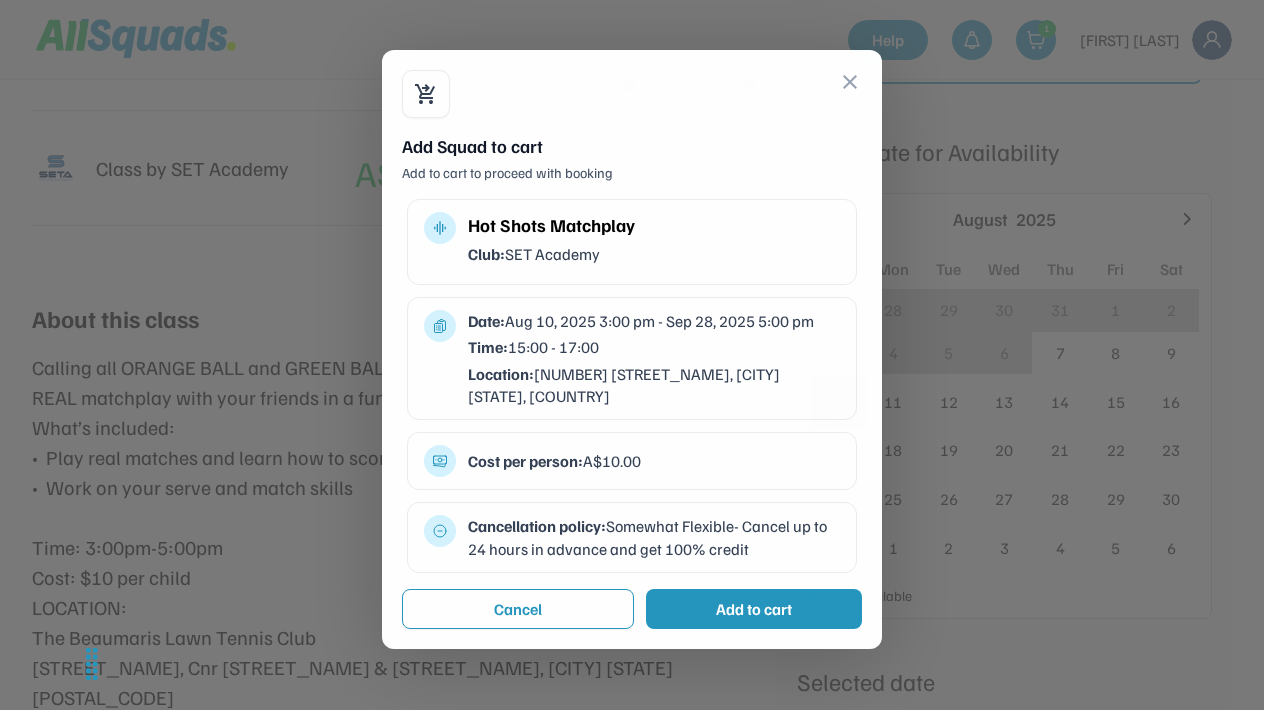 scroll, scrollTop: 386, scrollLeft: 0, axis: vertical 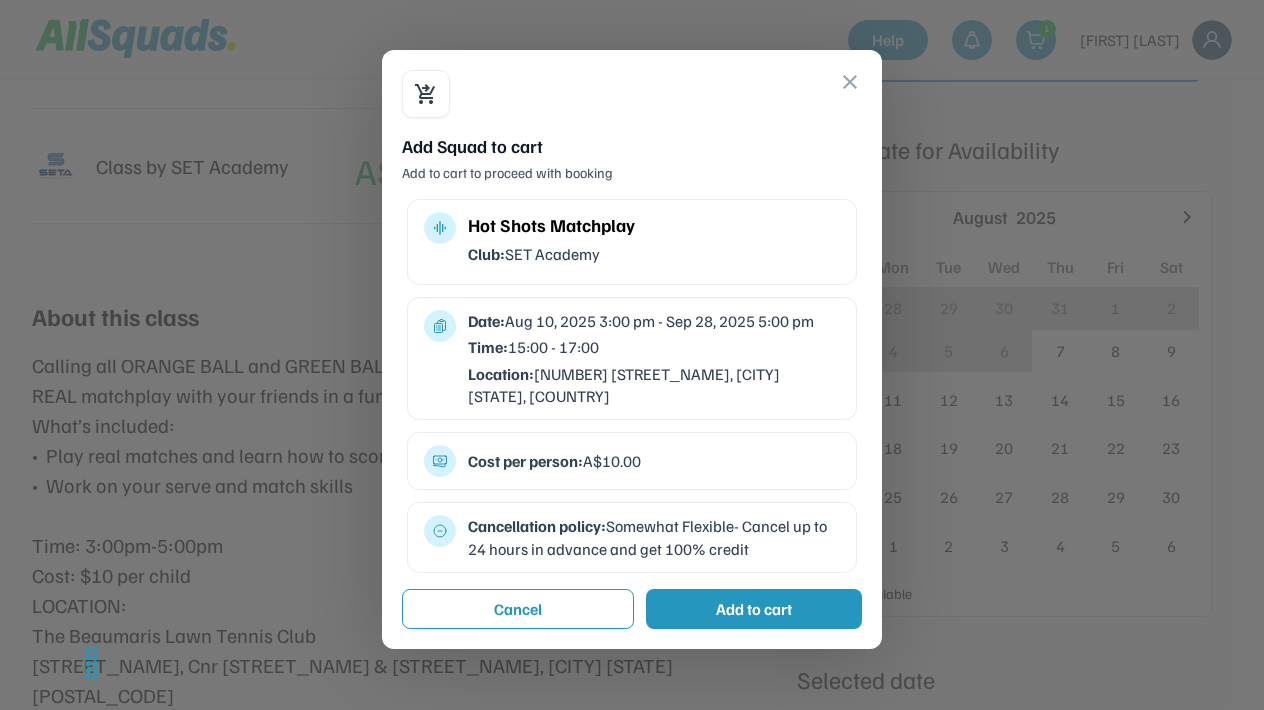 click on "Add to cart" at bounding box center [754, 609] 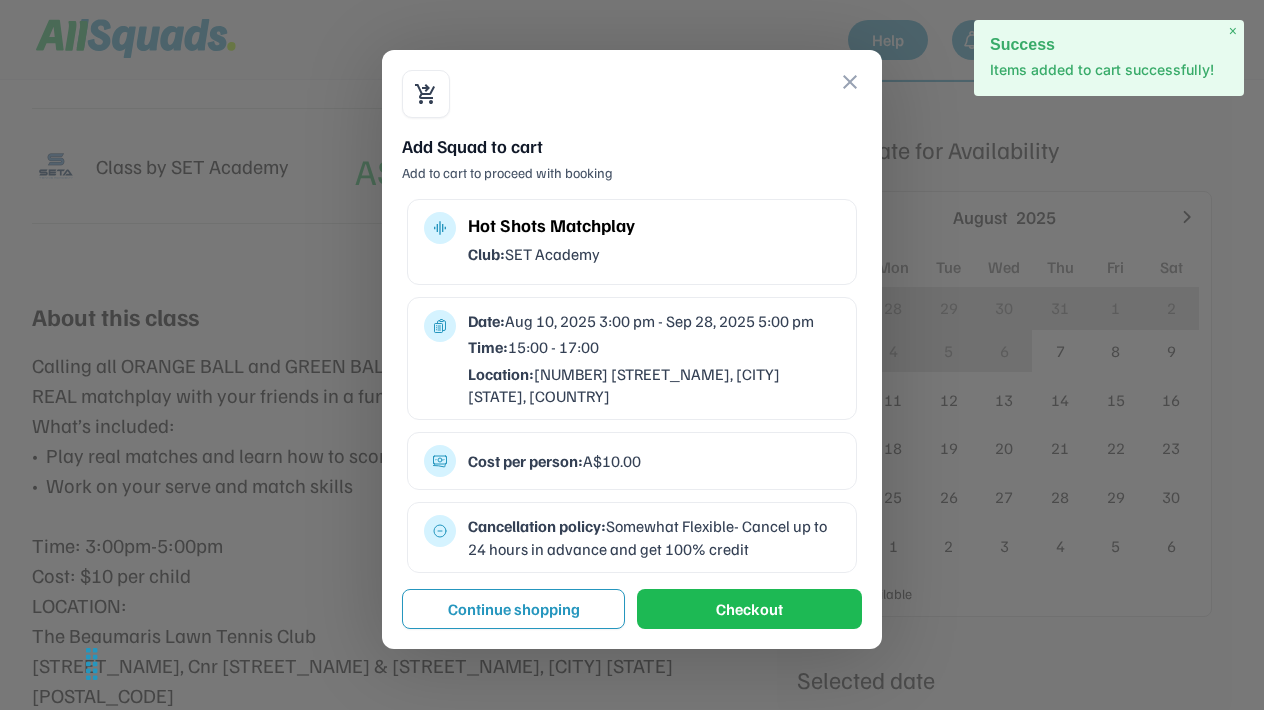 click on "Success" at bounding box center [1109, 41] 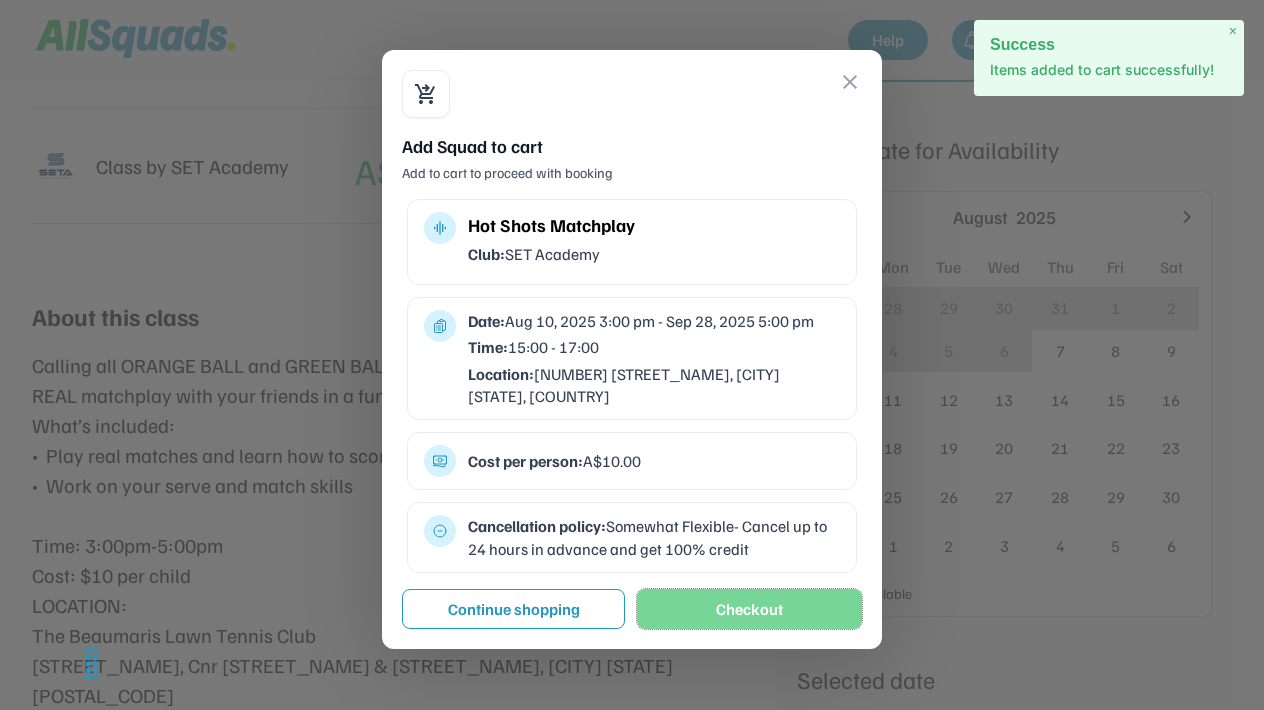 click on "Checkout" at bounding box center [749, 609] 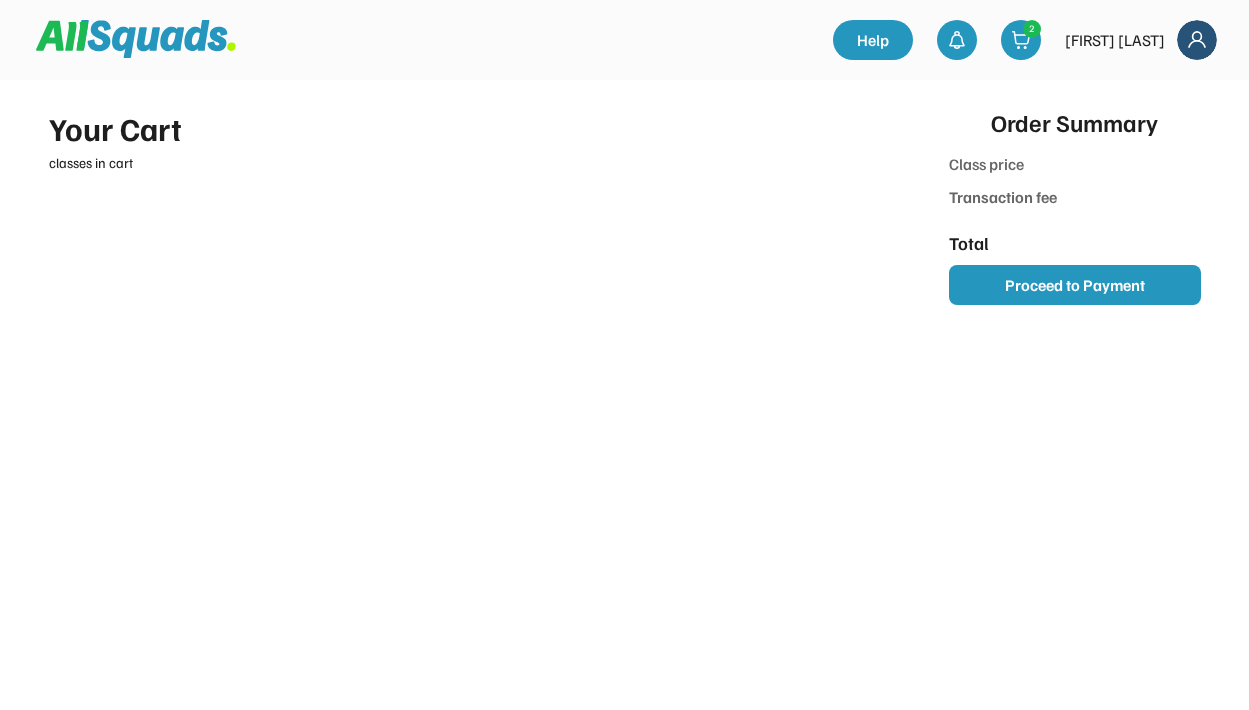 scroll, scrollTop: 0, scrollLeft: 0, axis: both 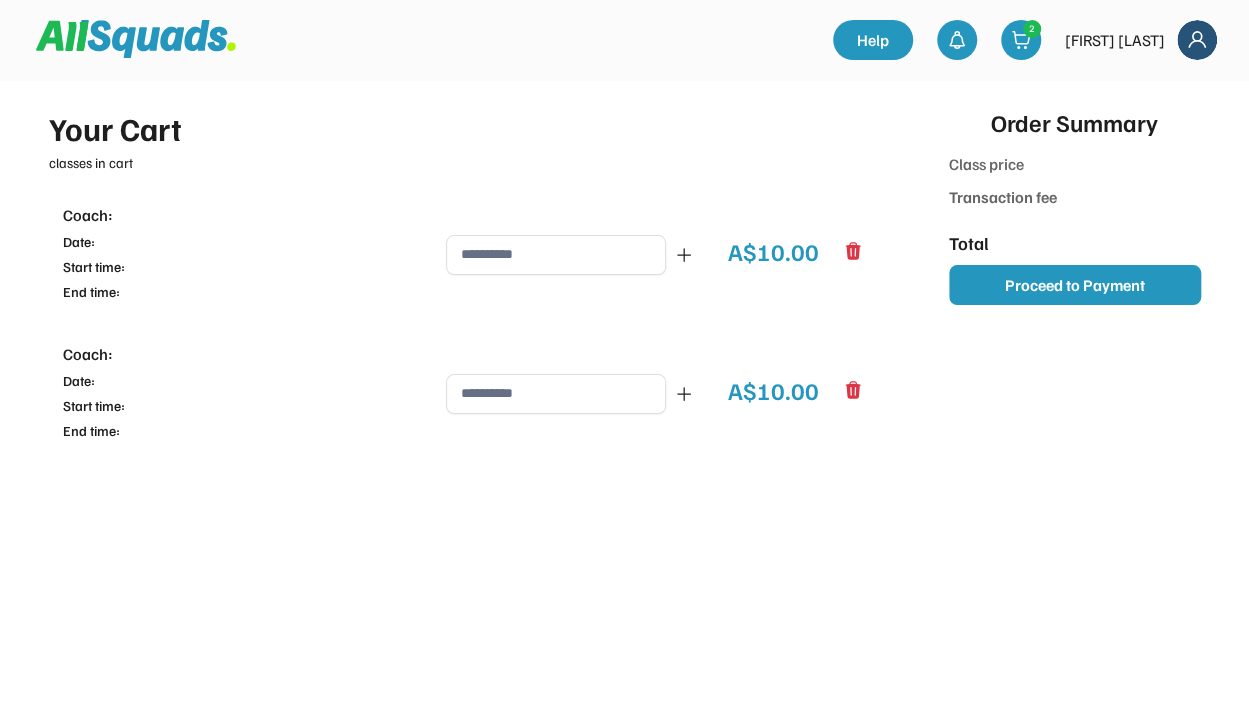 type on "*******" 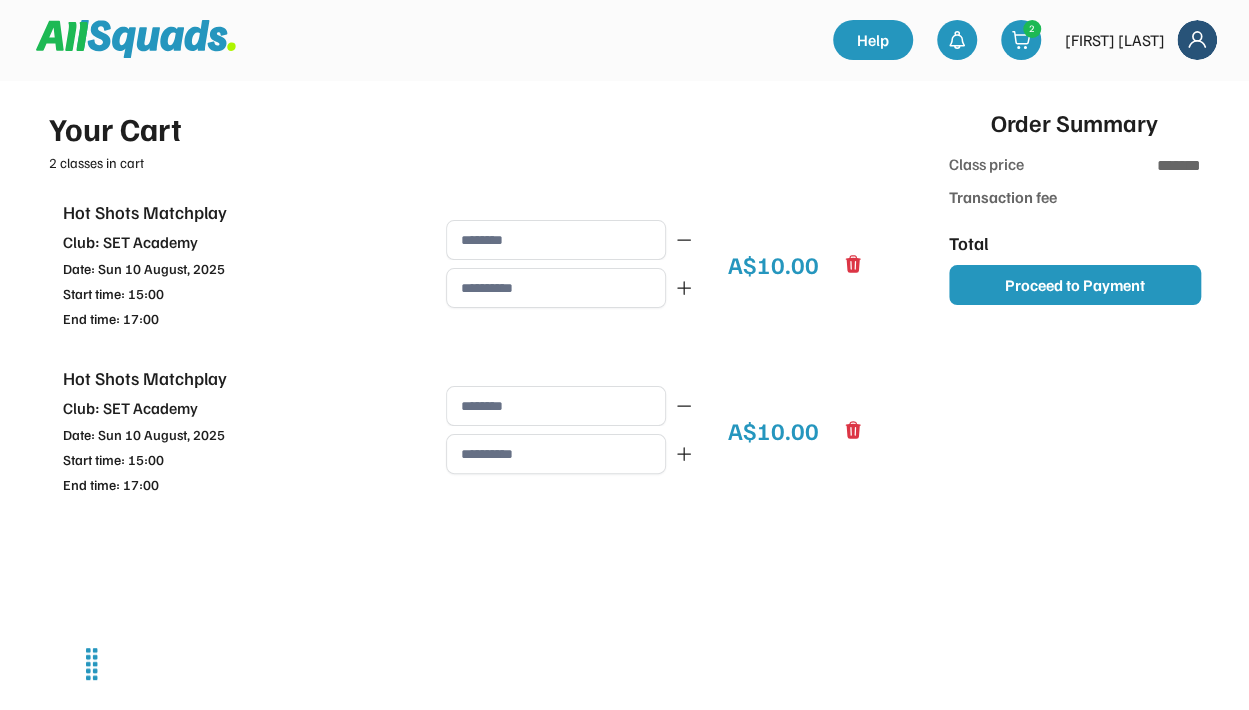 type on "**********" 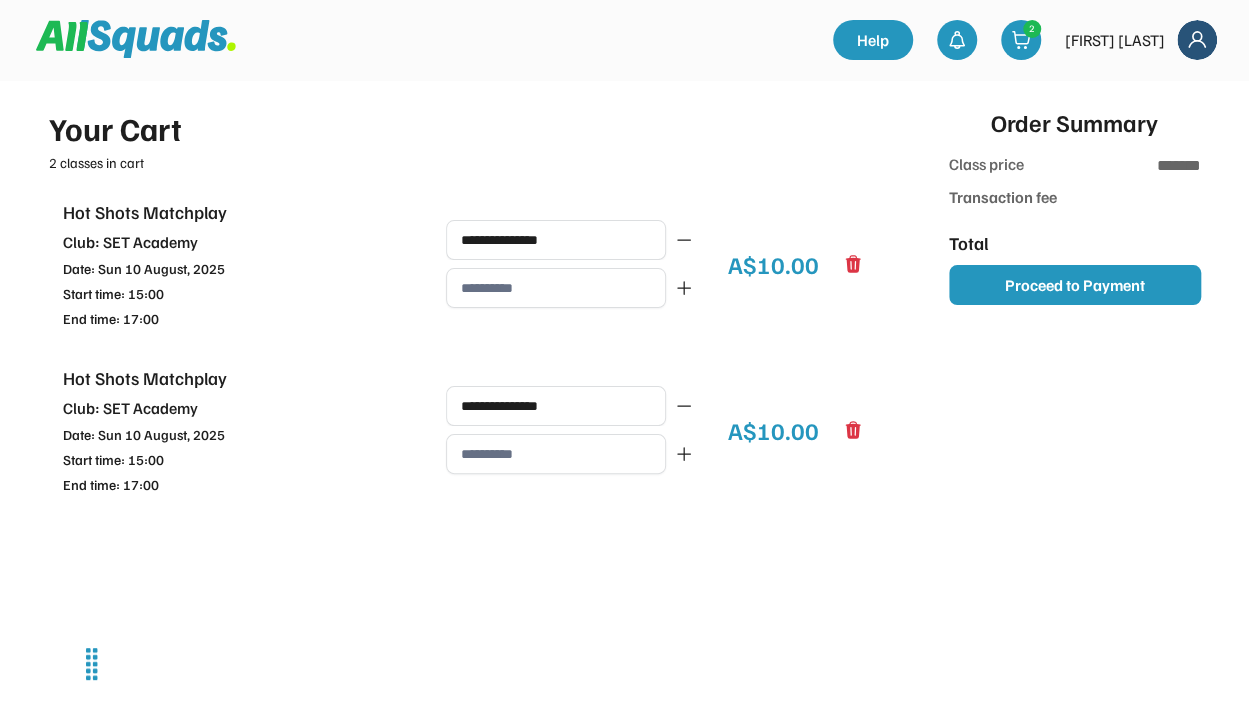 type on "******" 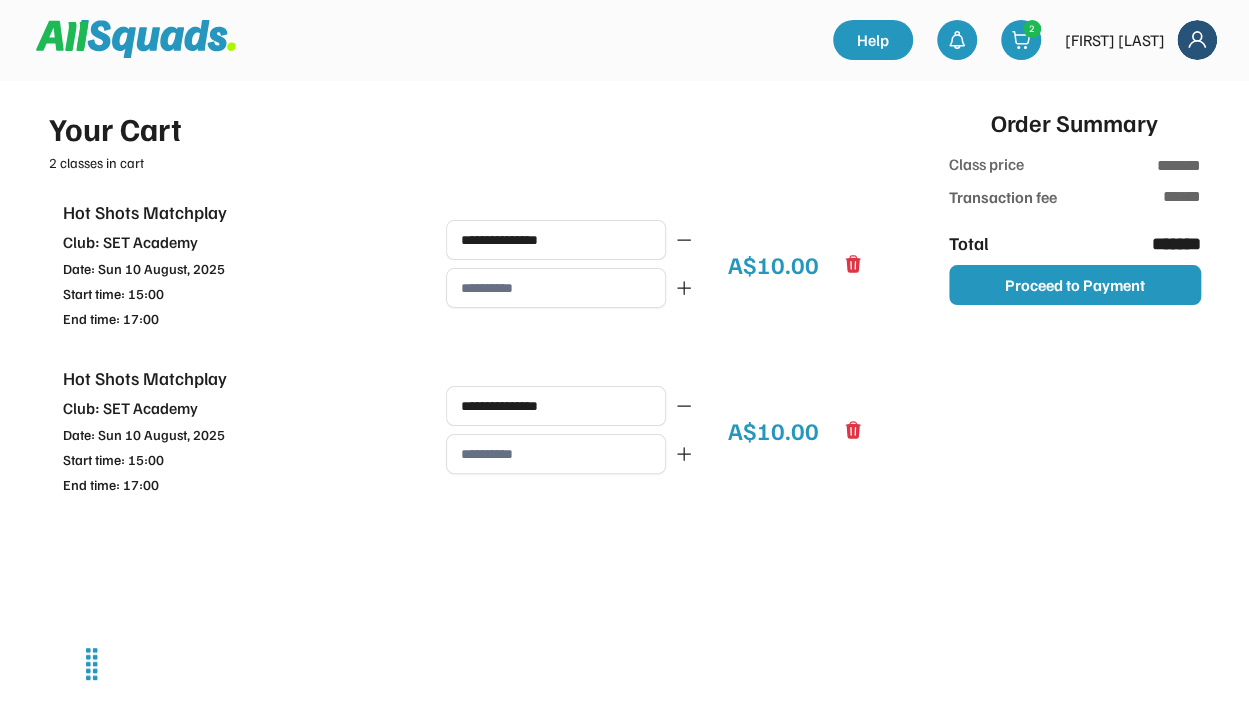 click at bounding box center (556, 288) 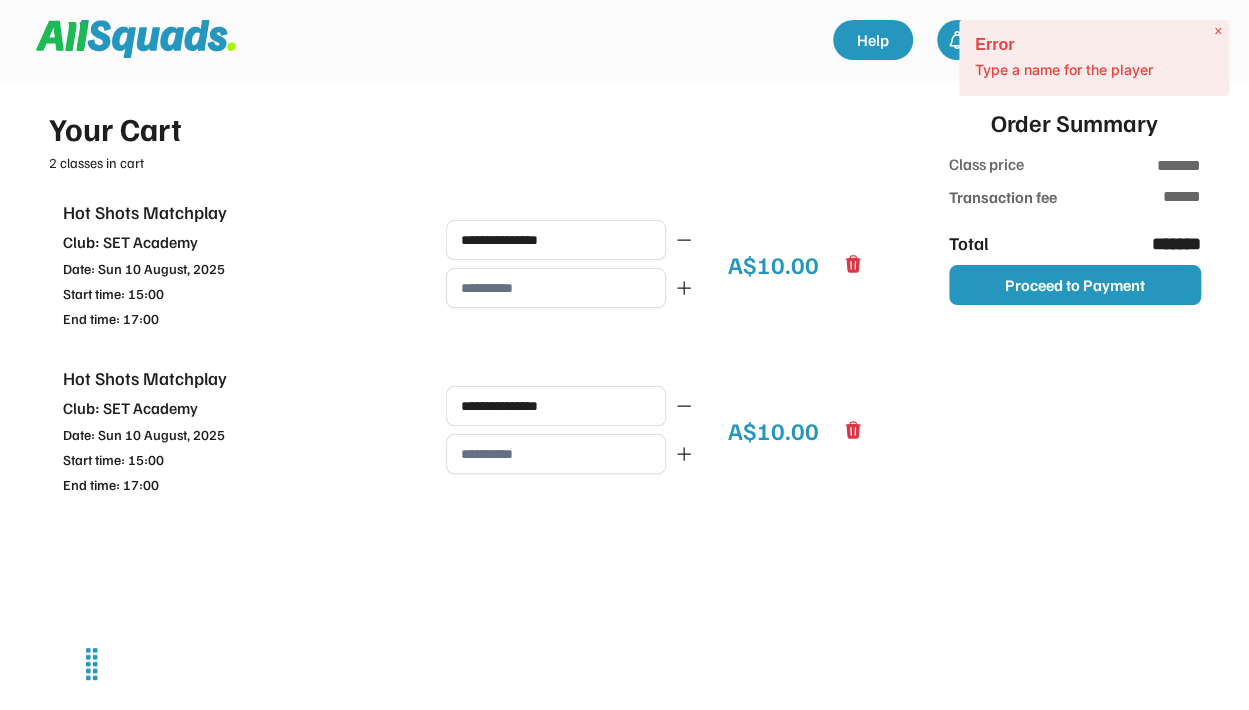 click at bounding box center (556, 288) 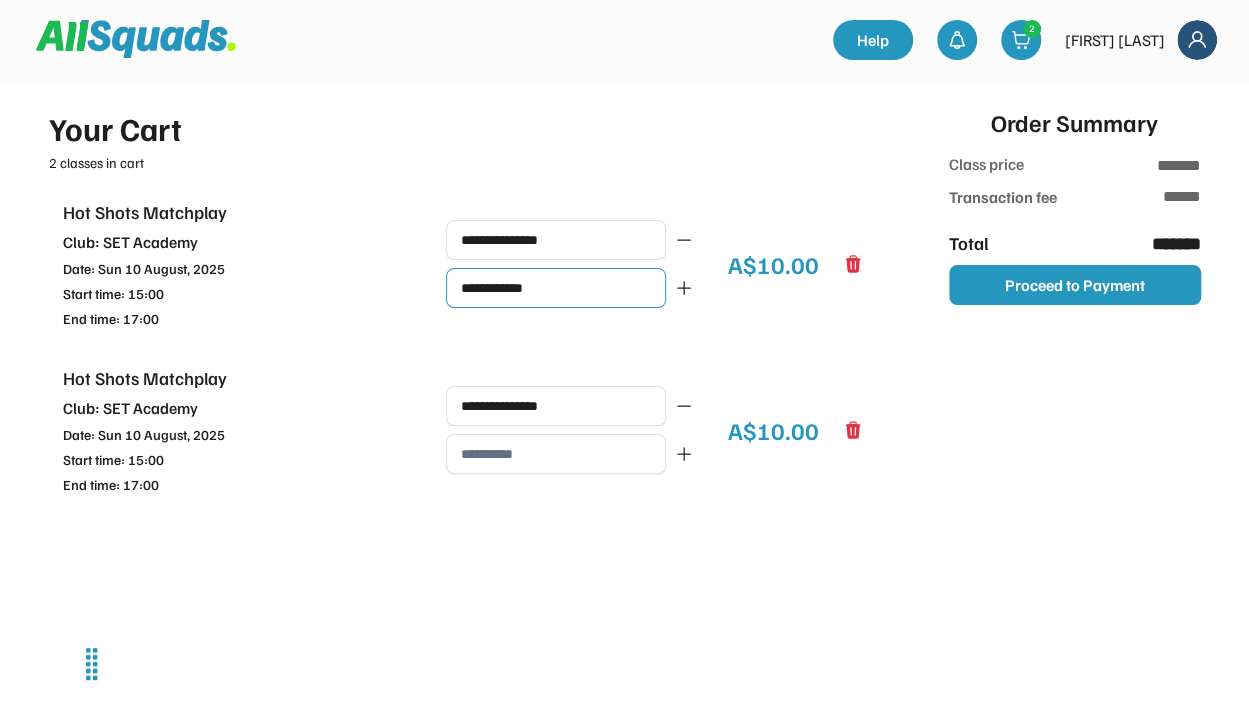 type on "**********" 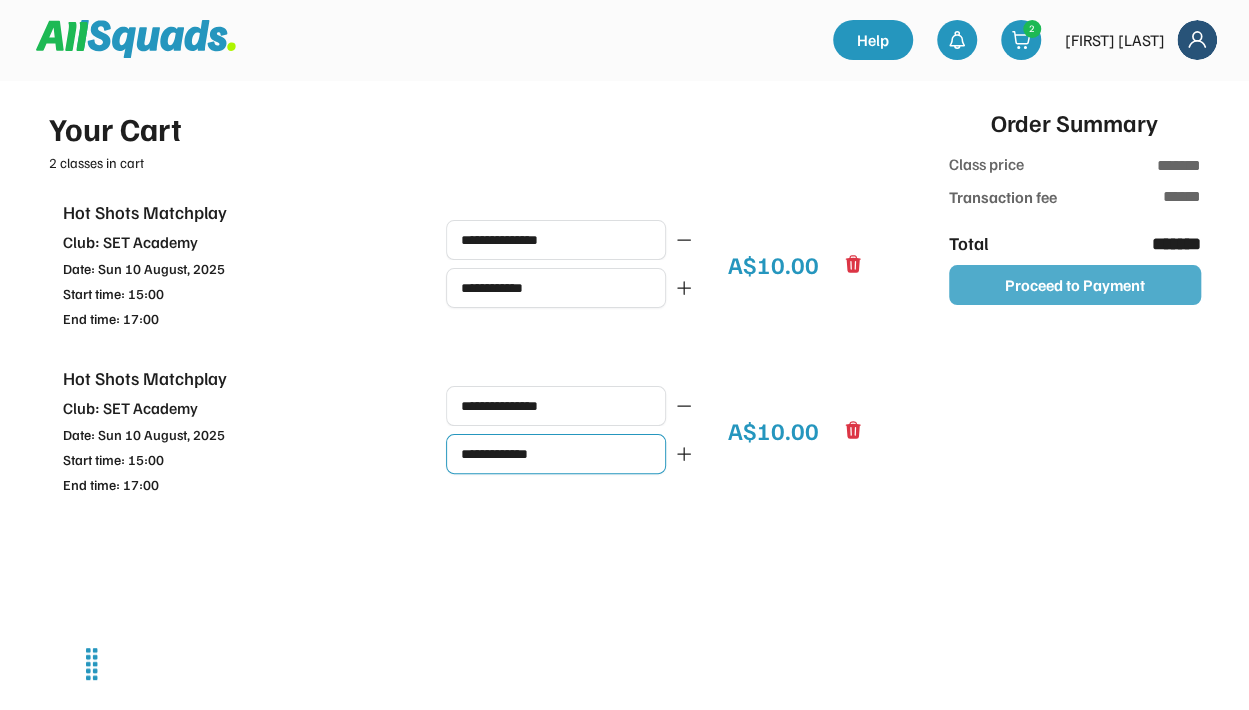 type on "**********" 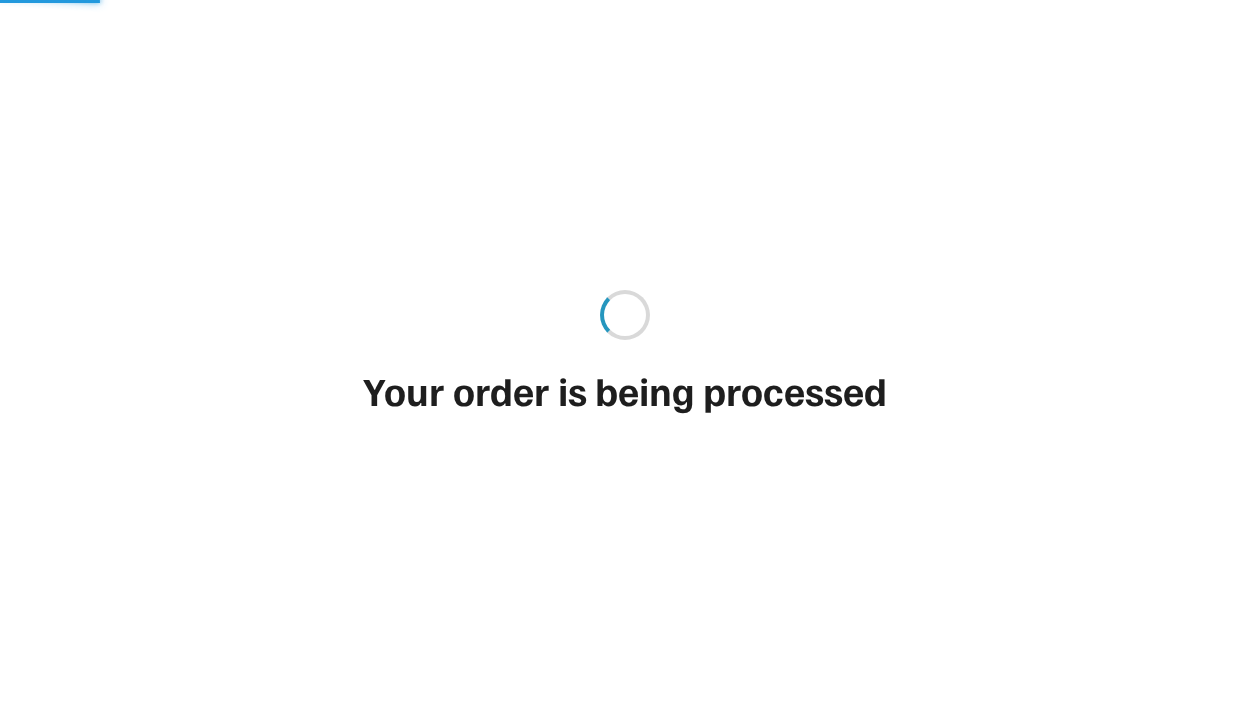 scroll, scrollTop: 0, scrollLeft: 0, axis: both 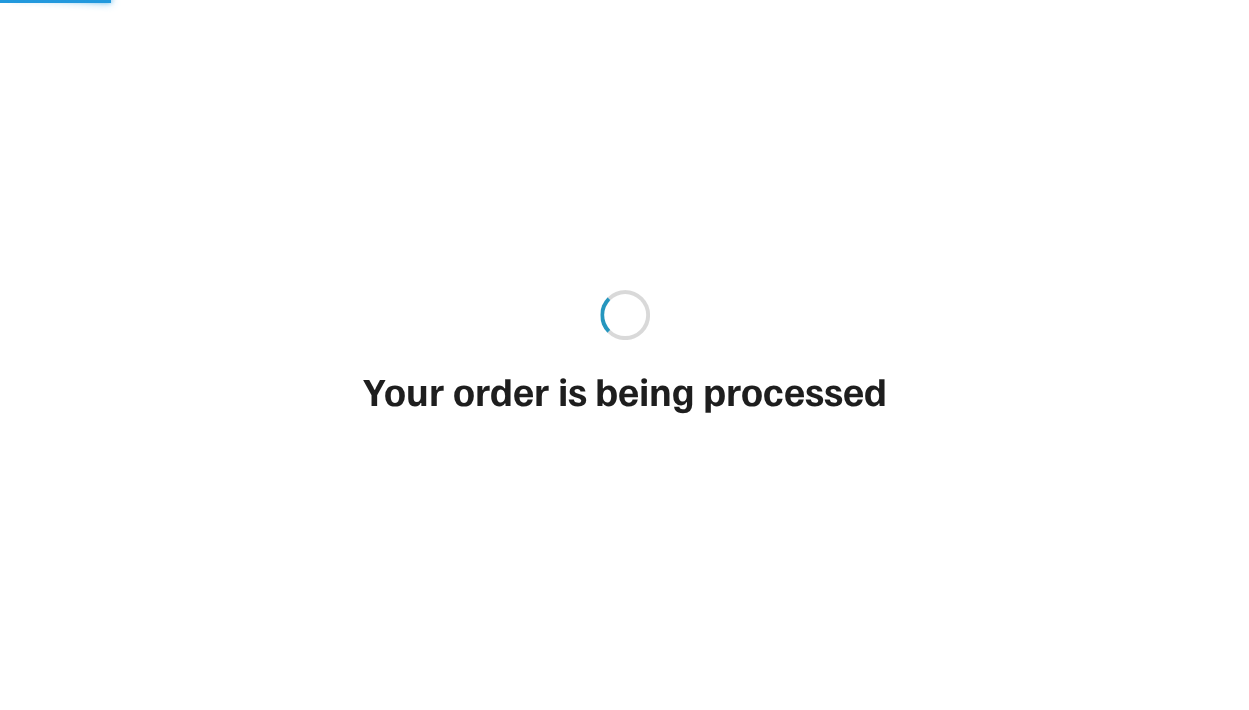type on "*******" 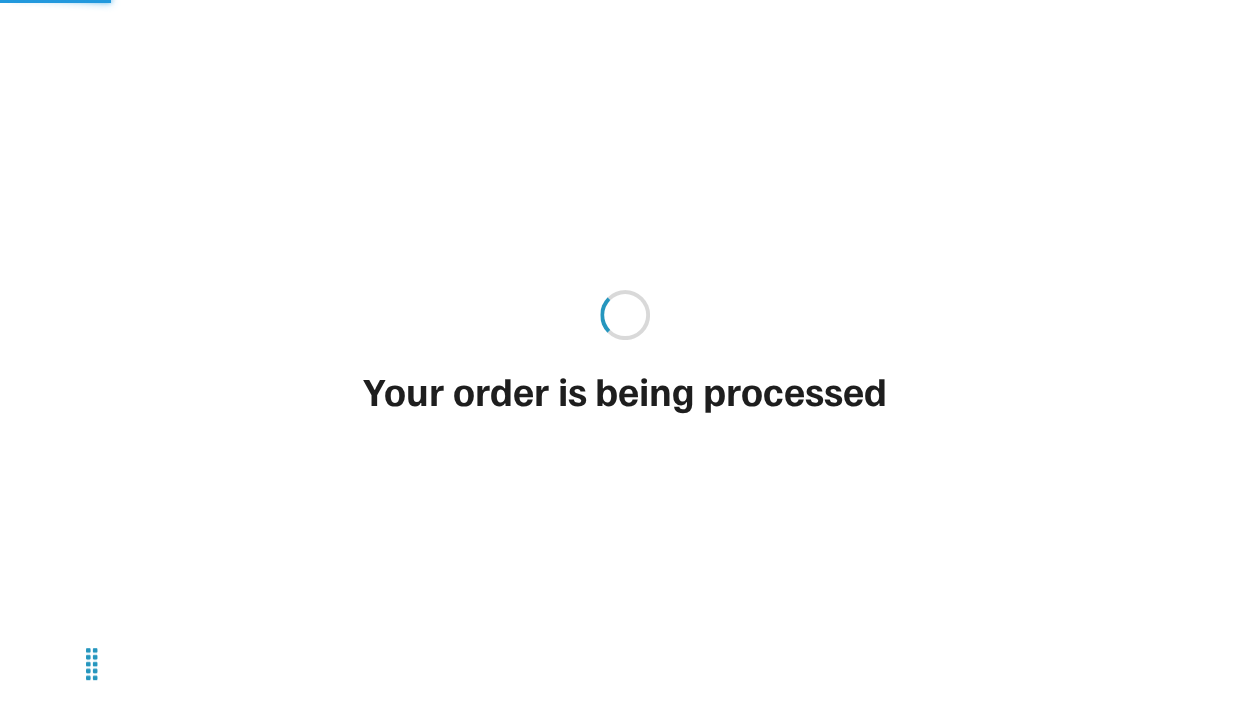 type on "******" 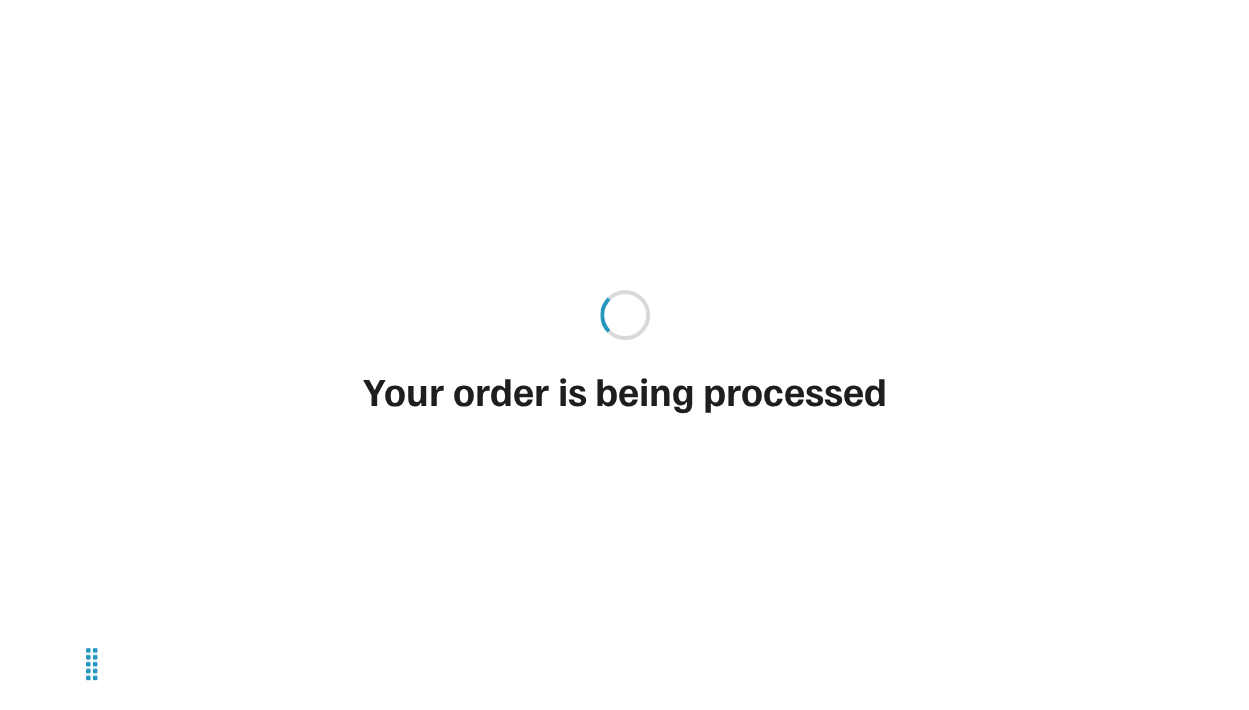 type on "**" 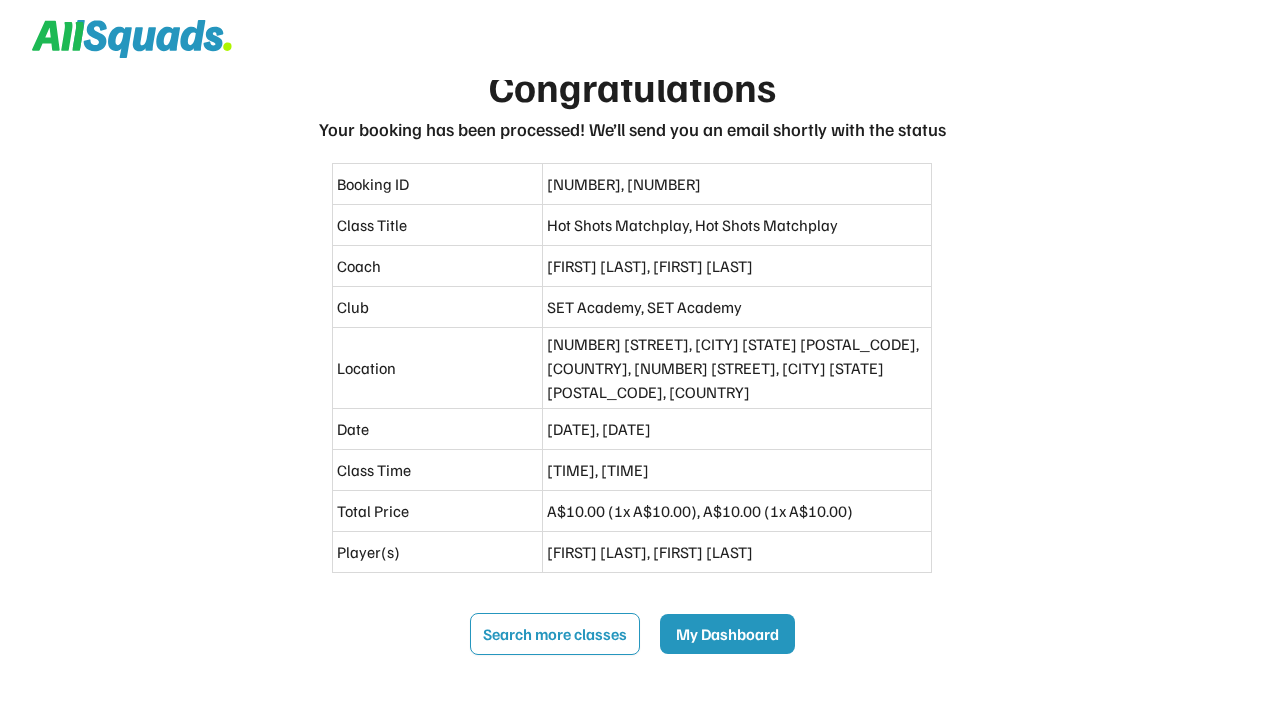 scroll, scrollTop: 0, scrollLeft: 0, axis: both 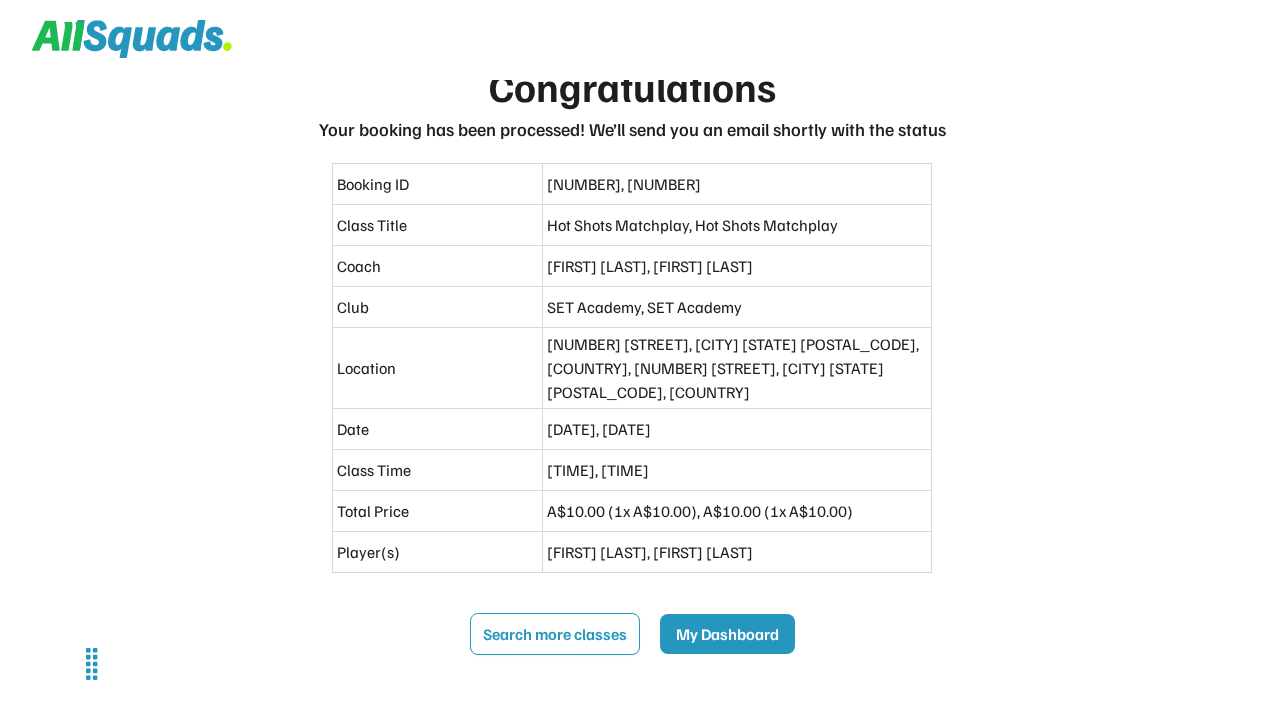 click on "Congratulations Your booking has been processed! We’ll send you an email shortly with the status Booking ID [NUMBER], [NUMBER] Class Title Hot Shots Matchplay, Hot Shots Matchplay Coach [FIRST] [LAST], [FIRST] [LAST] Club SET Academy, SET Academy Location [NUMBER] [STREET], [CITY] [STATE] [POSTAL_CODE], [COUNTRY], [NUMBER] [STREET], [CITY] [STATE] [POSTAL_CODE], [COUNTRY] Date [DATE], [DATE] Class Time [TIME], [TIME] Total Price A$[PRICE] ([QUANTITY]x A$[PRICE]), A$[PRICE] ([QUANTITY]x A$[PRICE]) Player(s) [FIRST] [LAST], [FIRST] [LAST] Search more classes My Dashboard" 